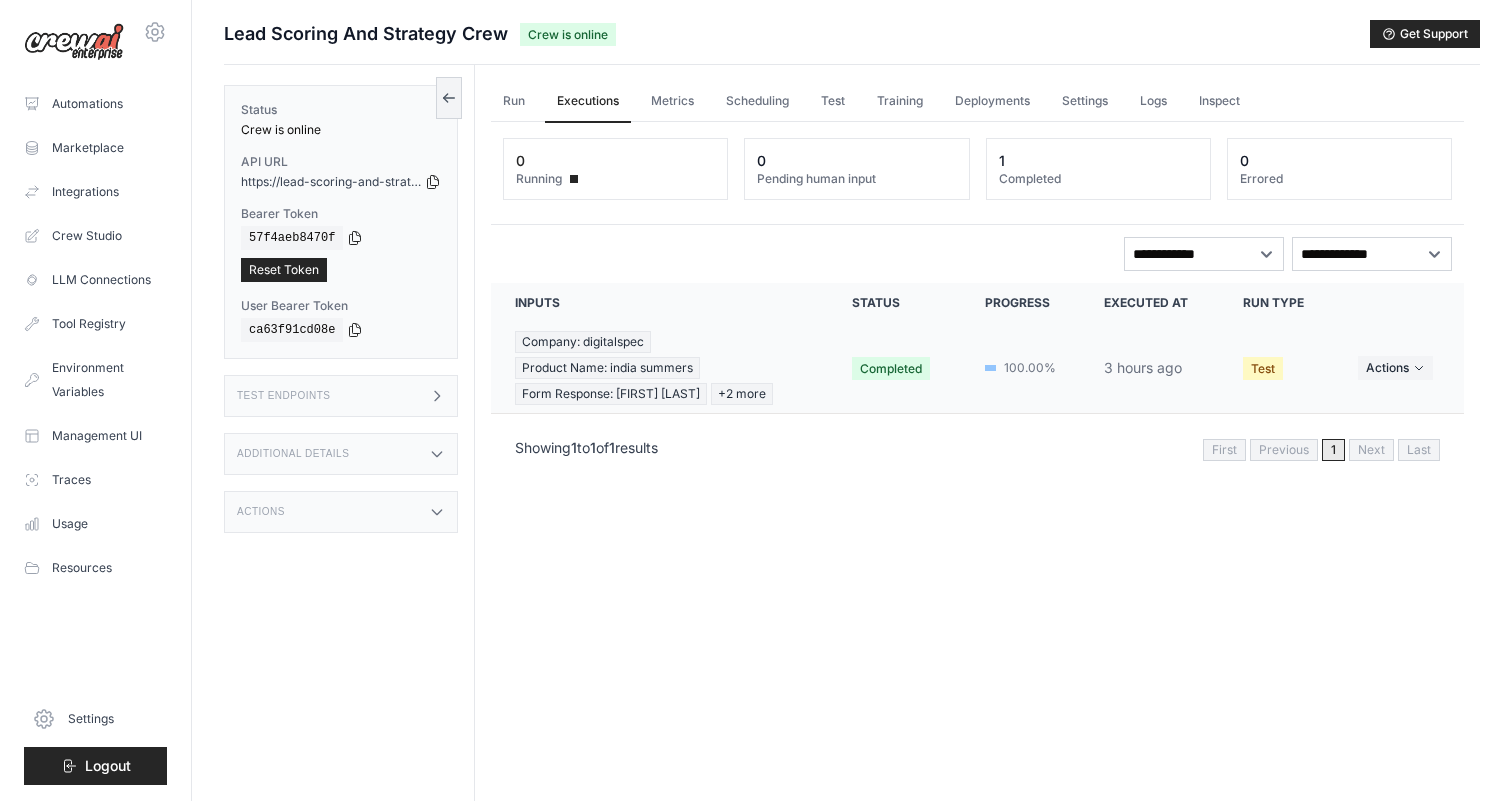 scroll, scrollTop: 1, scrollLeft: 0, axis: vertical 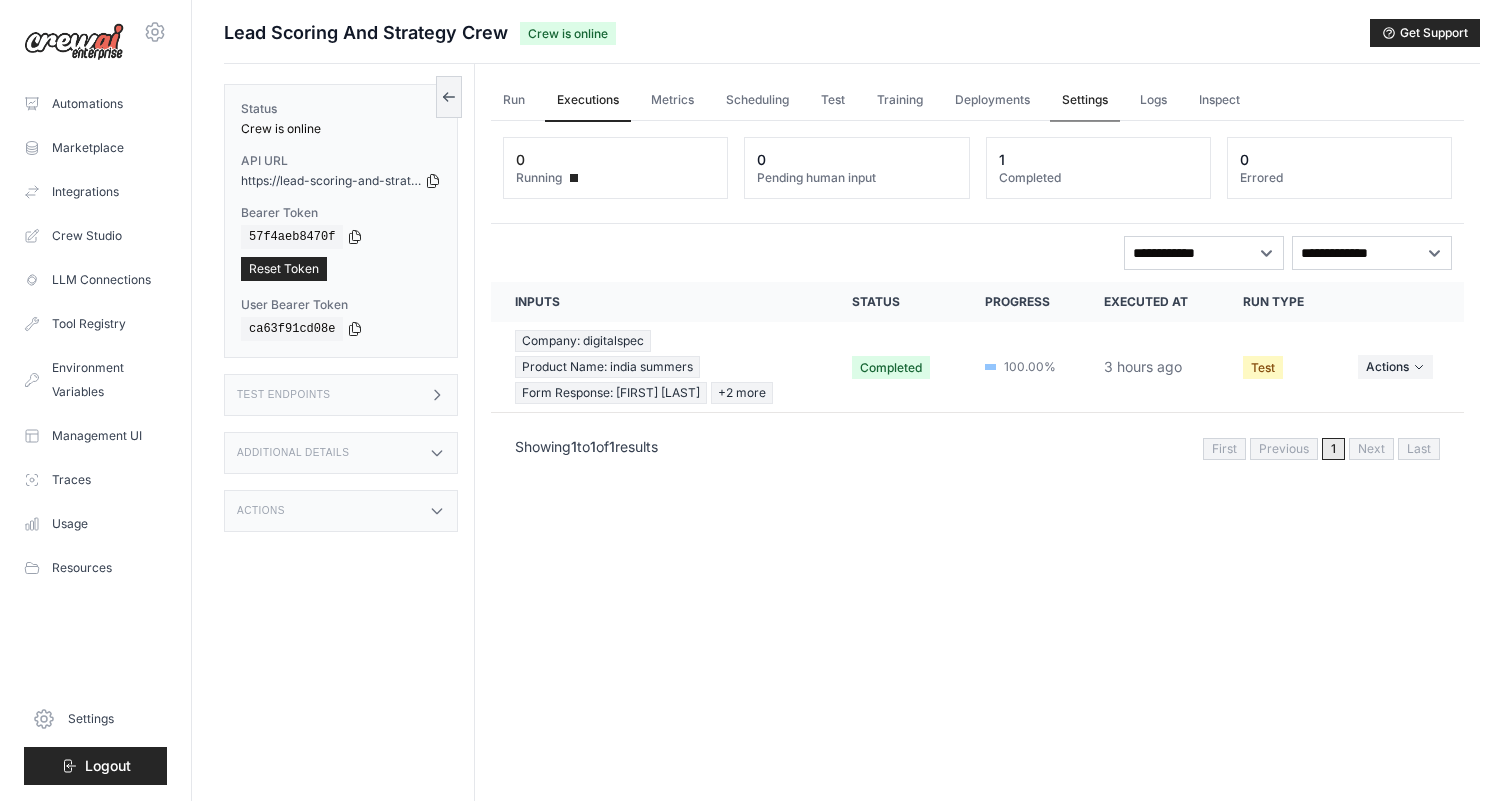 click on "Settings" at bounding box center (1085, 101) 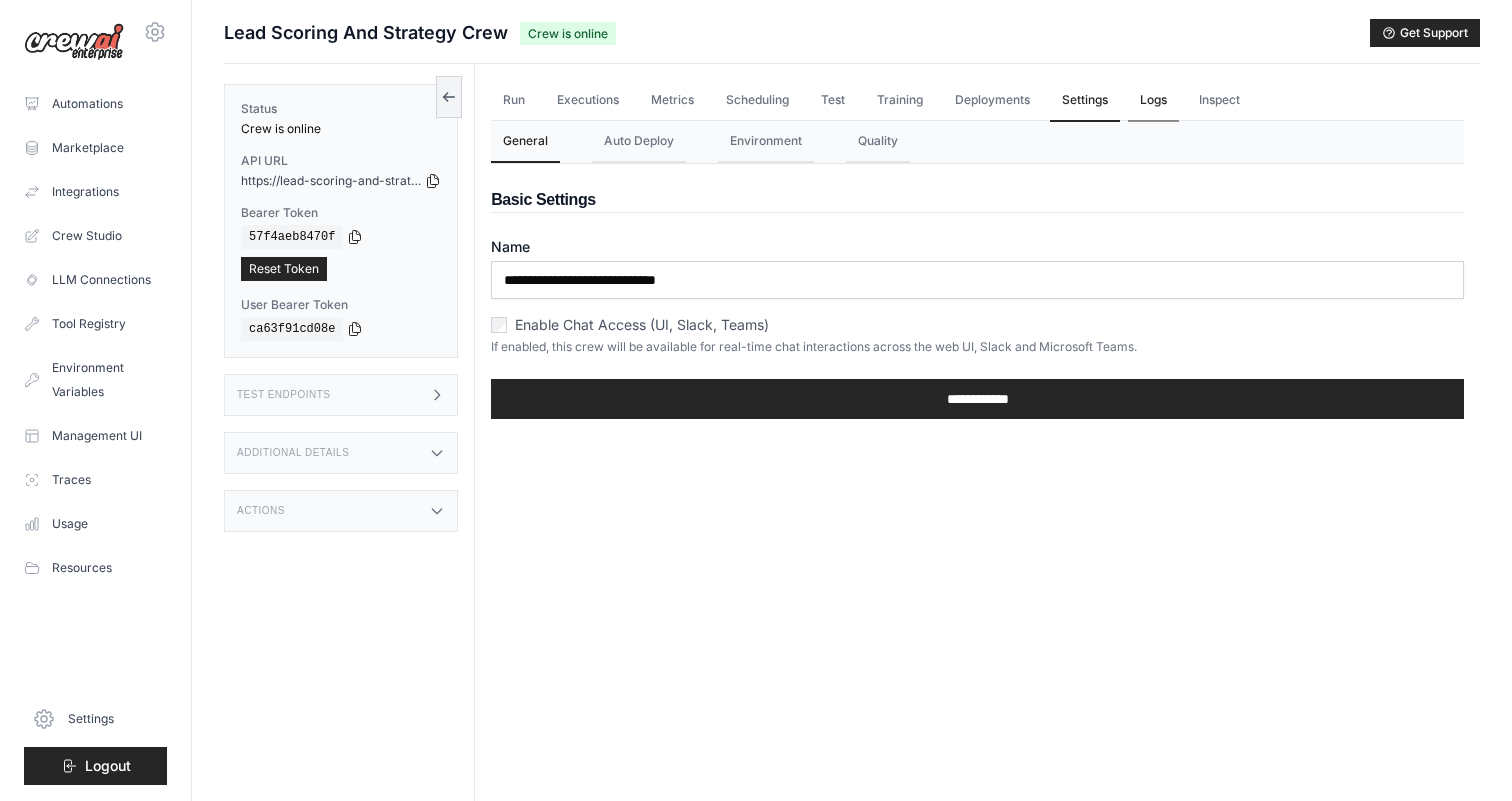 click on "Logs" at bounding box center [1153, 101] 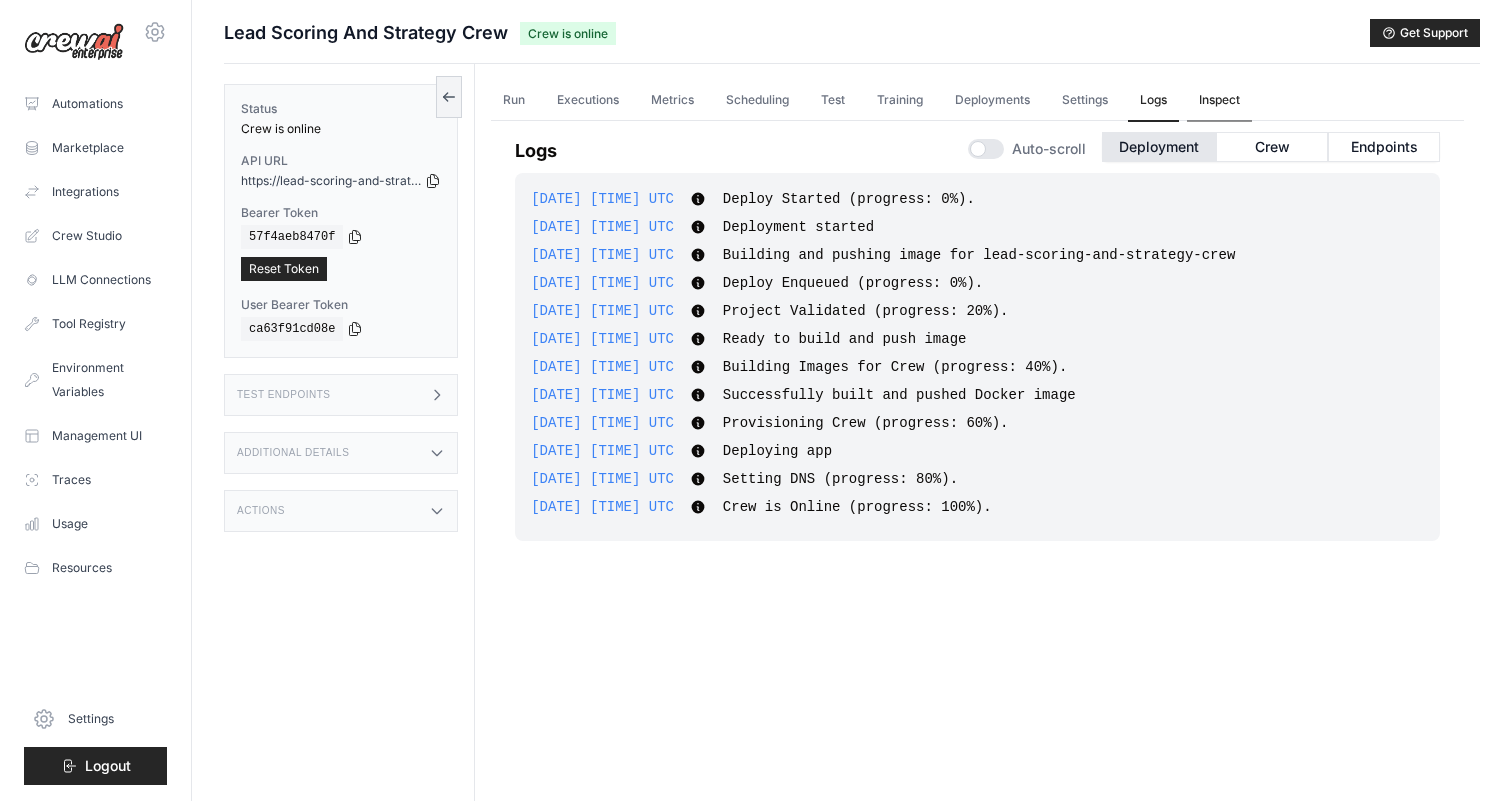 click on "Inspect" at bounding box center (1219, 101) 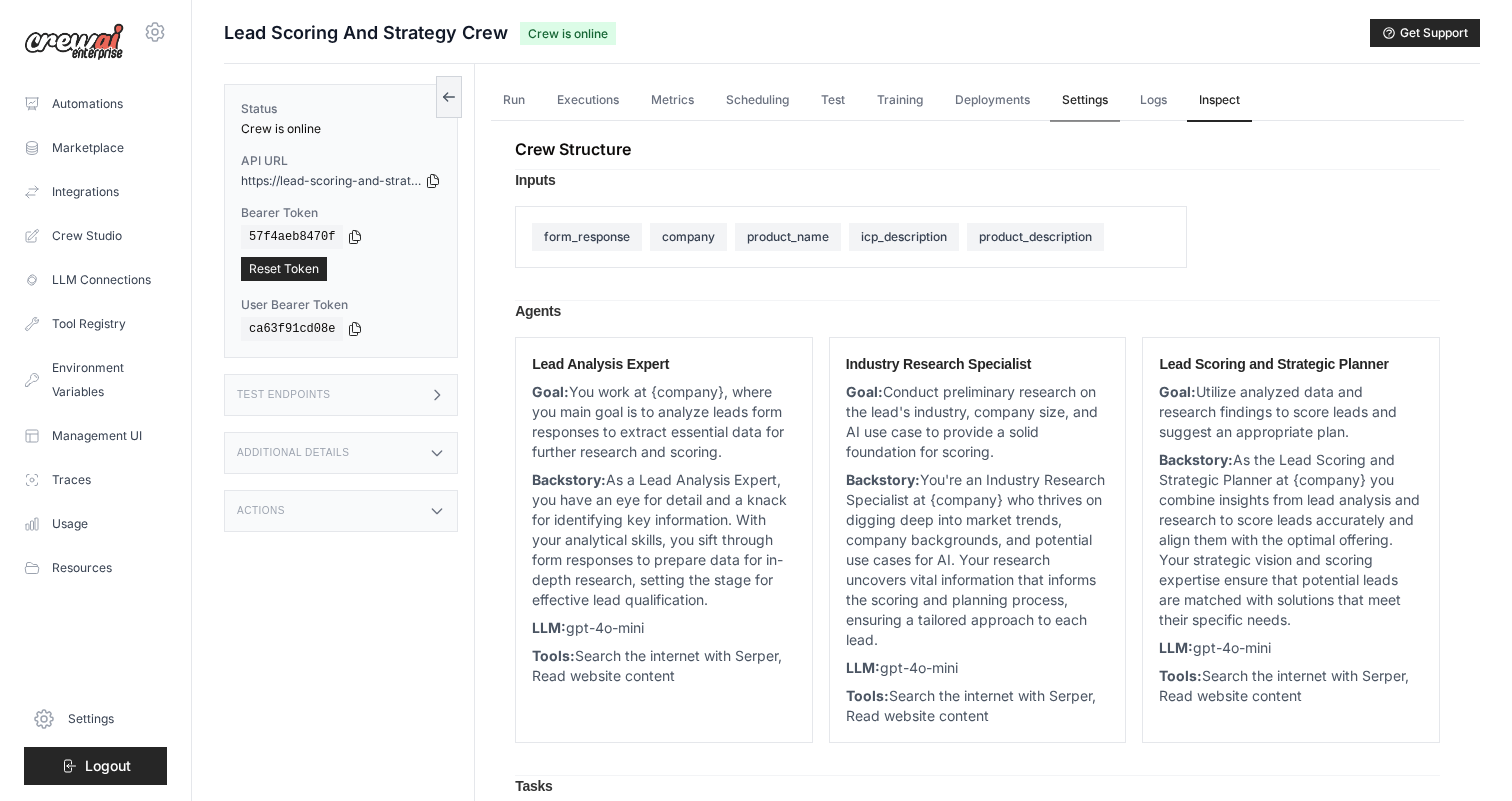 click on "Settings" at bounding box center [1085, 101] 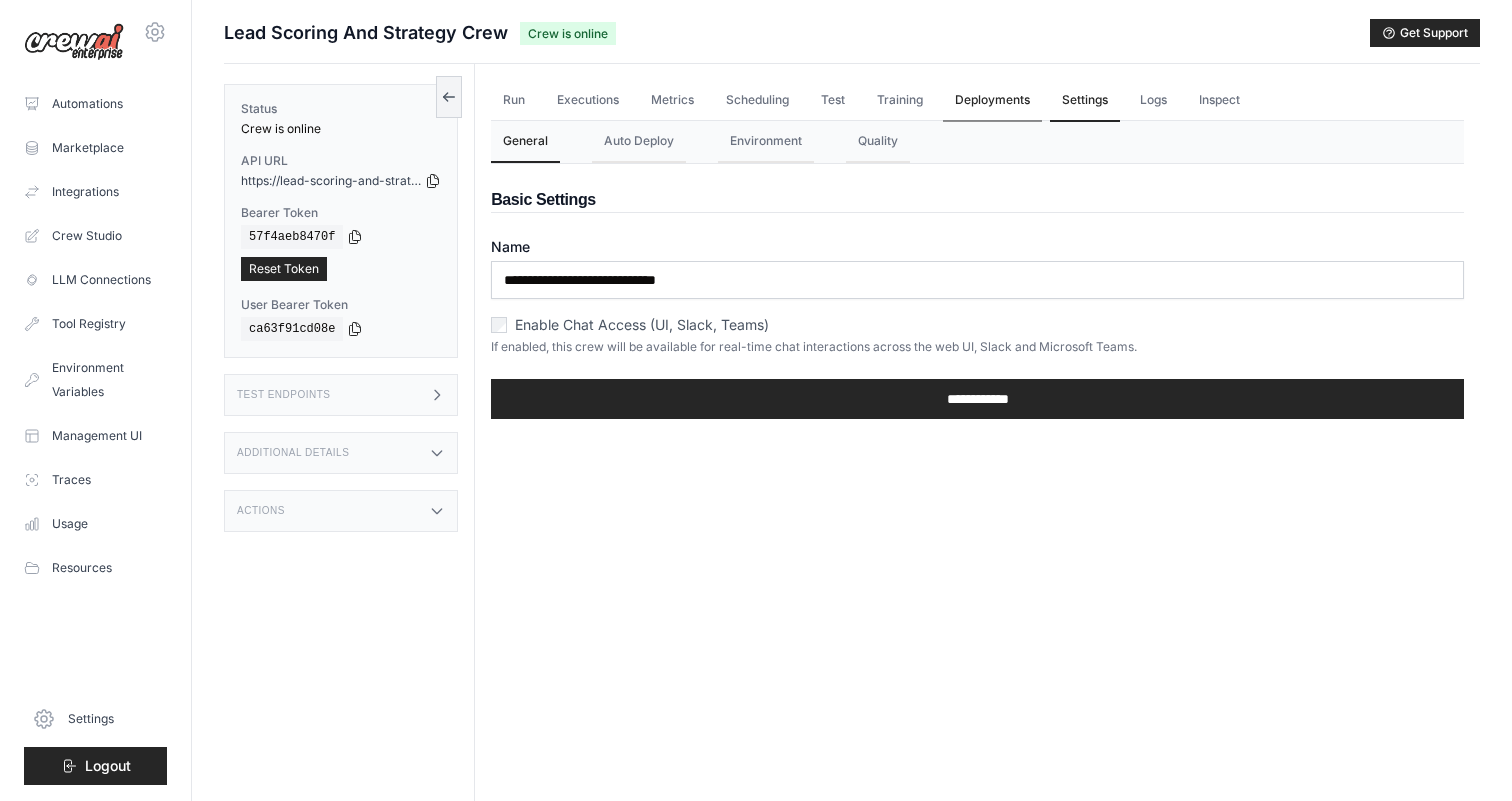 click on "Deployments" at bounding box center (992, 101) 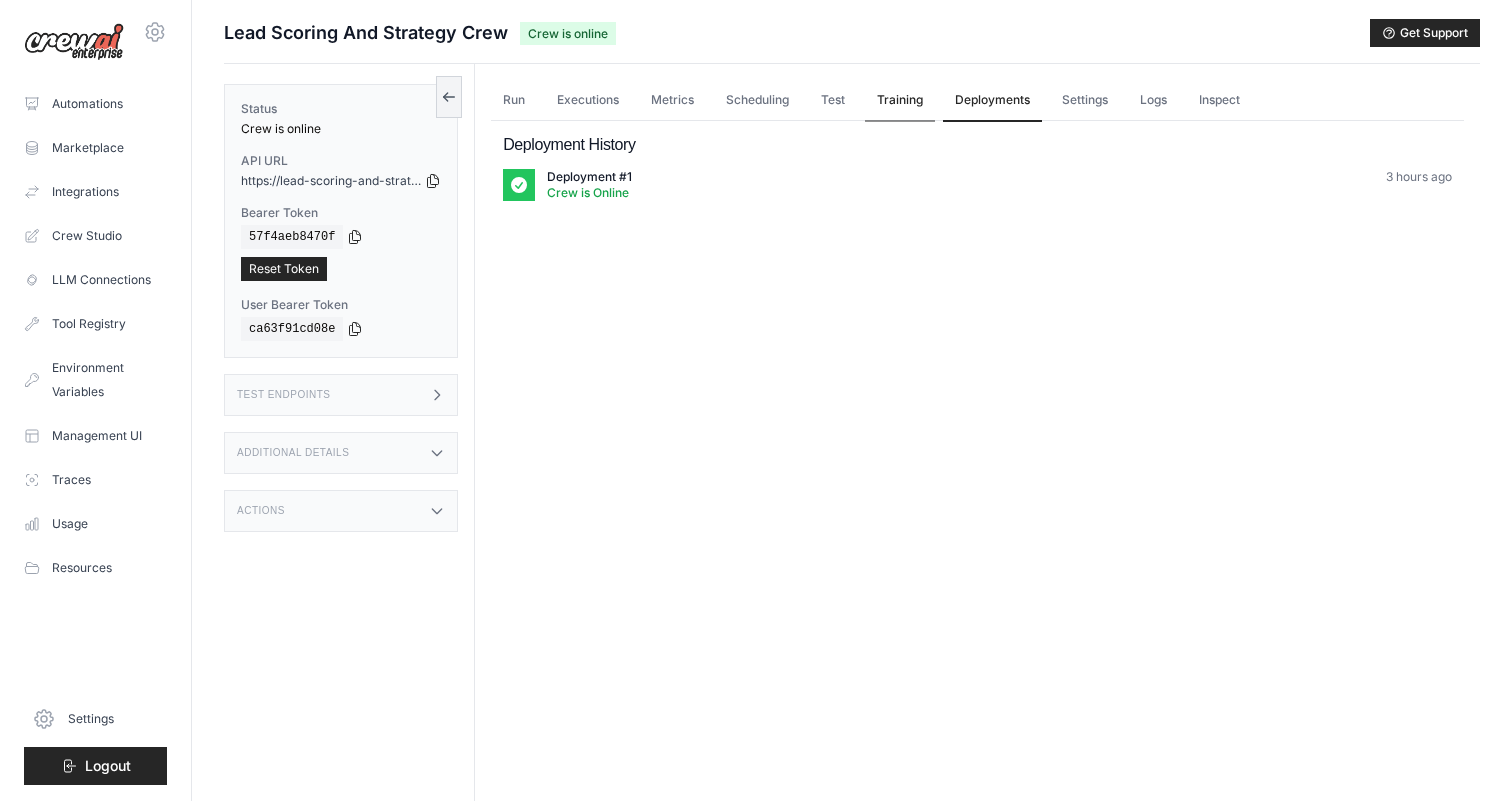 click on "Training" at bounding box center [900, 101] 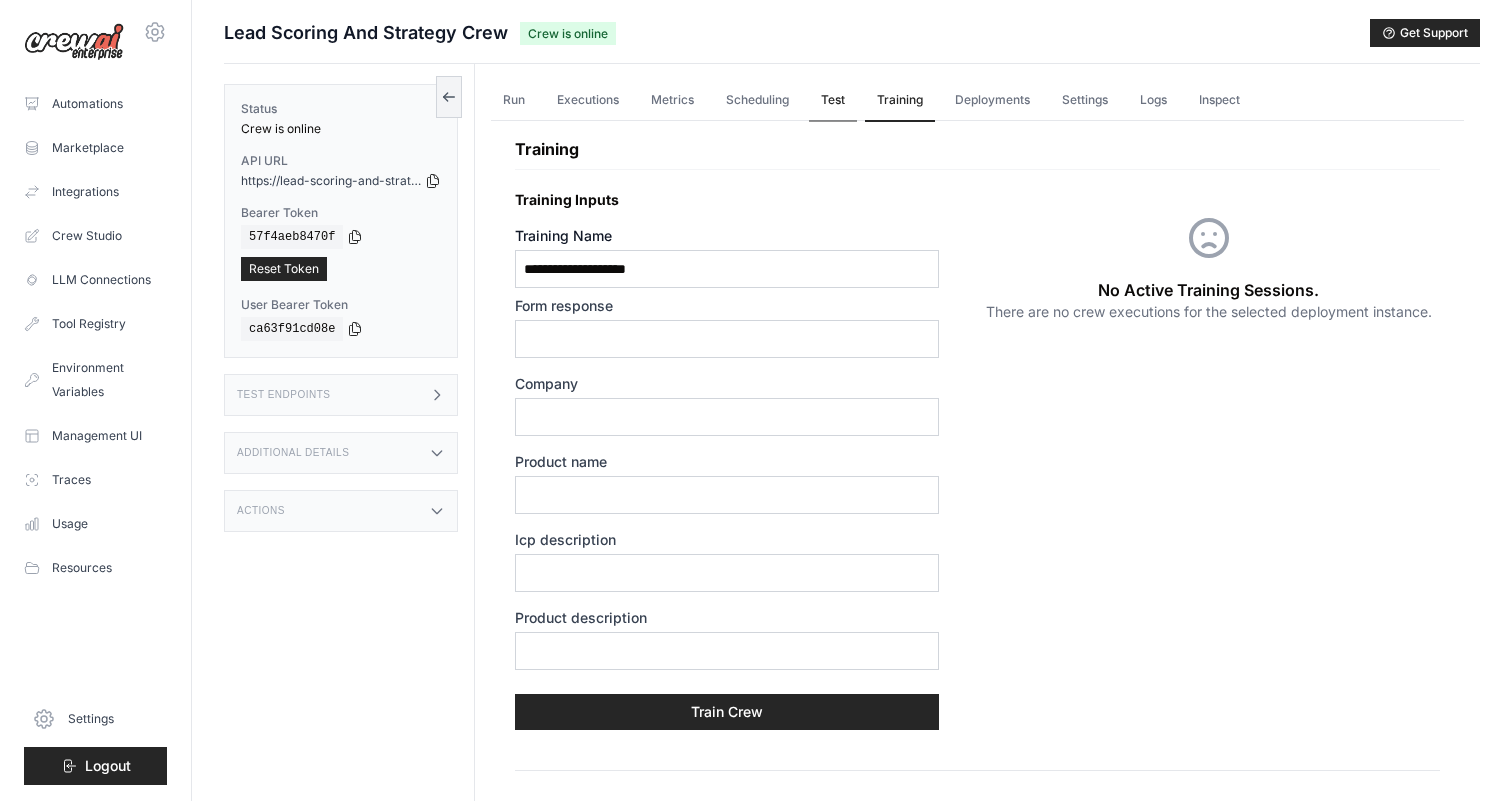 click on "Test" at bounding box center (833, 101) 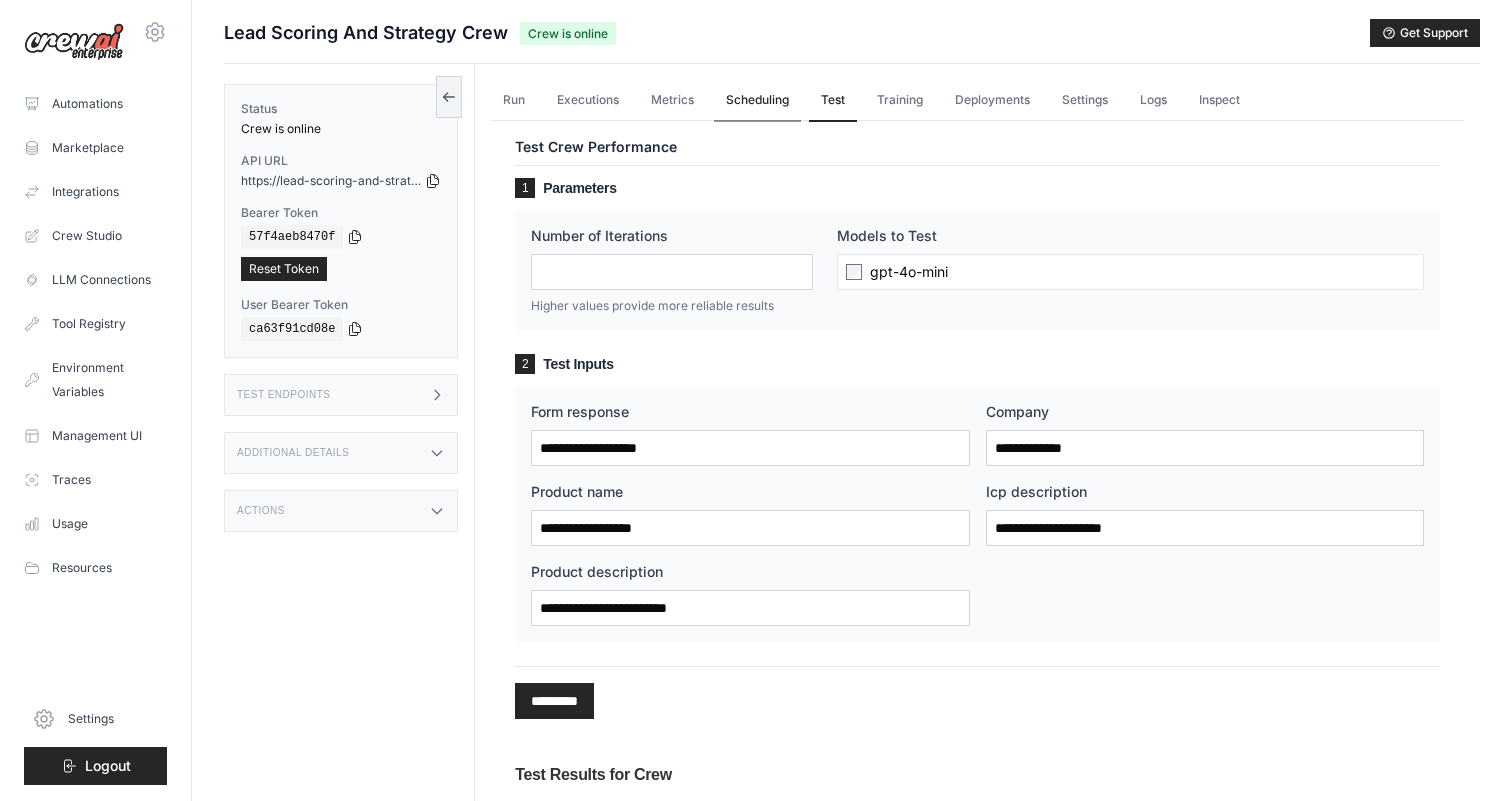 click on "Scheduling" at bounding box center (757, 101) 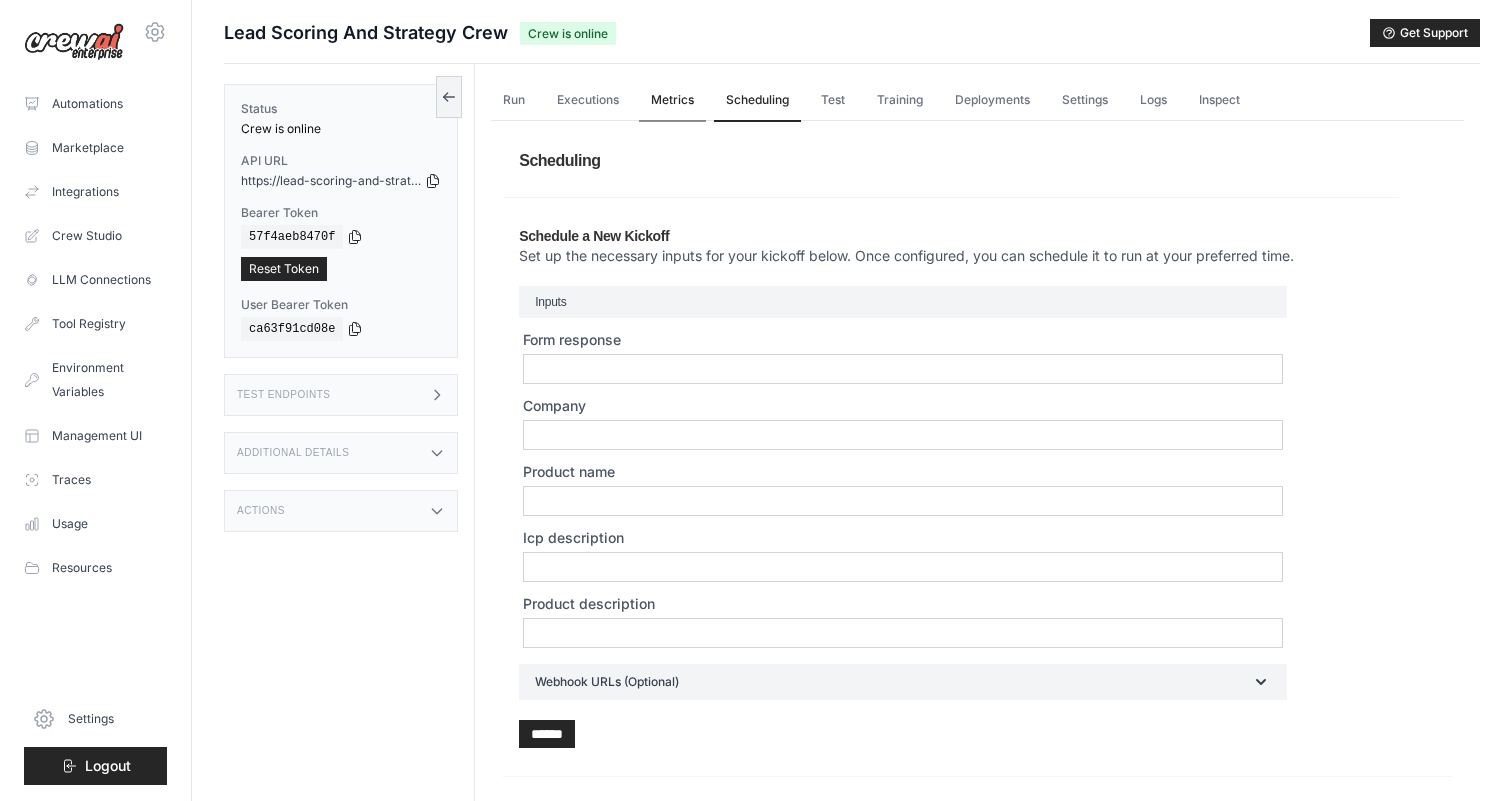 click on "Metrics" at bounding box center (672, 101) 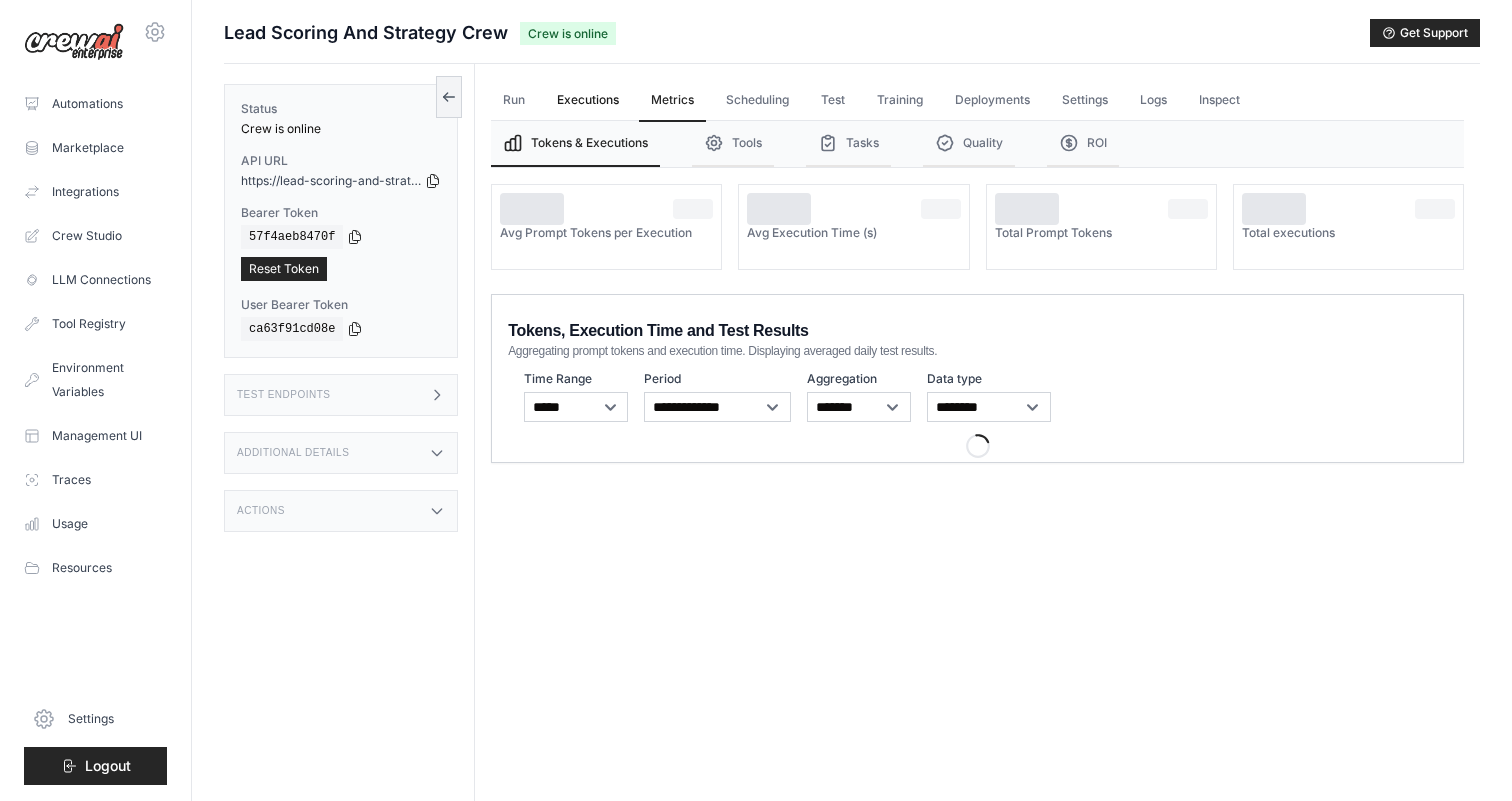 click on "Executions" at bounding box center (588, 101) 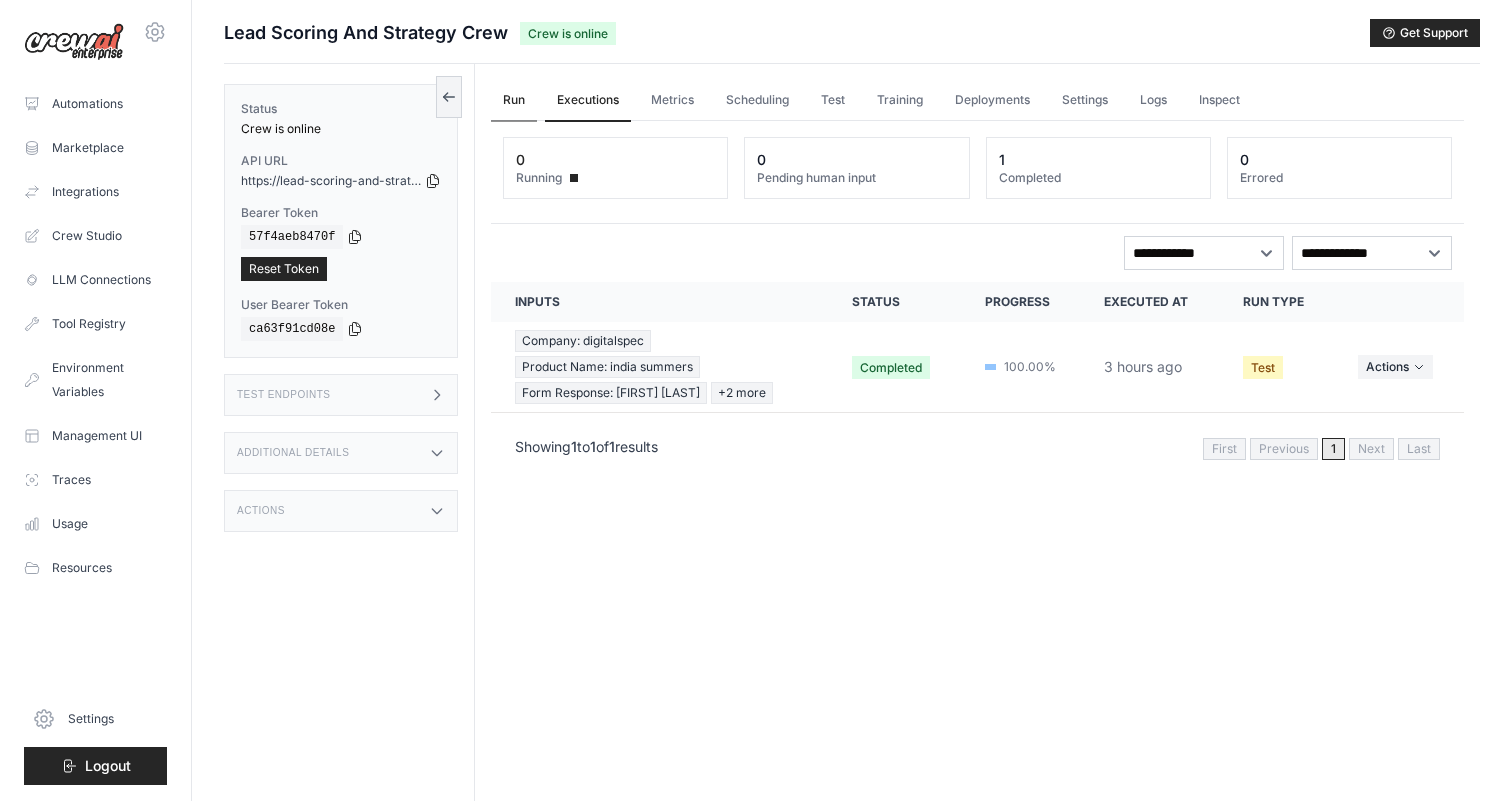 click on "Run" at bounding box center [514, 101] 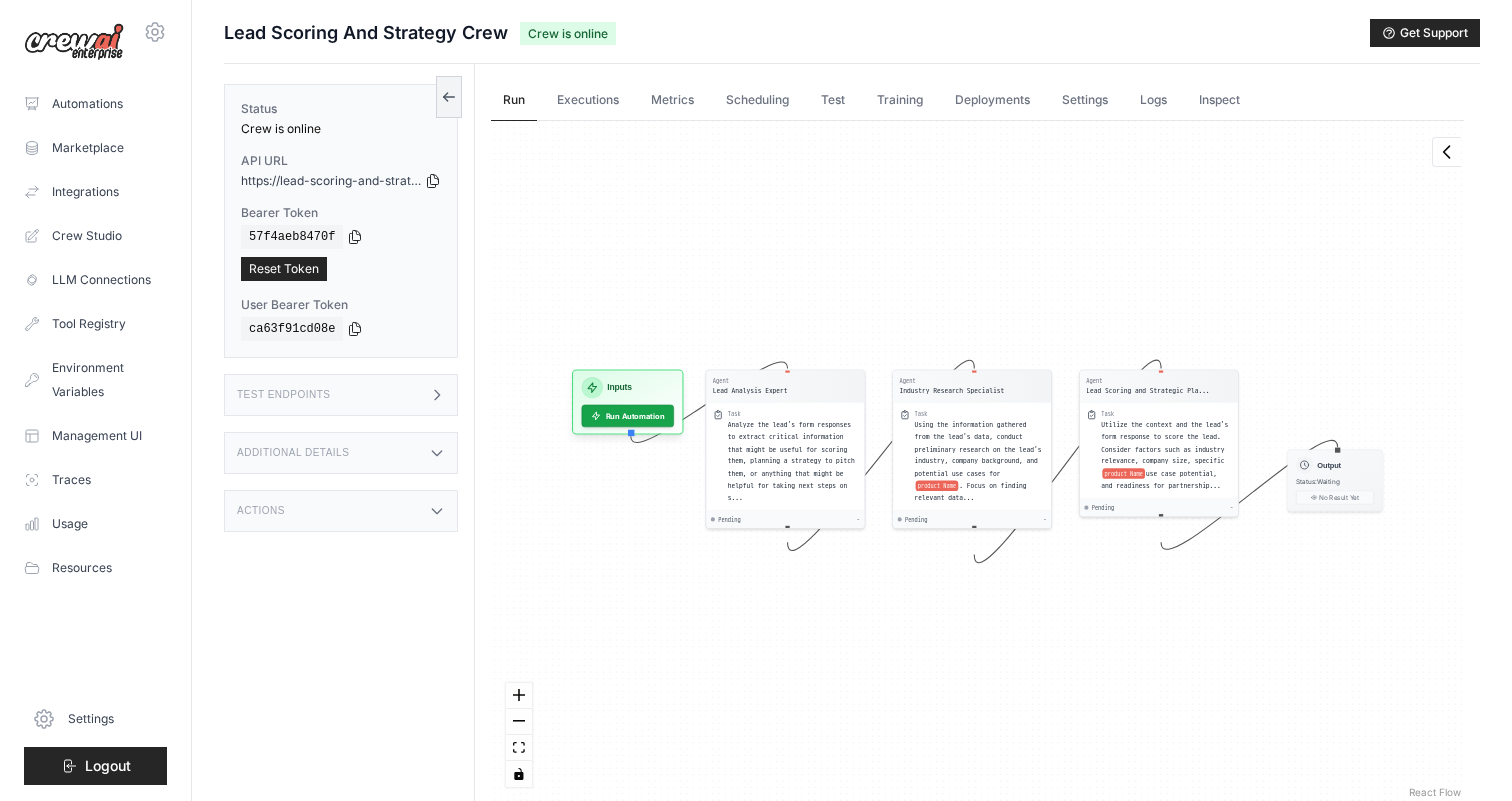 click on "Test Endpoints" at bounding box center [341, 395] 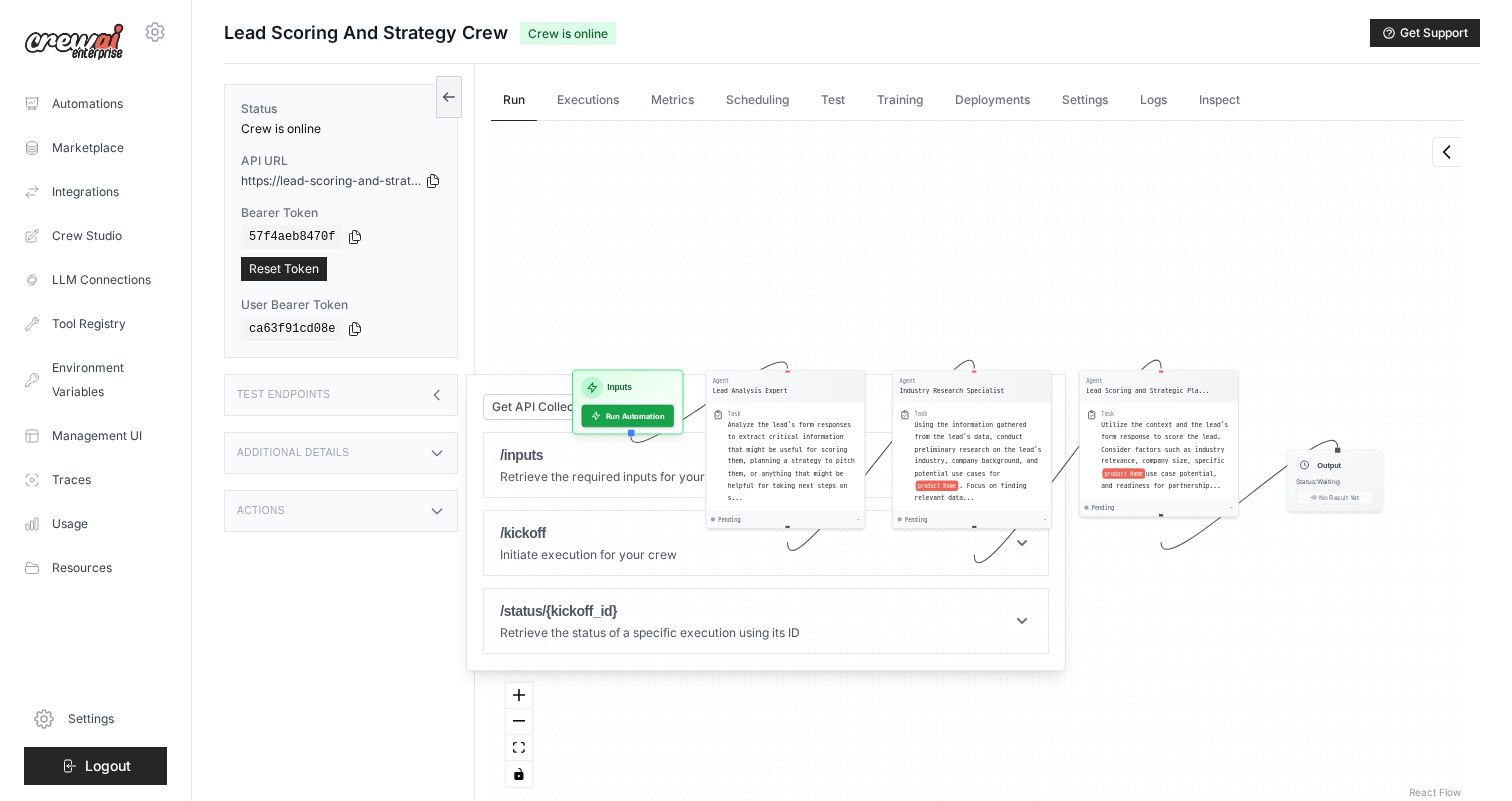 click on "Status
Crew is online
API URL
copied
https://lead-scoring-and-strategy-crew-a770bc35-bb1-a3357a76.crewai.com
Bearer Token
copied
[TOKEN]
Reset Token
User Bearer Token" at bounding box center [349, 464] 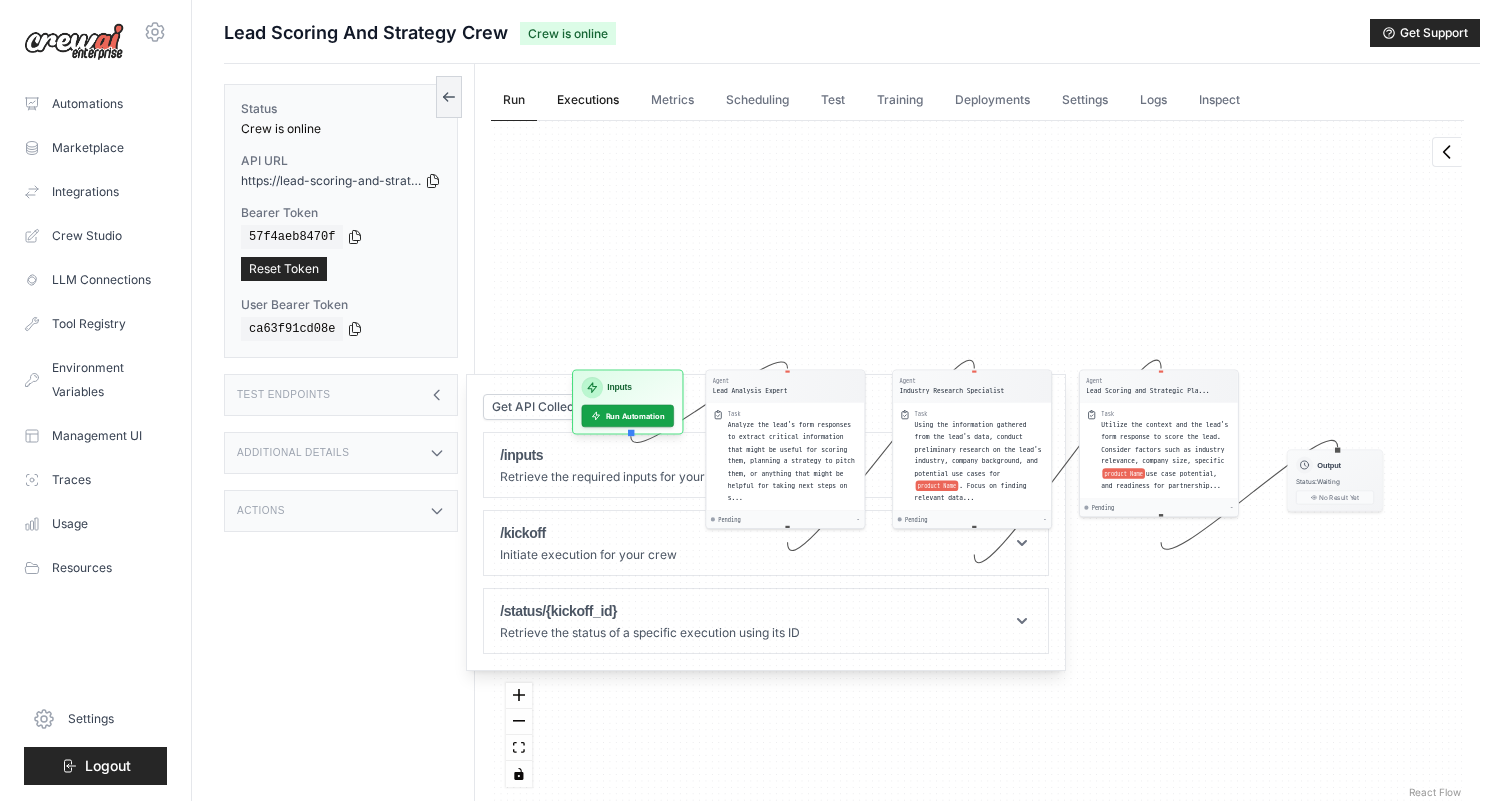 click on "Executions" at bounding box center [588, 101] 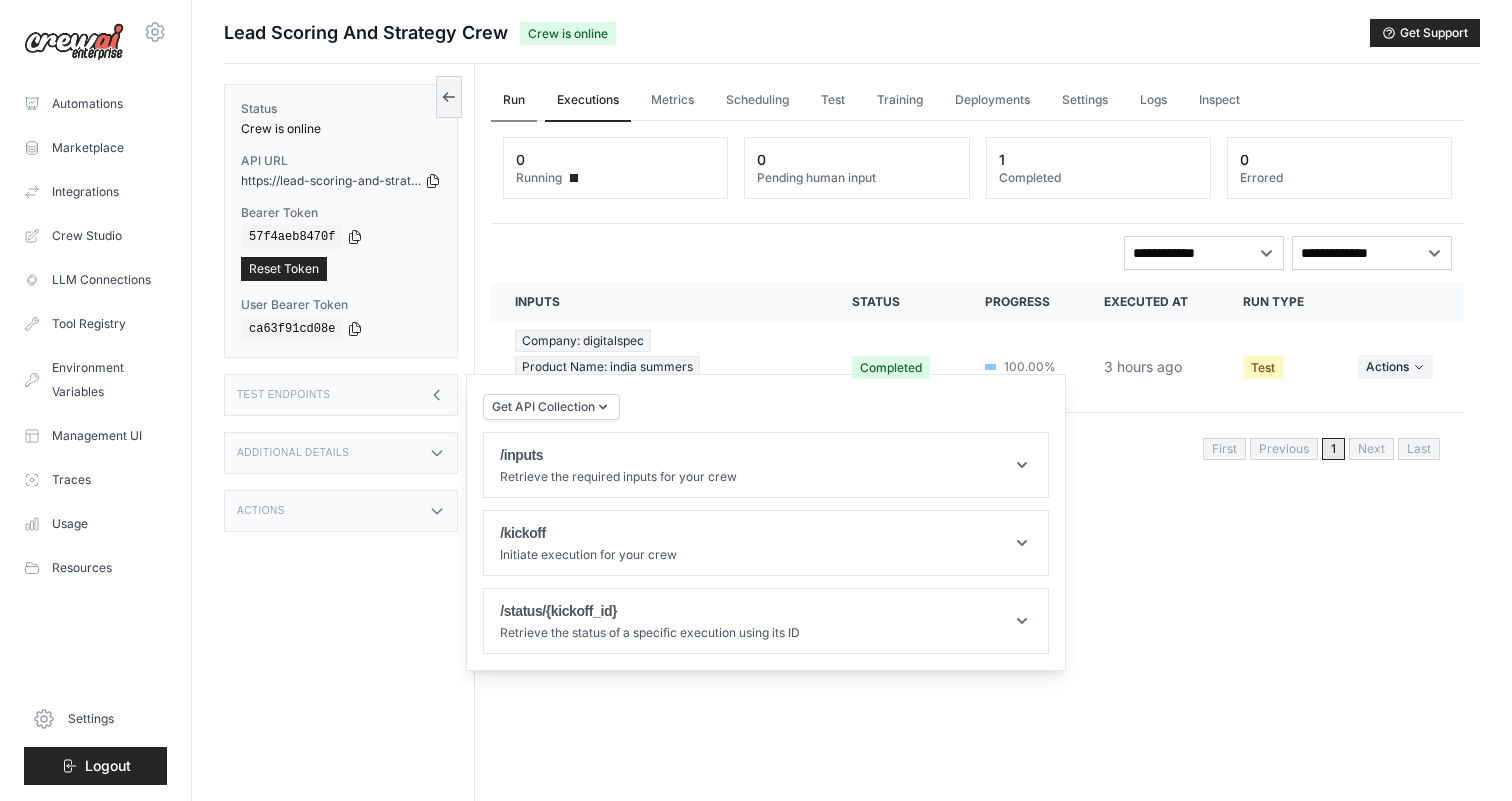 click on "Run" at bounding box center (514, 101) 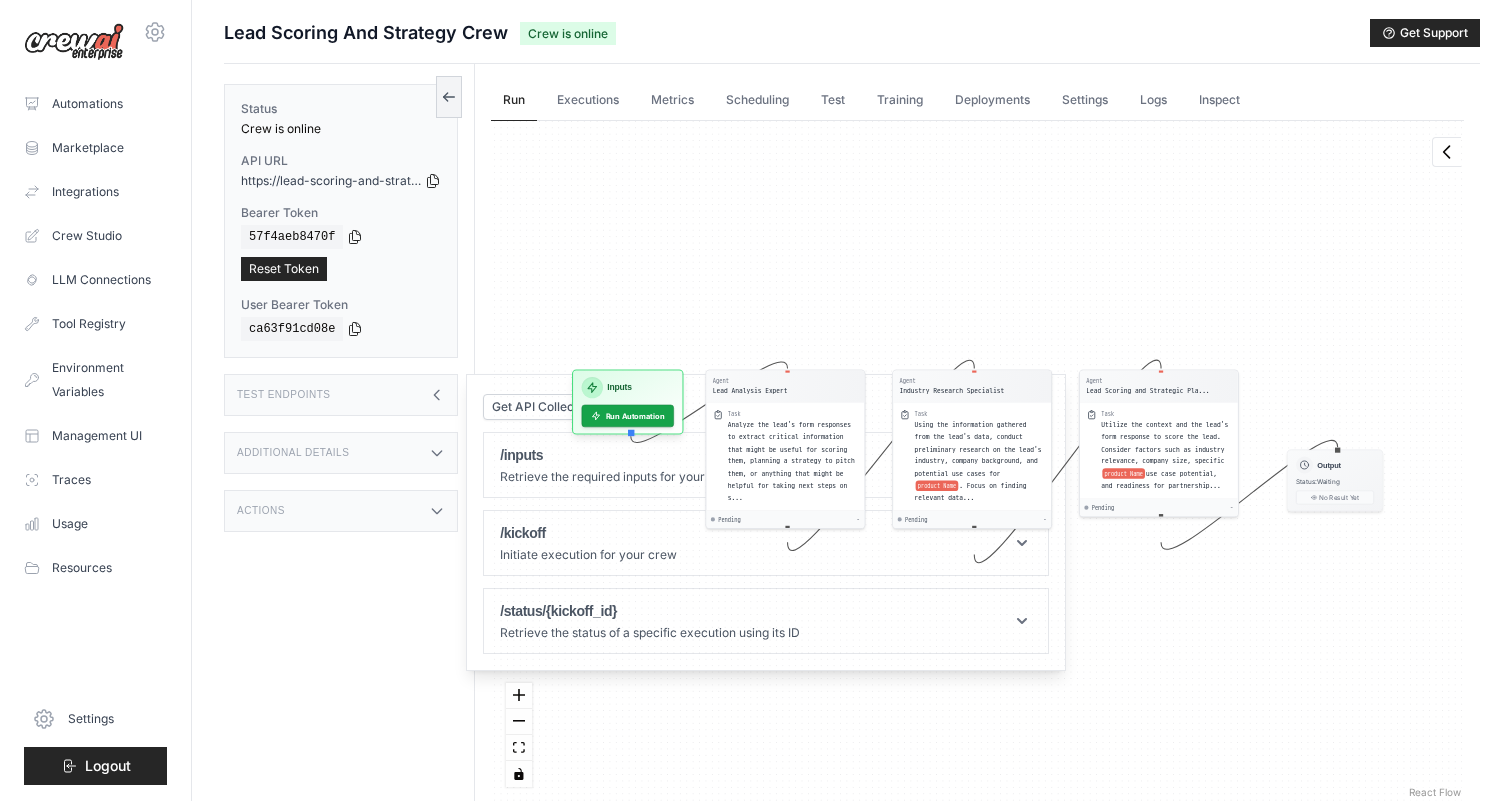 click on "Agent Lead Analysis Expert
Task Analyze the lead's form responses to extract critical information that might be useful for scoring them, planning a strategy to pitch them, or anything that might be helpful for taking next steps on s... Pending - Agent Industry Research Specialist
Task Using the information gathered from the lead's data, conduct preliminary research on the lead's industry, company background, and potential use cases for  product Name . Focus on finding relevant data... Pending - Agent Lead Scoring and Strategic Pla... Task Utilize the context and the lead's form response to score the lead. Consider factors such as industry relevance, company size, specific  product Name  use case potential, and readiness for partnership... Pending - Inputs Run Automation Output Status:  Waiting No Result Yet" at bounding box center [977, 461] 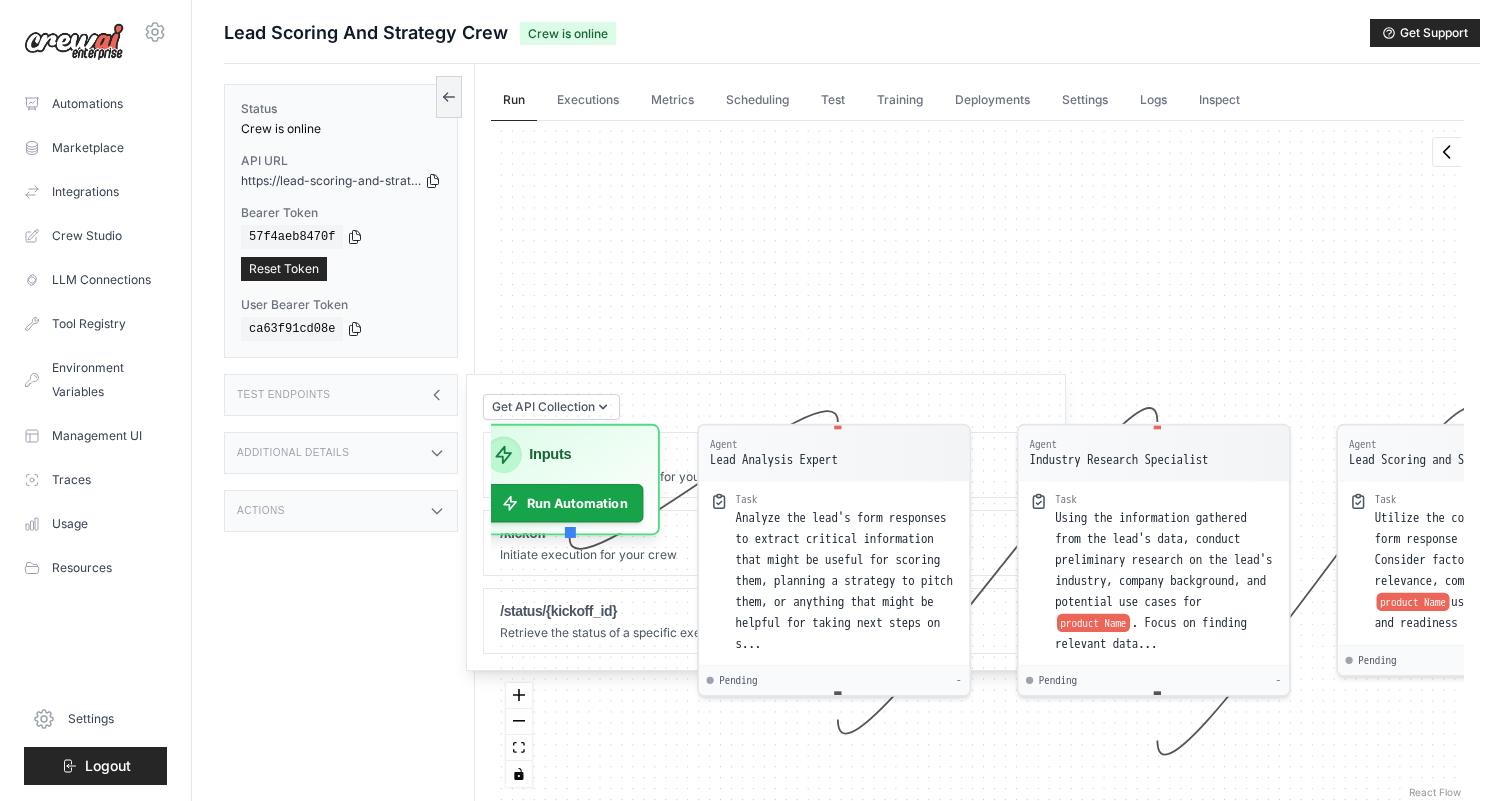 click on "Agent Lead Analysis Expert
Task Analyze the lead's form responses to extract critical information that might be useful for scoring them, planning a strategy to pitch them, or anything that might be helpful for taking next steps on s... Pending - Agent Industry Research Specialist
Task Using the information gathered from the lead's data, conduct preliminary research on the lead's industry, company background, and potential use cases for  product Name . Focus on finding relevant data... Pending - Agent Lead Scoring and Strategic Pla... Task Utilize the context and the lead's form response to score the lead. Consider factors such as industry relevance, company size, specific  product Name  use case potential, and readiness for partnership... Pending - Inputs Run Automation Output Status:  Waiting No Result Yet" at bounding box center (977, 461) 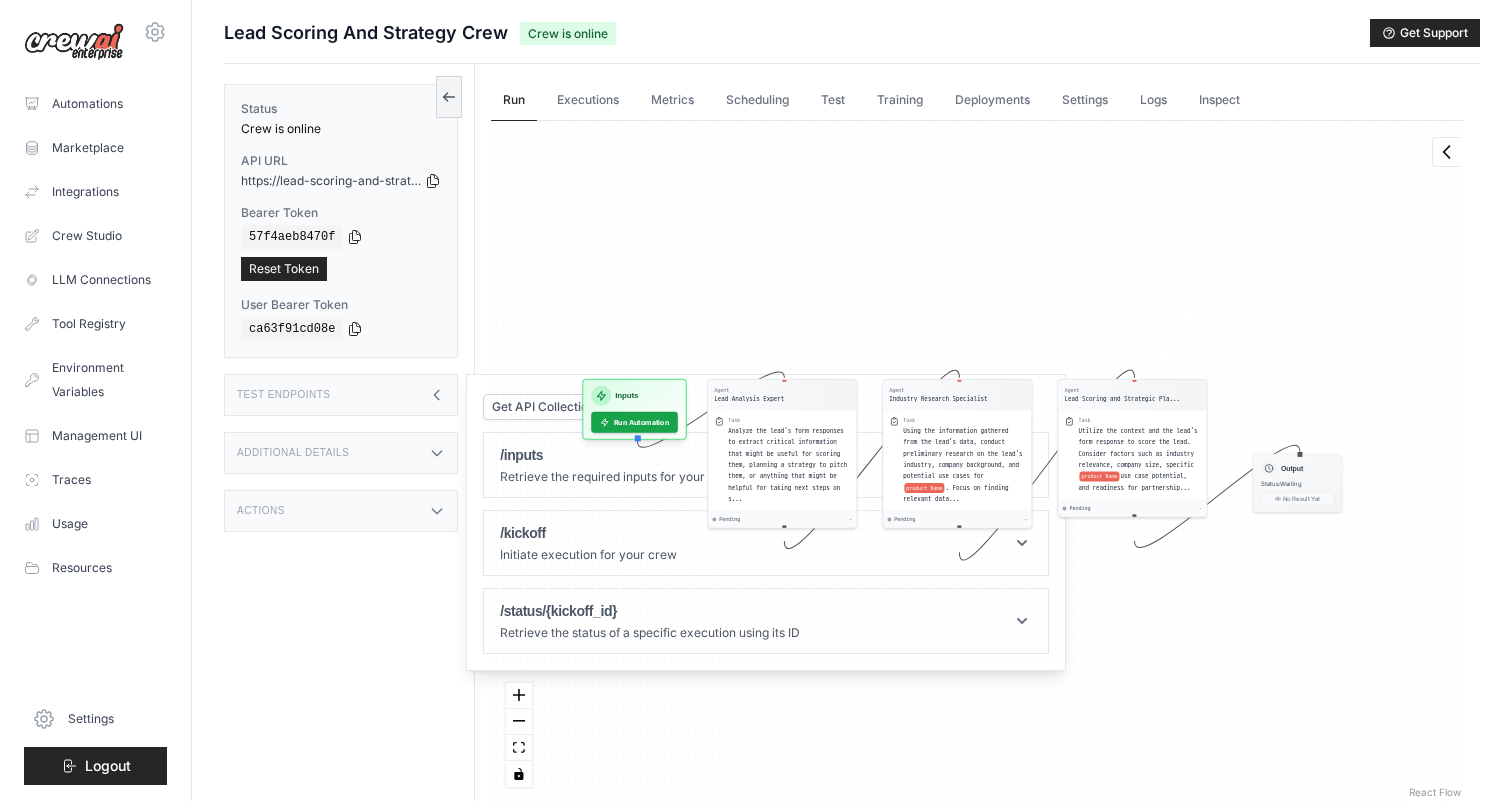 click on "Agent Lead Analysis Expert
Task Analyze the lead's form responses to extract critical information that might be useful for scoring them, planning a strategy to pitch them, or anything that might be helpful for taking next steps on s... Pending - Agent Industry Research Specialist
Task Using the information gathered from the lead's data, conduct preliminary research on the lead's industry, company background, and potential use cases for  product Name . Focus on finding relevant data... Pending - Agent Lead Scoring and Strategic Pla... Task Utilize the context and the lead's form response to score the lead. Consider factors such as industry relevance, company size, specific  product Name  use case potential, and readiness for partnership... Pending - Inputs Run Automation Output Status:  Waiting No Result Yet" at bounding box center [977, 461] 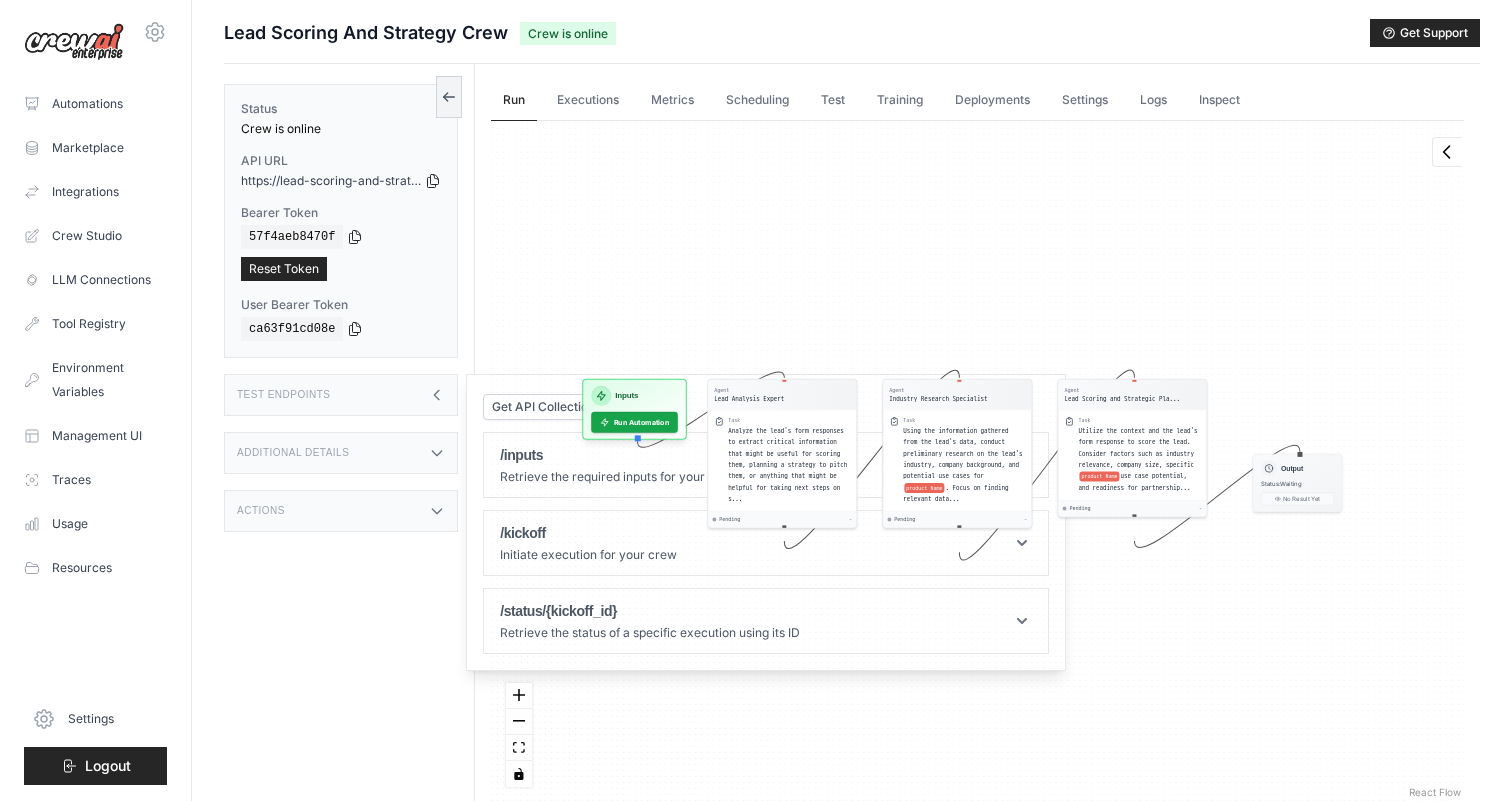 click 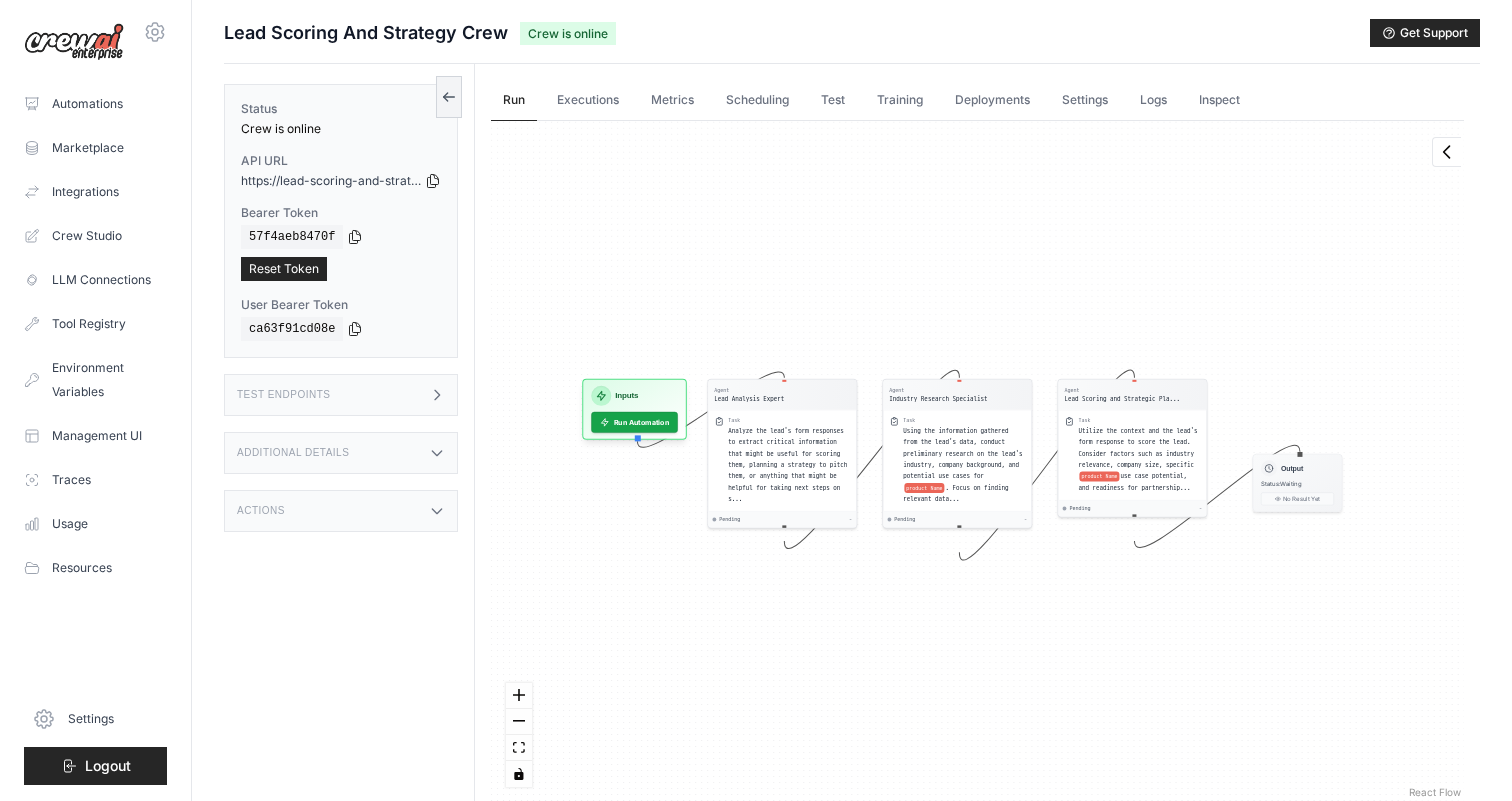click 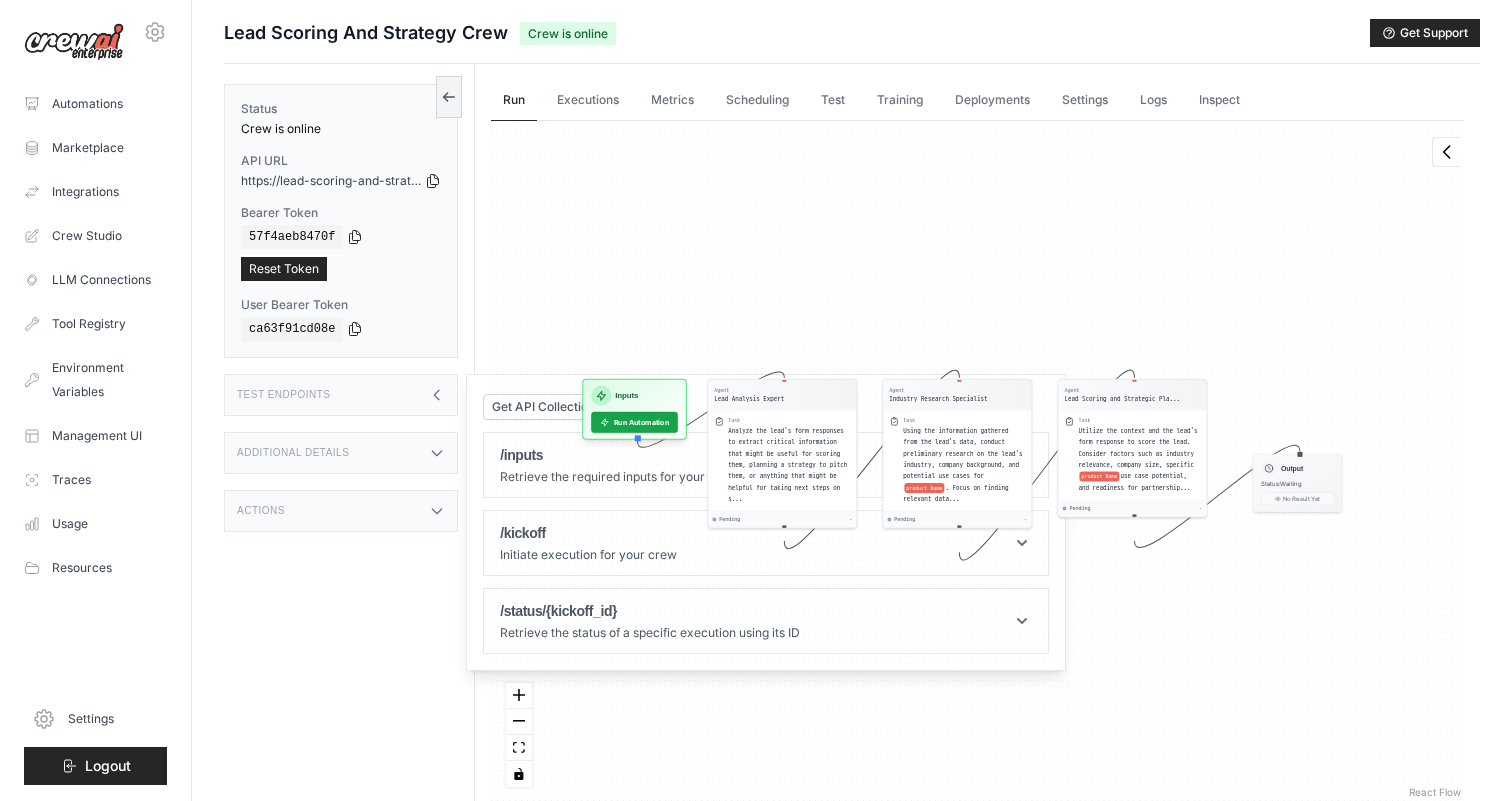 click on "Agent Lead Analysis Expert
Task Analyze the lead's form responses to extract critical information that might be useful for scoring them, planning a strategy to pitch them, or anything that might be helpful for taking next steps on s... Pending - Agent Industry Research Specialist
Task Using the information gathered from the lead's data, conduct preliminary research on the lead's industry, company background, and potential use cases for  product Name . Focus on finding relevant data... Pending - Agent Lead Scoring and Strategic Pla... Task Utilize the context and the lead's form response to score the lead. Consider factors such as industry relevance, company size, specific  product Name  use case potential, and readiness for partnership... Pending - Inputs Run Automation Output Status:  Waiting No Result Yet" at bounding box center (977, 461) 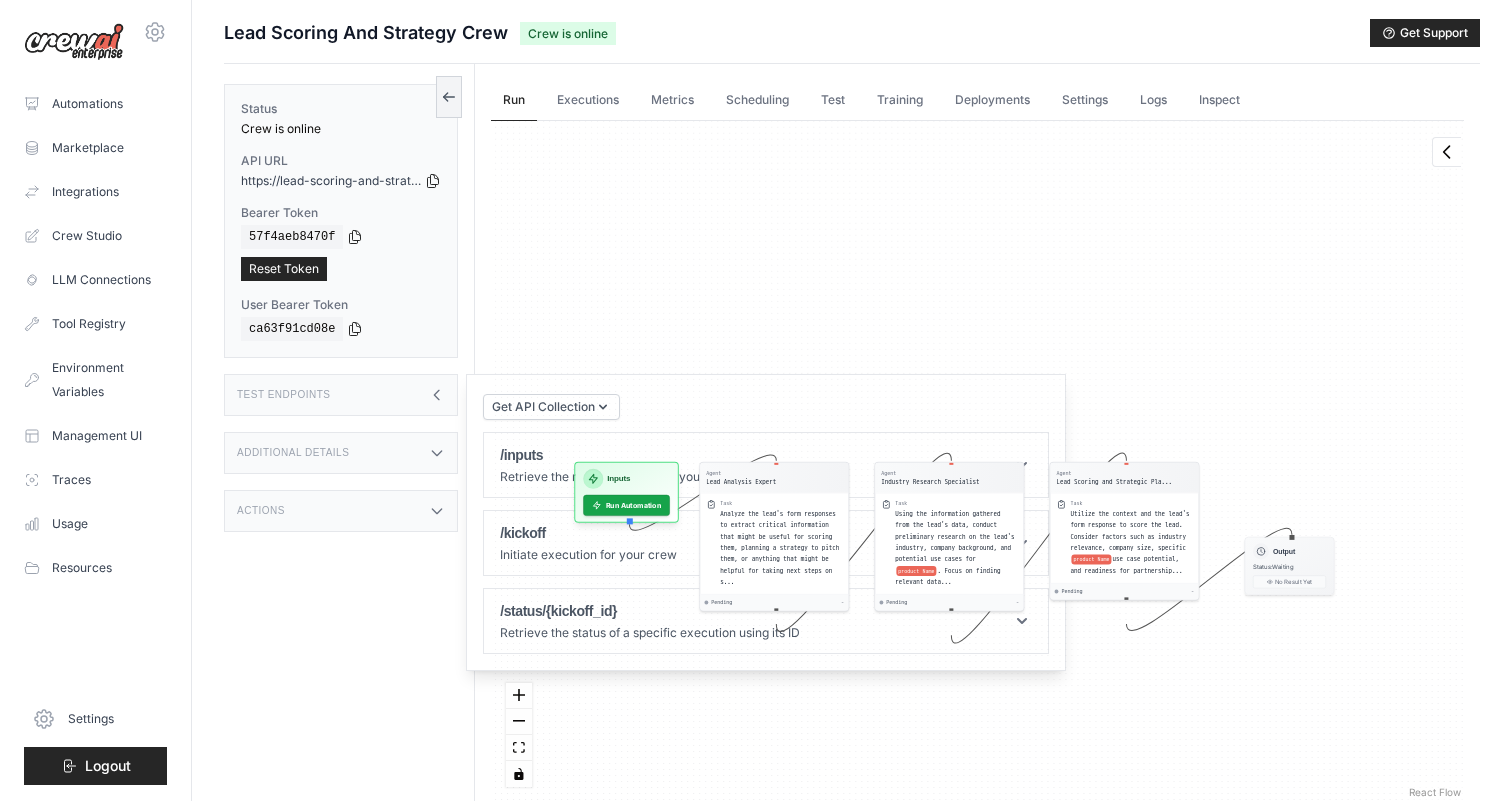 drag, startPoint x: 639, startPoint y: 488, endPoint x: 631, endPoint y: 571, distance: 83.38465 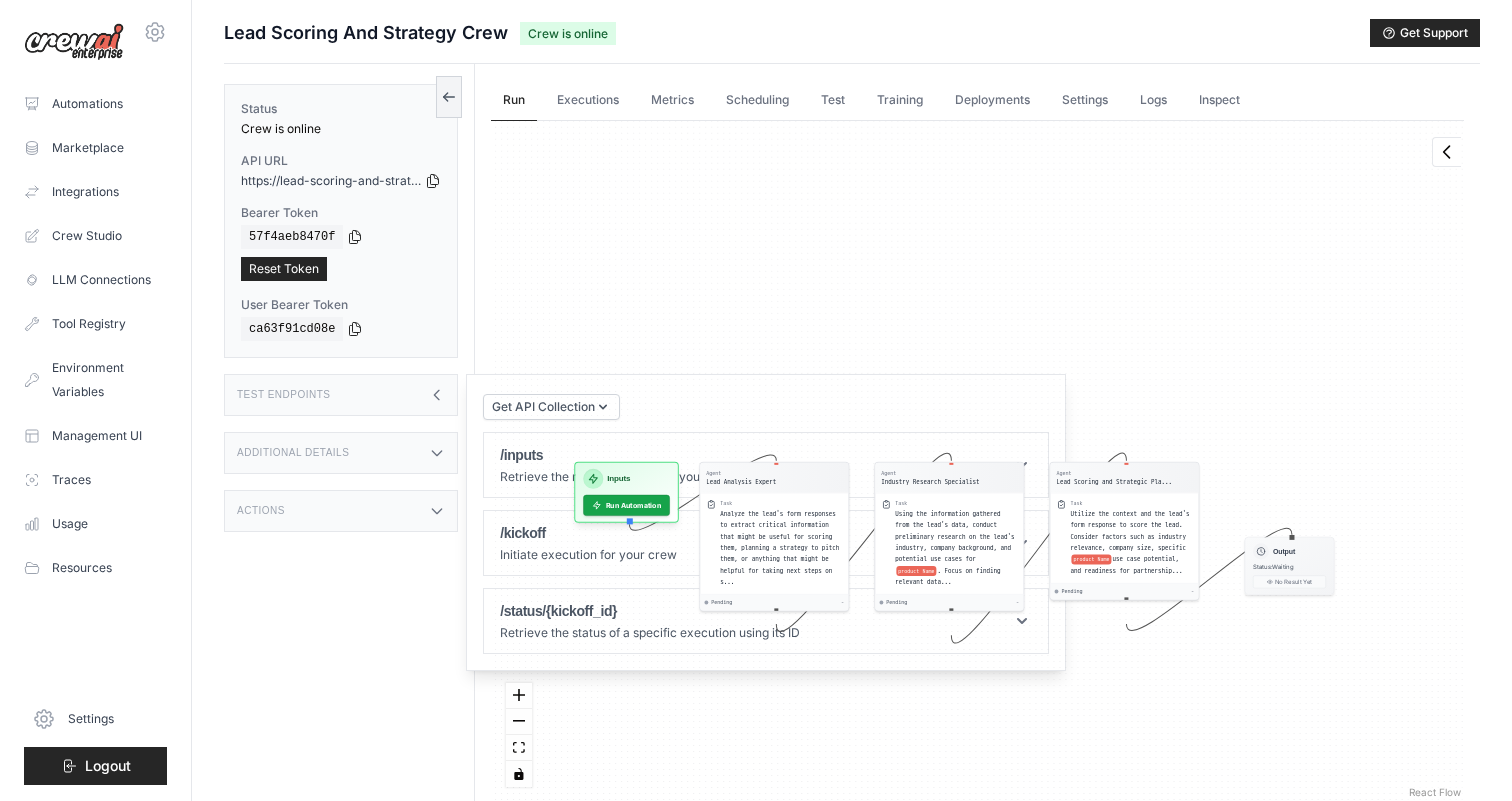 click on "Agent Lead Analysis Expert
Task Analyze the lead's form responses to extract critical information that might be useful for scoring them, planning a strategy to pitch them, or anything that might be helpful for taking next steps on s... Pending - Agent Industry Research Specialist
Task Using the information gathered from the lead's data, conduct preliminary research on the lead's industry, company background, and potential use cases for  product Name . Focus on finding relevant data... Pending - Agent Lead Scoring and Strategic Pla... Task Utilize the context and the lead's form response to score the lead. Consider factors such as industry relevance, company size, specific  product Name  use case potential, and readiness for partnership... Pending - Inputs Run Automation Output Status:  Waiting No Result Yet" at bounding box center [977, 461] 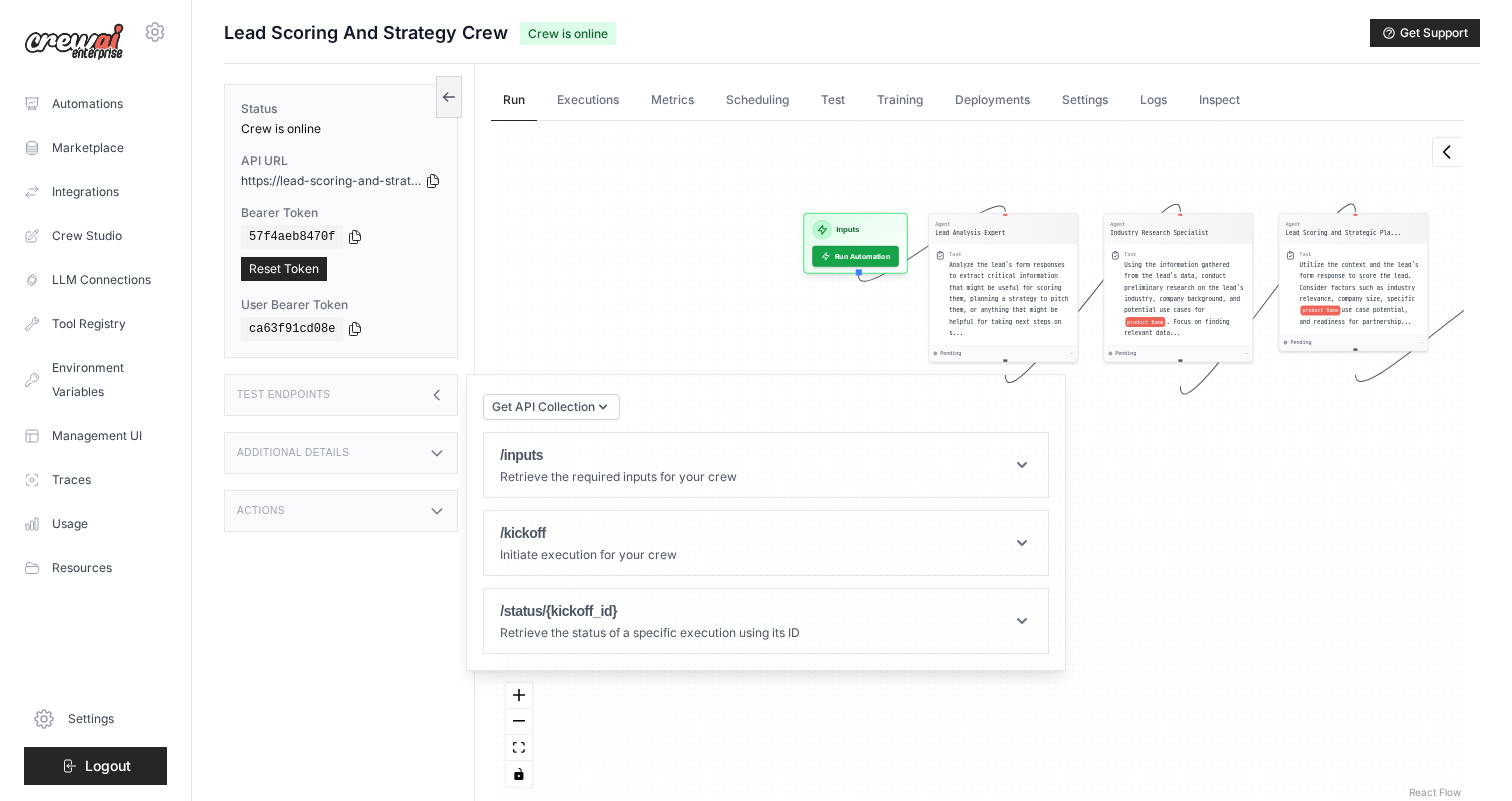 drag, startPoint x: 631, startPoint y: 571, endPoint x: 860, endPoint y: 322, distance: 338.2928 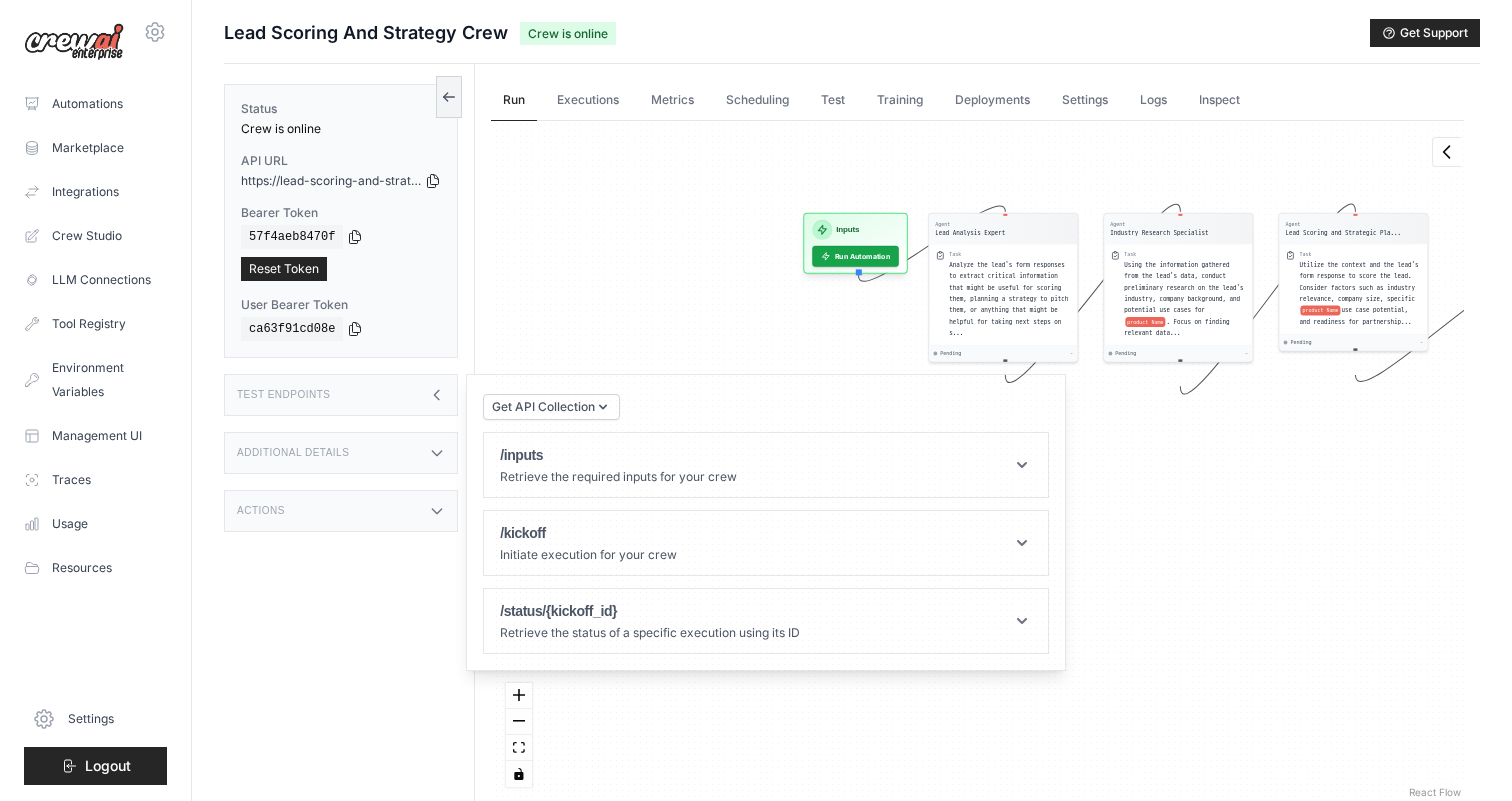 click on "Agent Lead Analysis Expert
Task Analyze the lead's form responses to extract critical information that might be useful for scoring them, planning a strategy to pitch them, or anything that might be helpful for taking next steps on s... Pending - Agent Industry Research Specialist
Task Using the information gathered from the lead's data, conduct preliminary research on the lead's industry, company background, and potential use cases for  product Name . Focus on finding relevant data... Pending - Agent Lead Scoring and Strategic Pla... Task Utilize the context and the lead's form response to score the lead. Consider factors such as industry relevance, company size, specific  product Name  use case potential, and readiness for partnership... Pending - Inputs Run Automation Output Status:  Waiting No Result Yet" at bounding box center (977, 461) 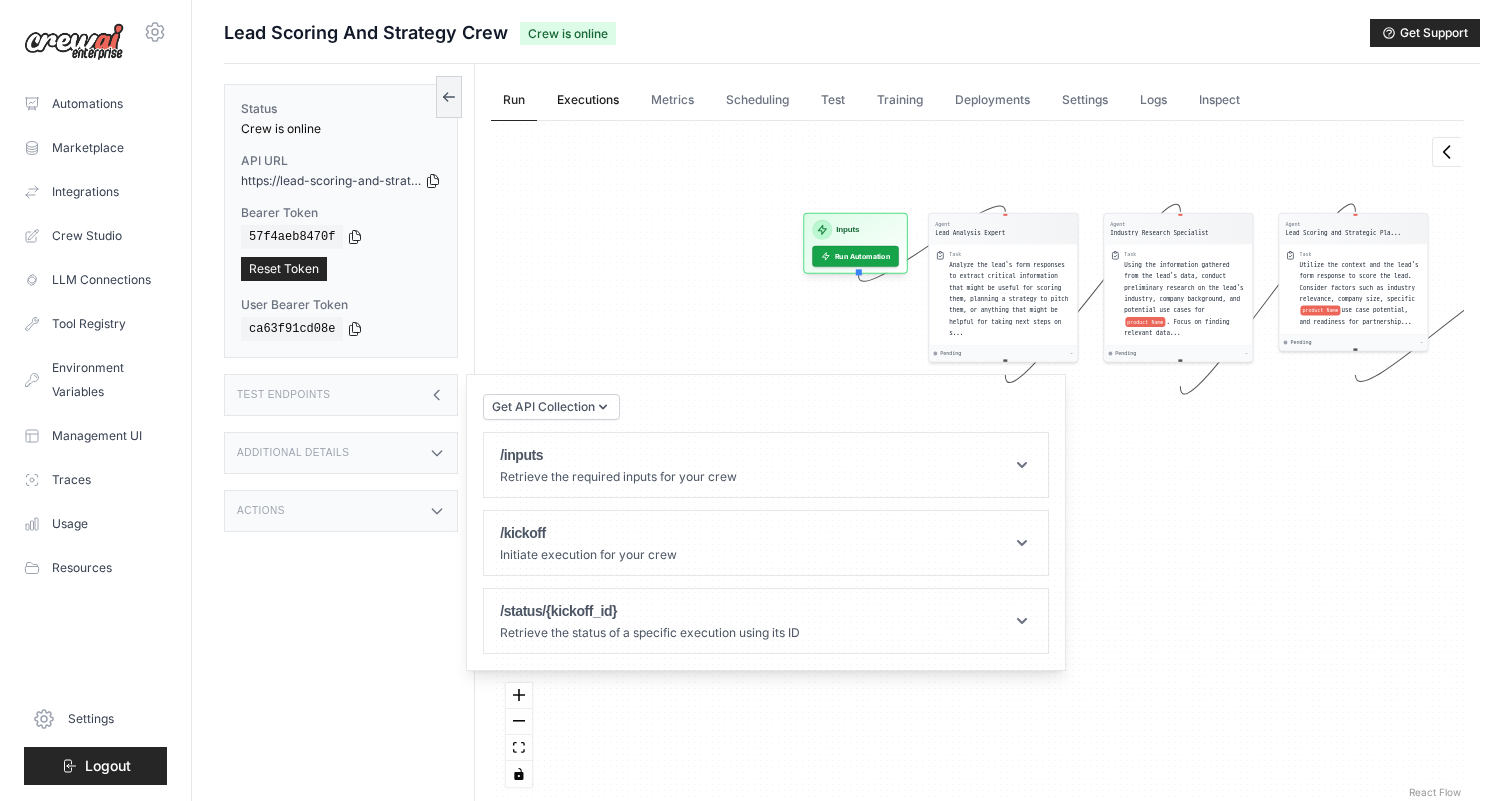 click on "Executions" at bounding box center (588, 101) 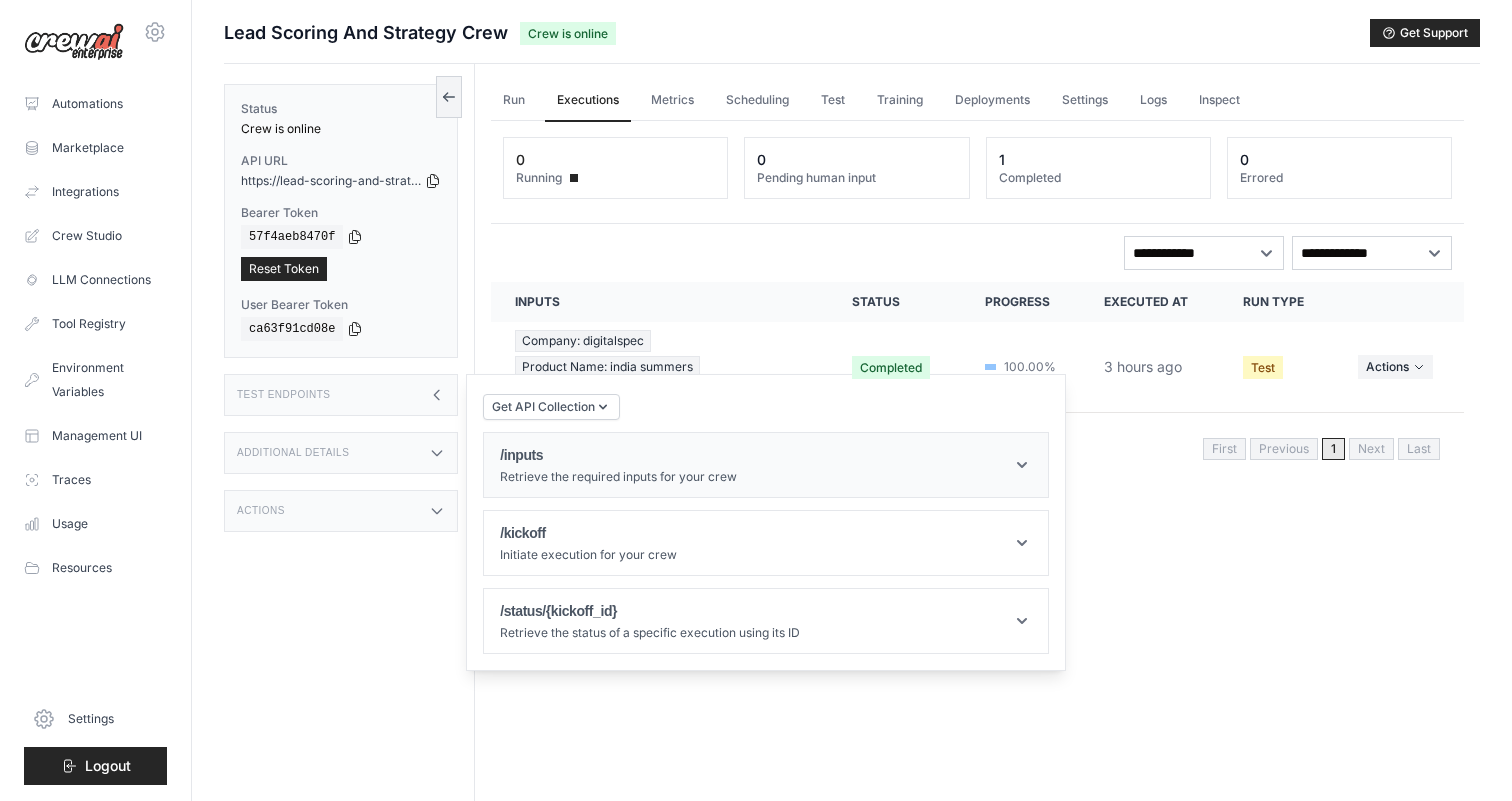 click on "/inputs
Retrieve the required inputs for your crew" at bounding box center (766, 465) 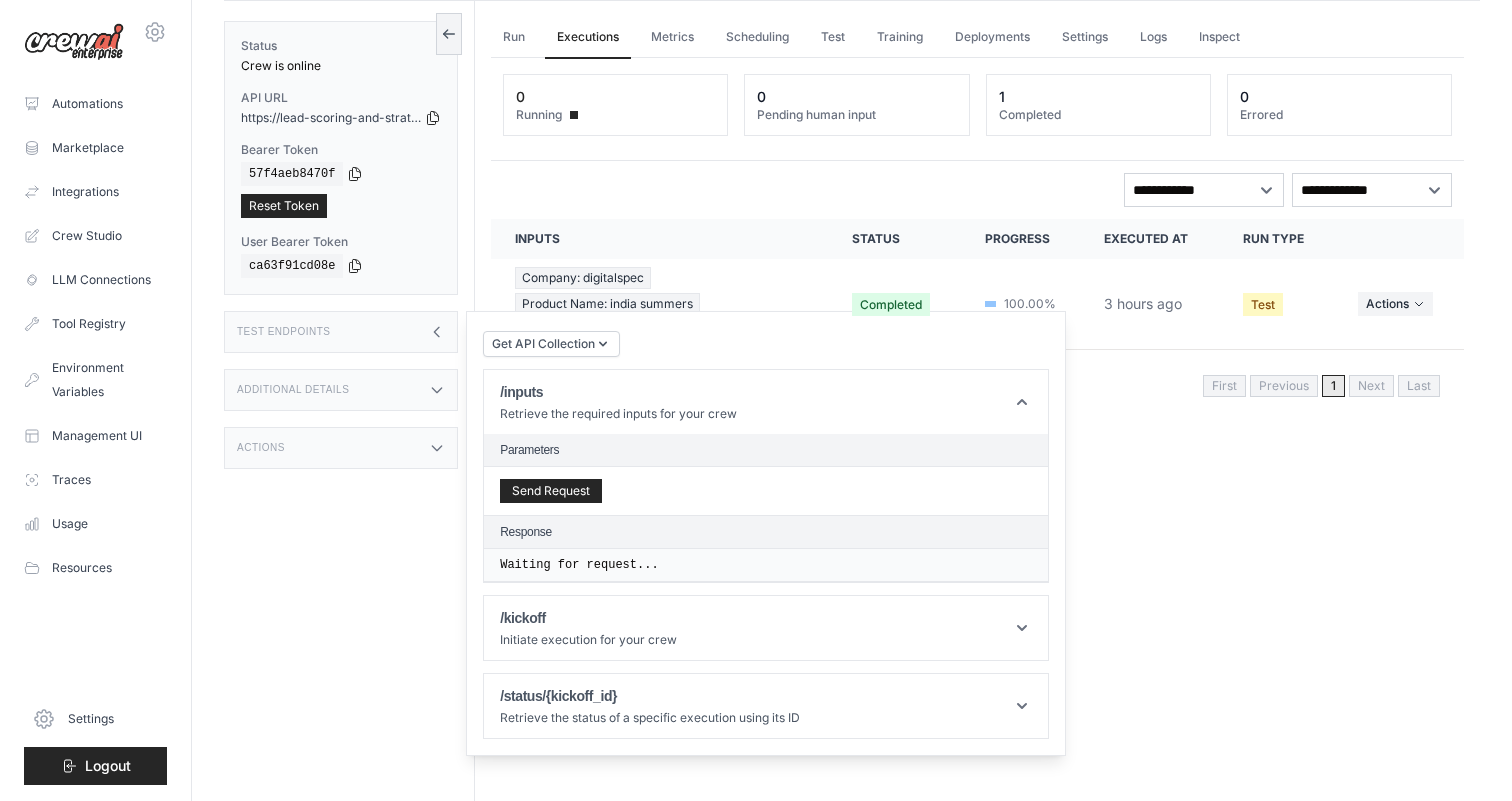 scroll, scrollTop: 63, scrollLeft: 0, axis: vertical 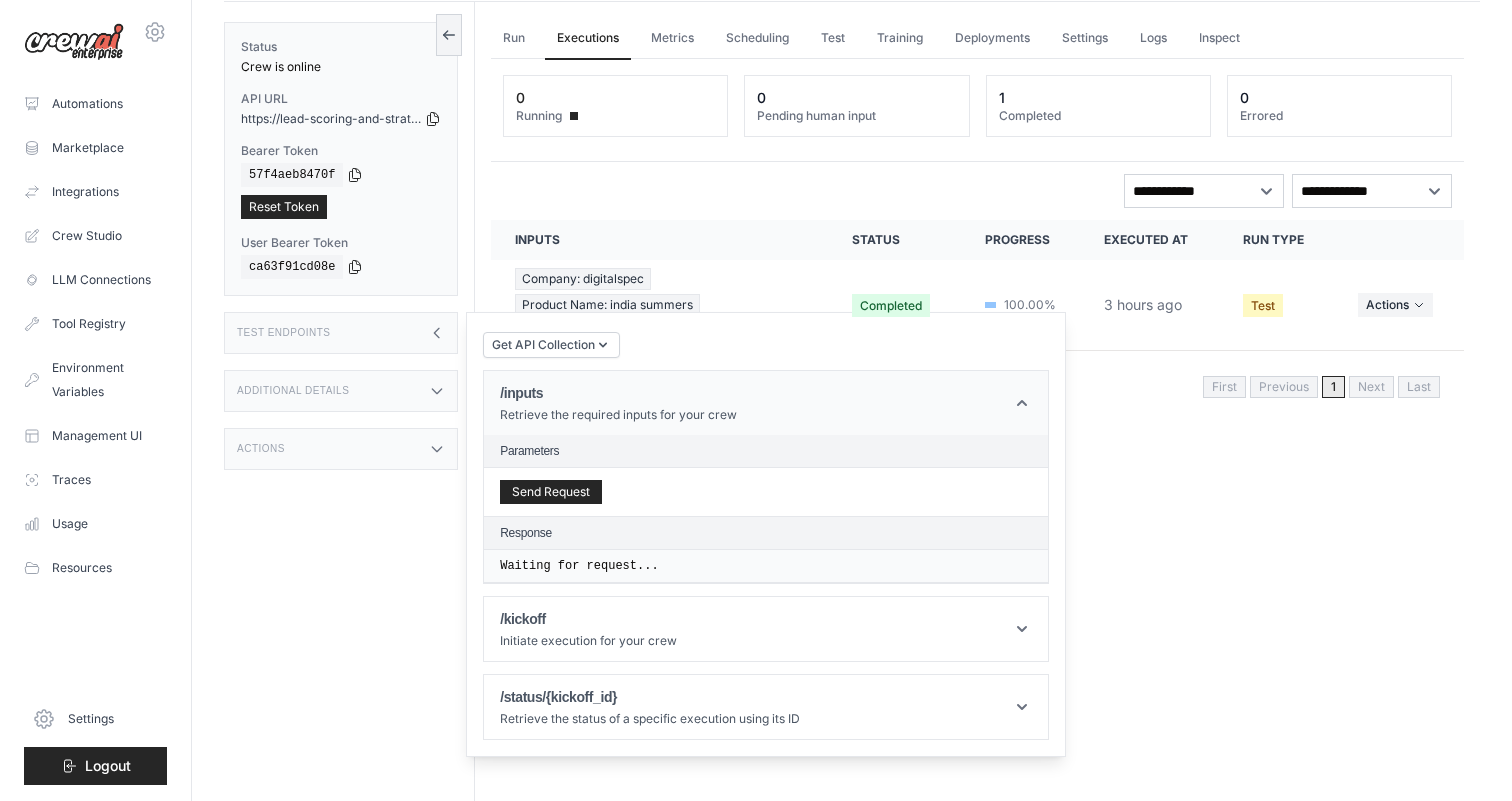 click on "/inputs
Retrieve the required inputs for your crew" at bounding box center [766, 403] 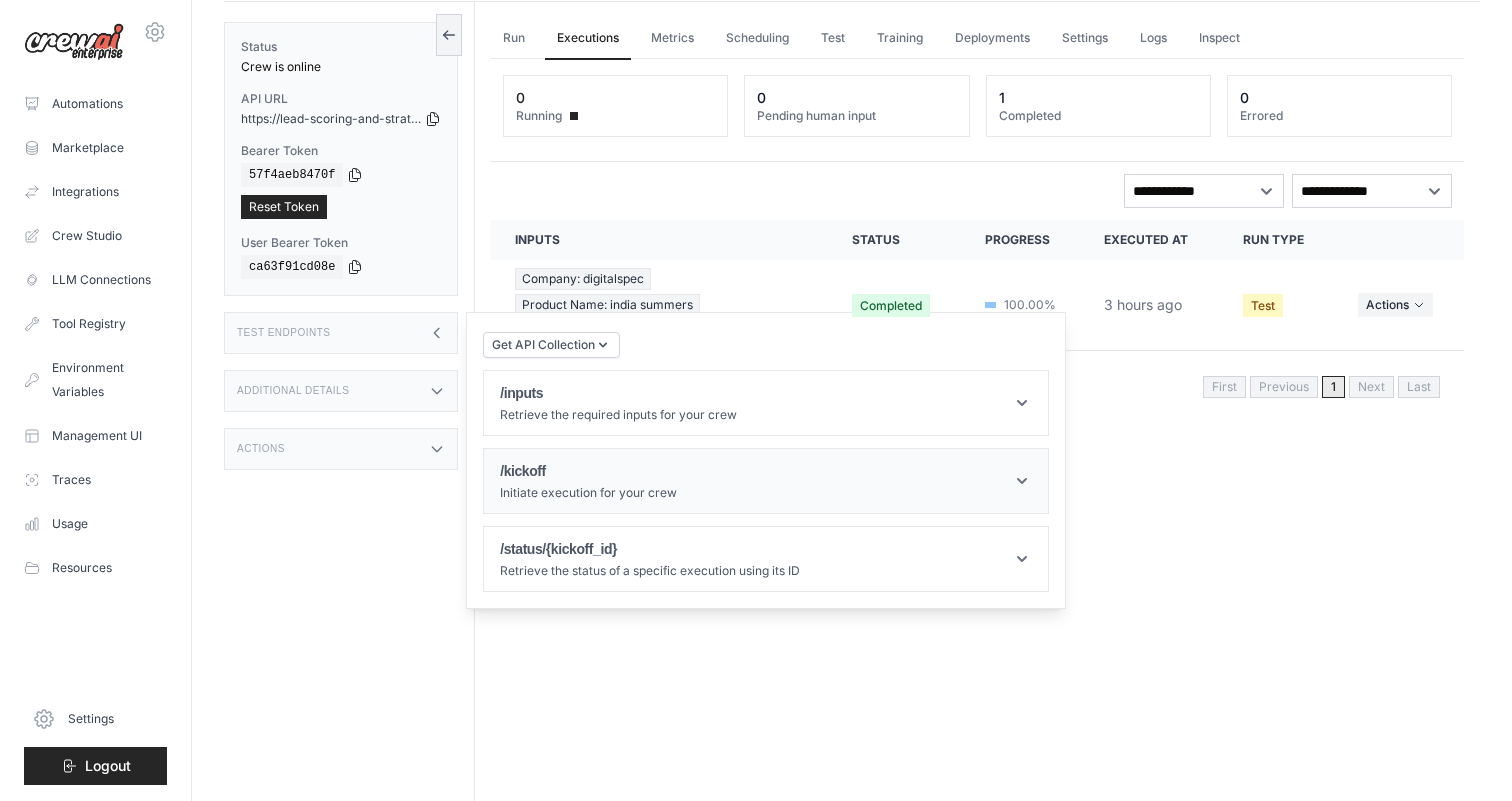 click on "/kickoff
Initiate execution for your crew" at bounding box center (766, 481) 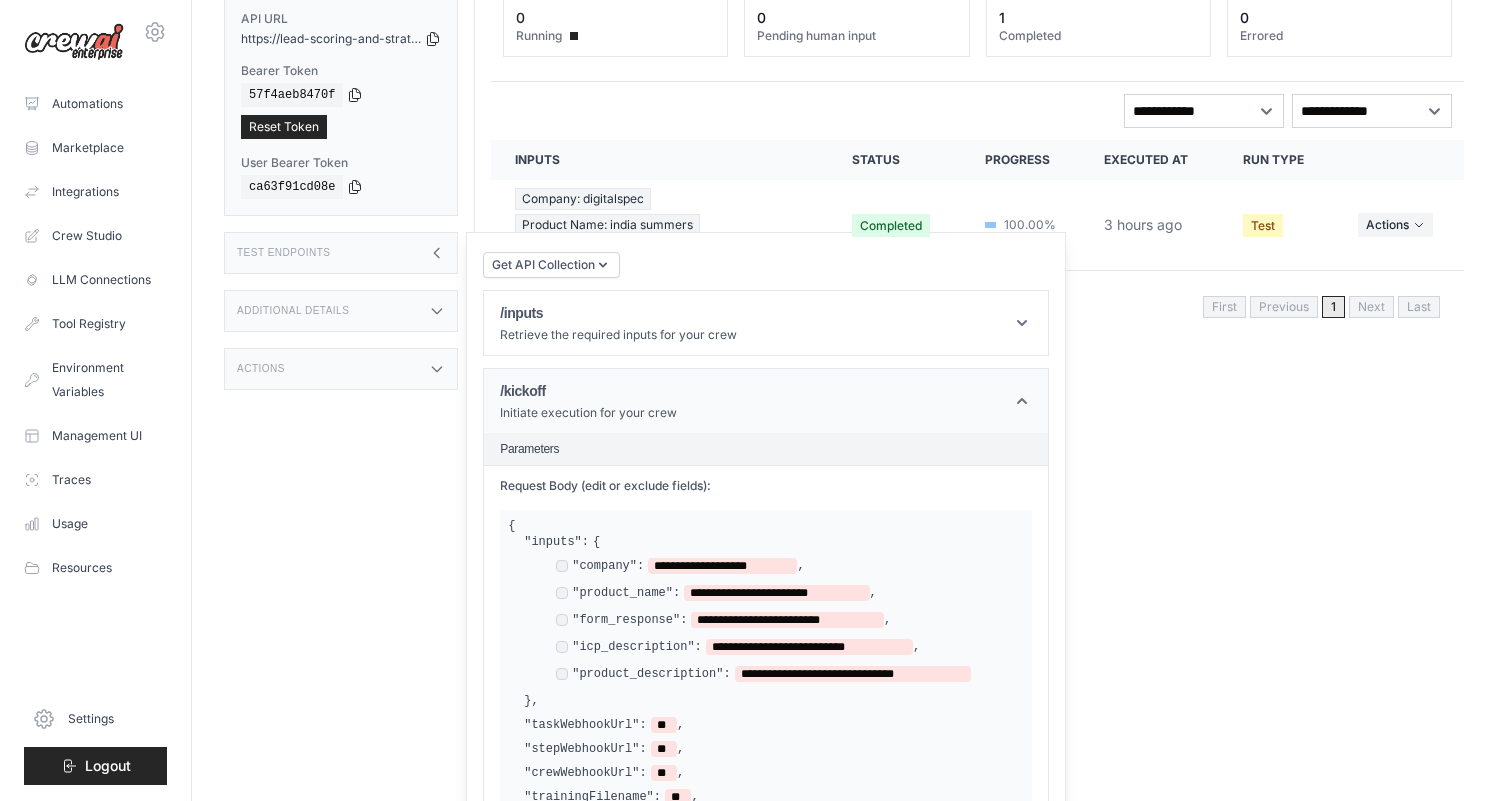 click on "/kickoff
Initiate execution for your crew" at bounding box center (766, 401) 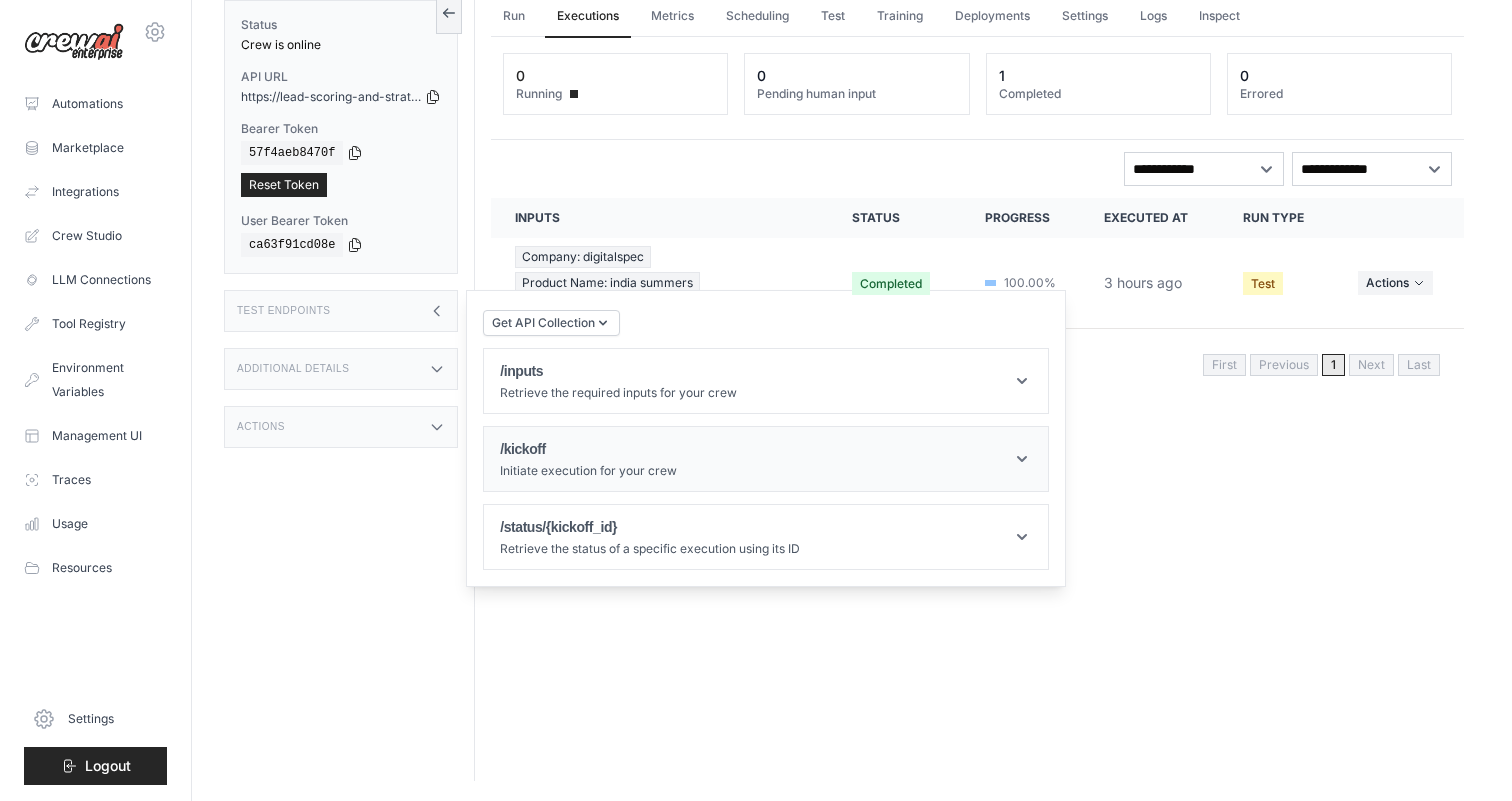 scroll, scrollTop: 85, scrollLeft: 0, axis: vertical 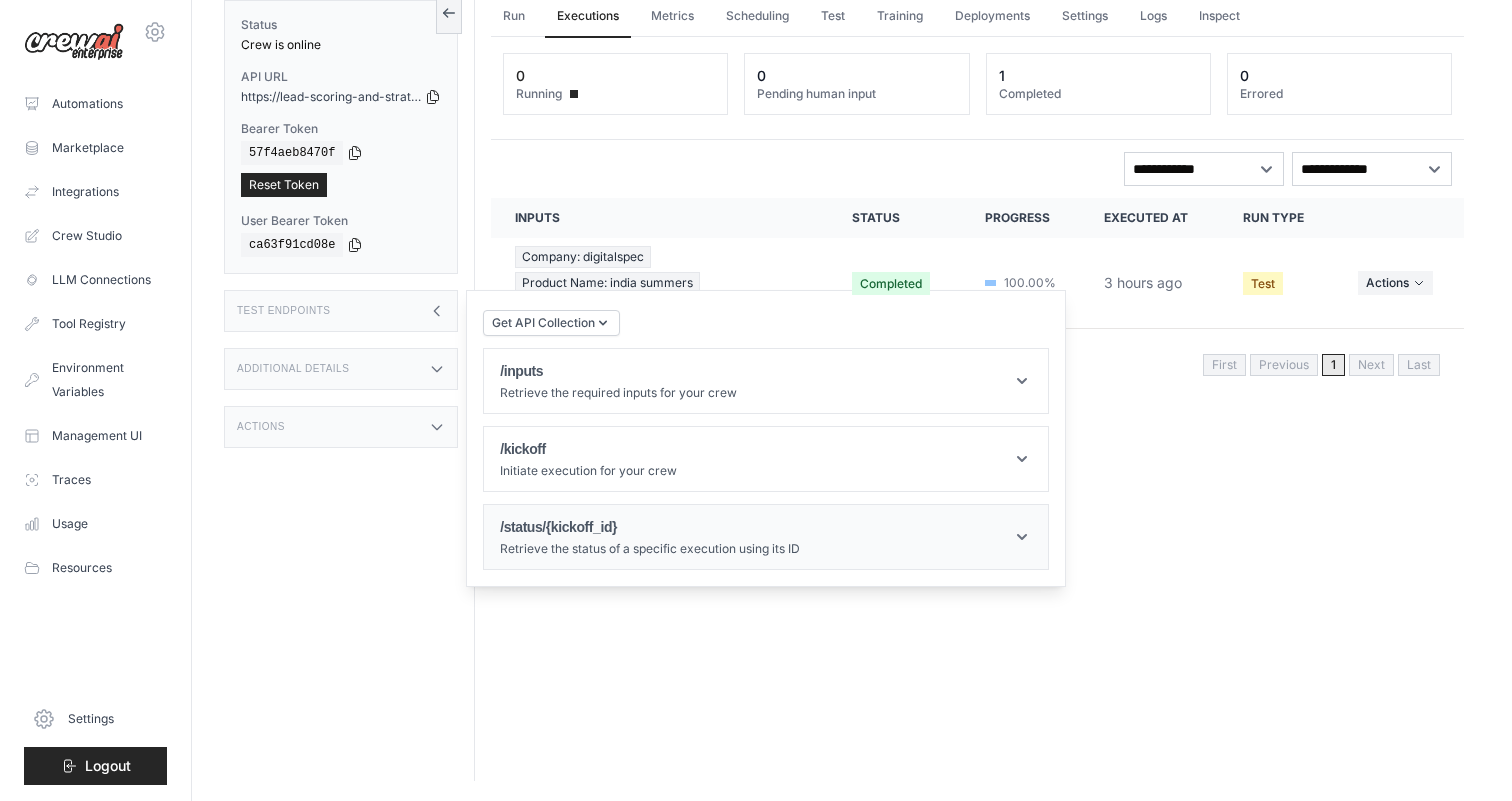 click on "/status/{kickoff_id}
Retrieve the status of a specific execution using its ID" at bounding box center (766, 537) 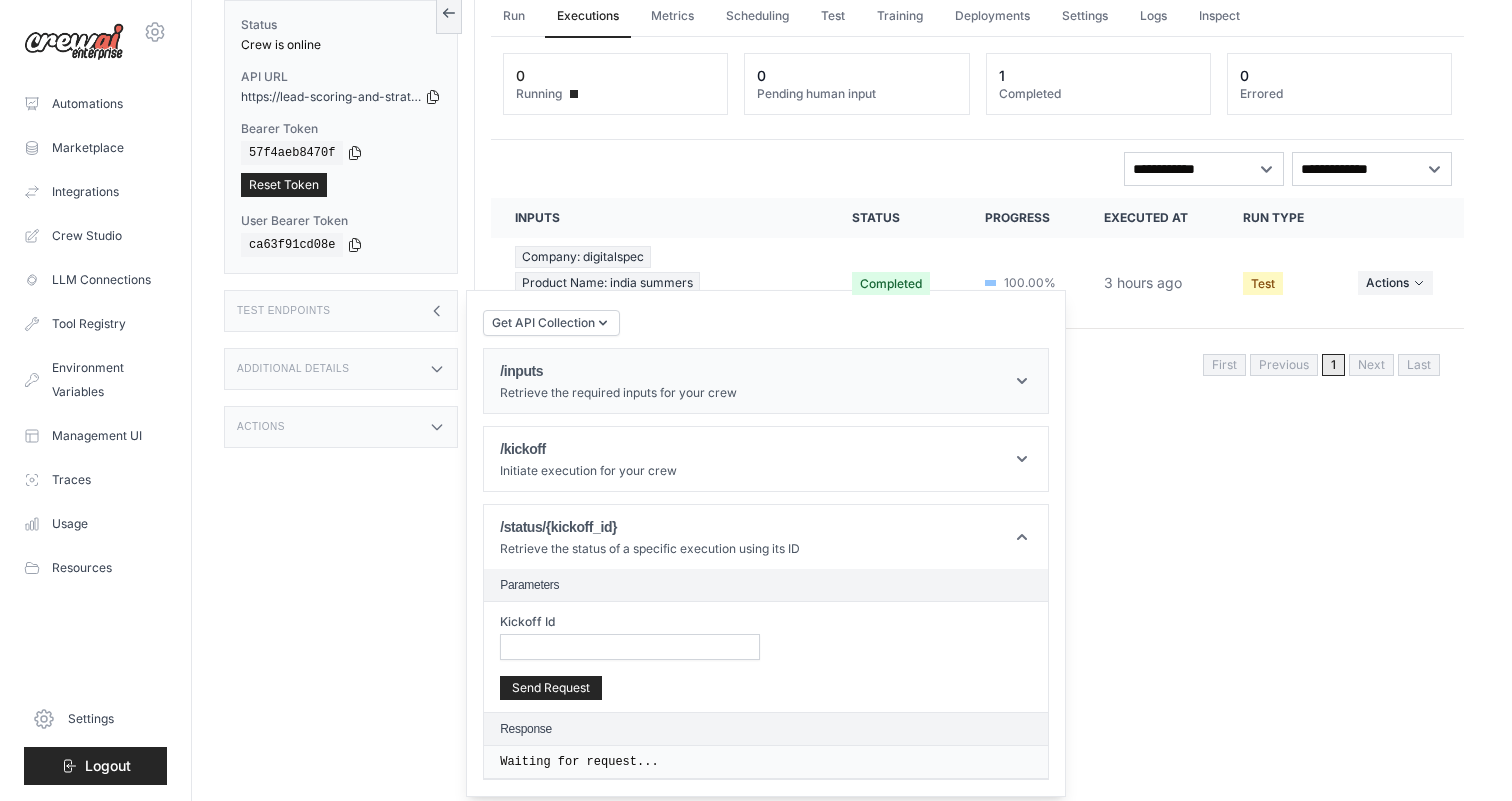 click on "/inputs
Retrieve the required inputs for your crew" at bounding box center (766, 381) 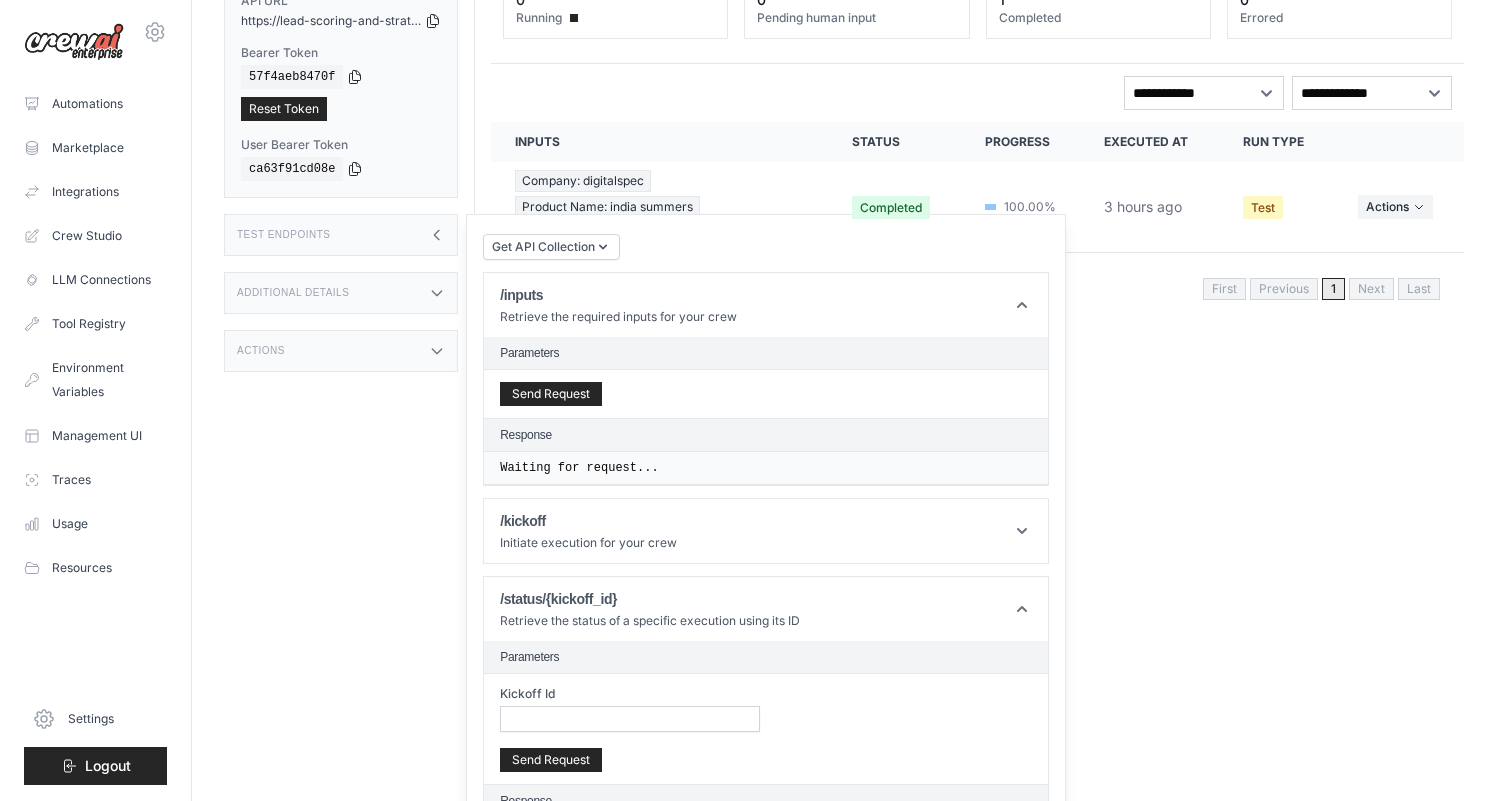 scroll, scrollTop: 191, scrollLeft: 0, axis: vertical 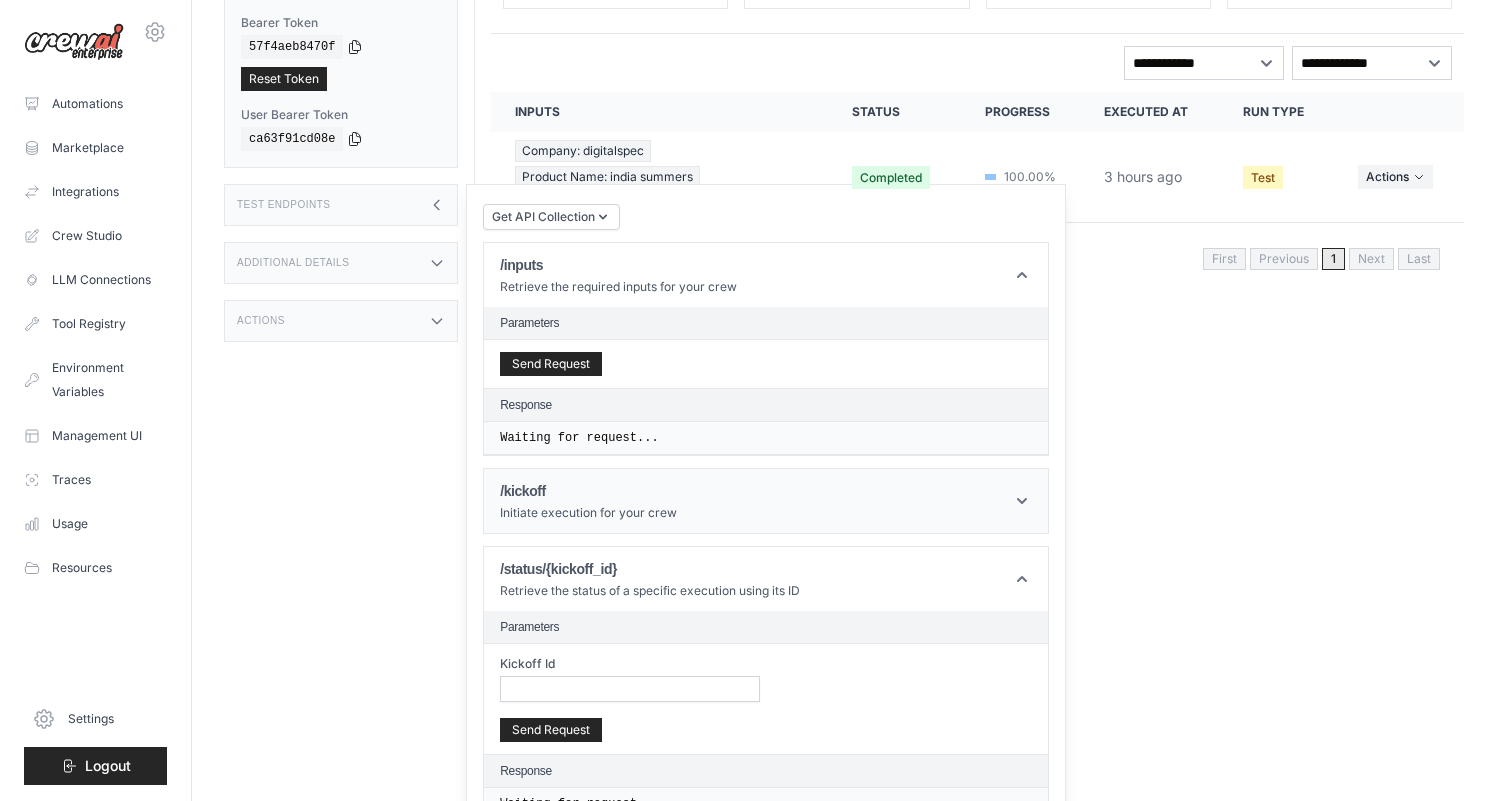 click on "/kickoff
Initiate execution for your crew" at bounding box center [766, 501] 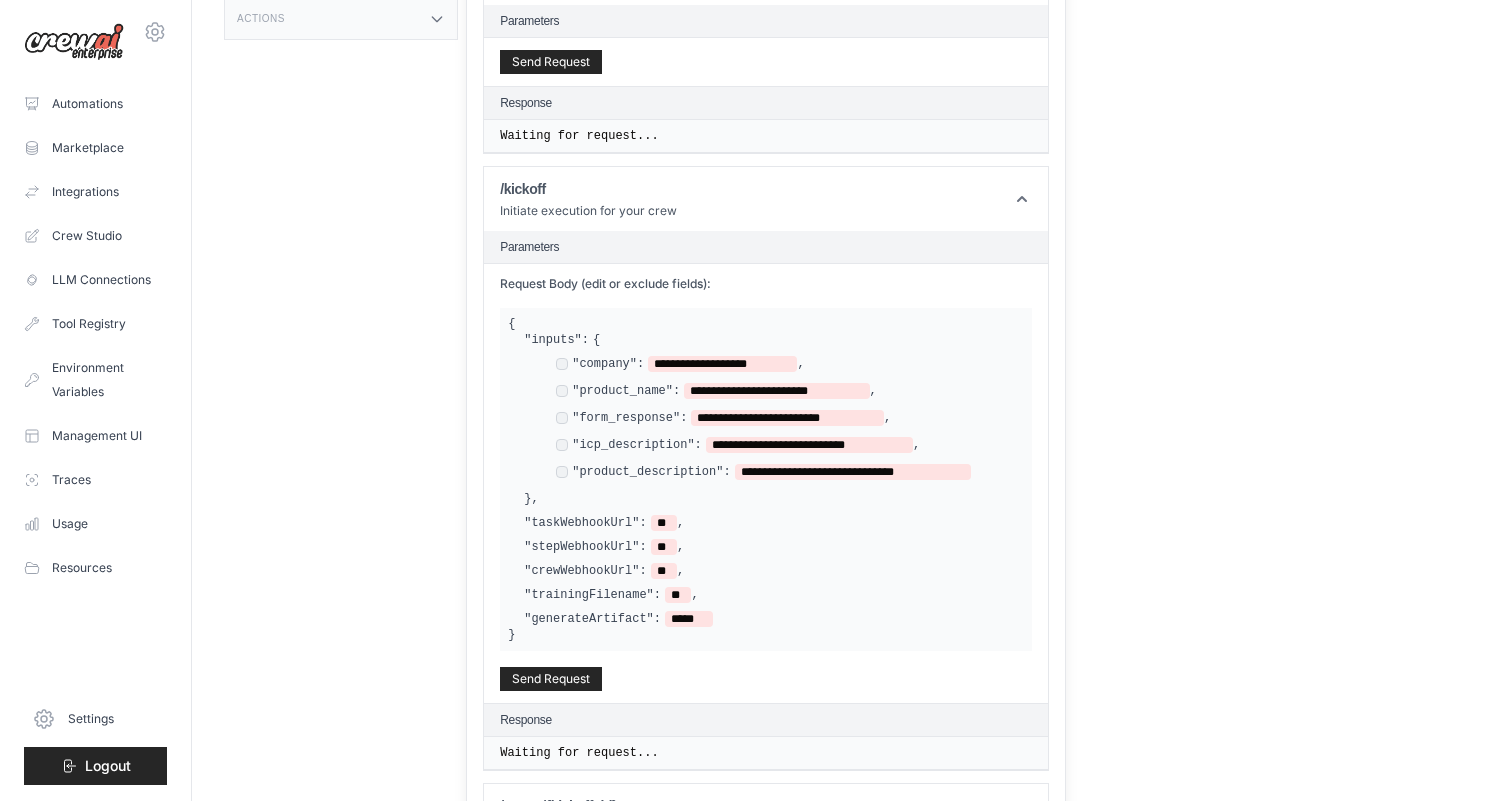 scroll, scrollTop: 466, scrollLeft: 0, axis: vertical 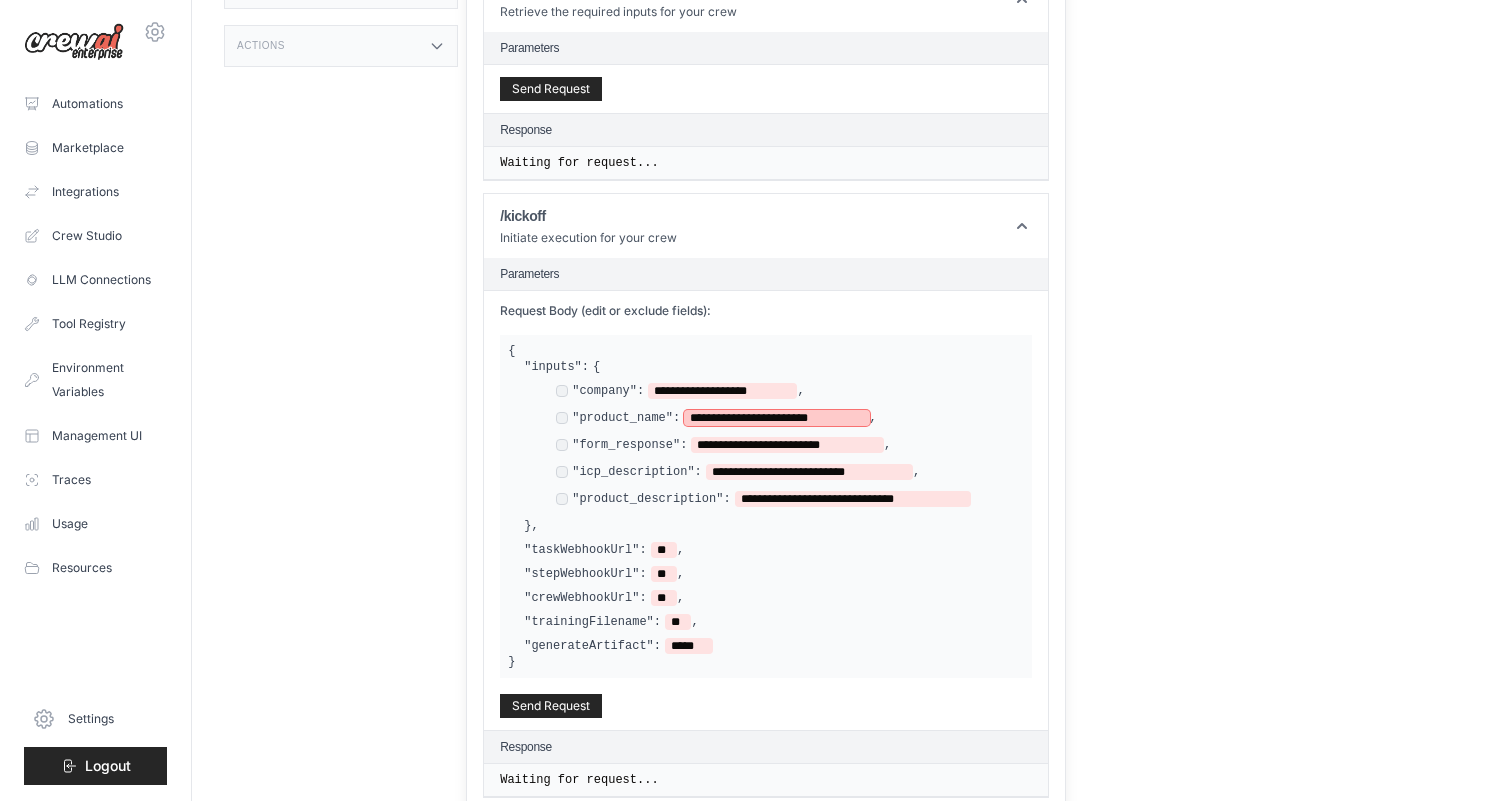 click on "**********" at bounding box center (776, 418) 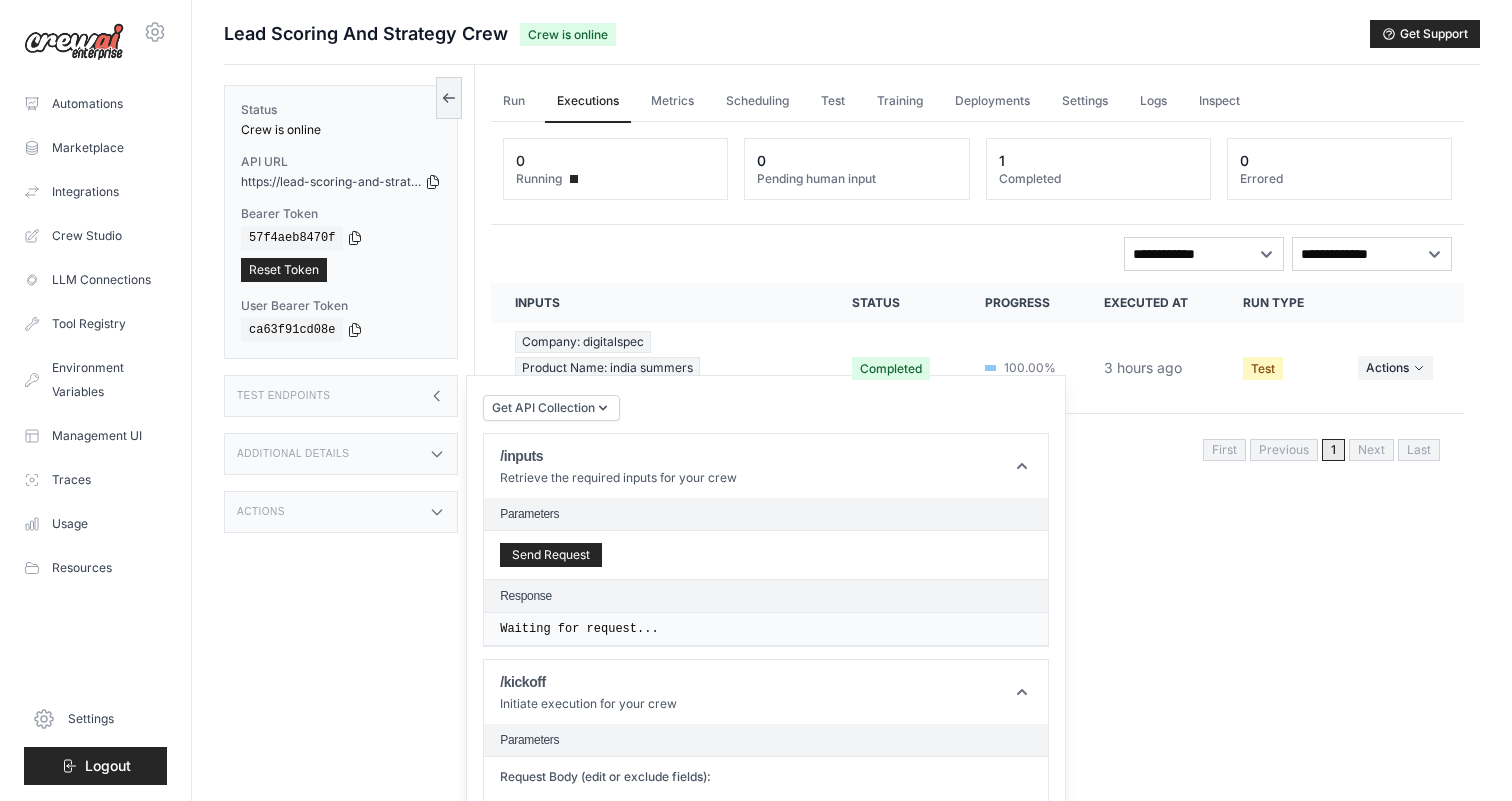 click on "Additional Details" at bounding box center [293, 454] 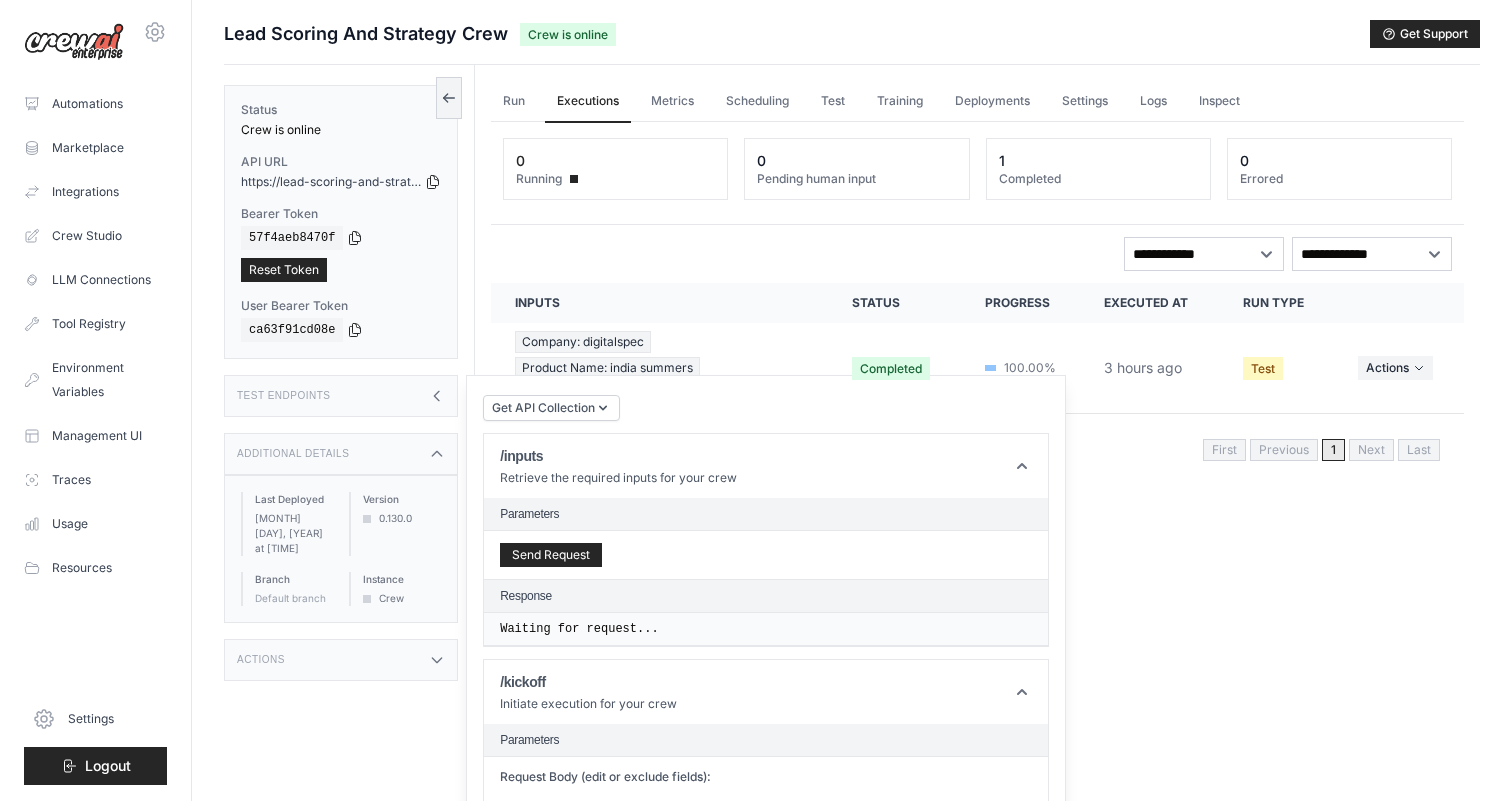click on "Actions" at bounding box center (341, 660) 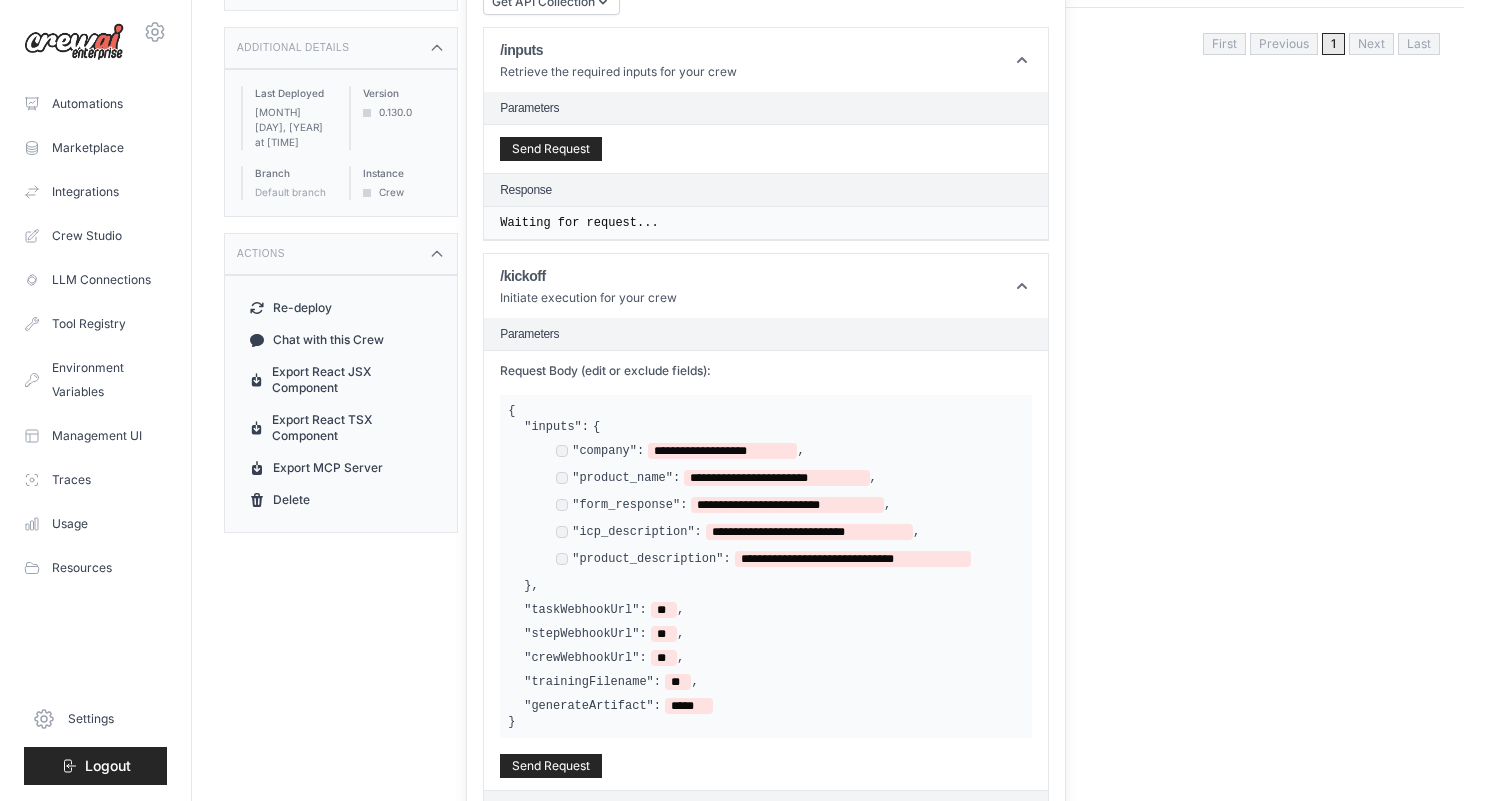 click on "[EMAIL]
Settings
Automations
Marketplace
Integrations" at bounding box center [756, 37] 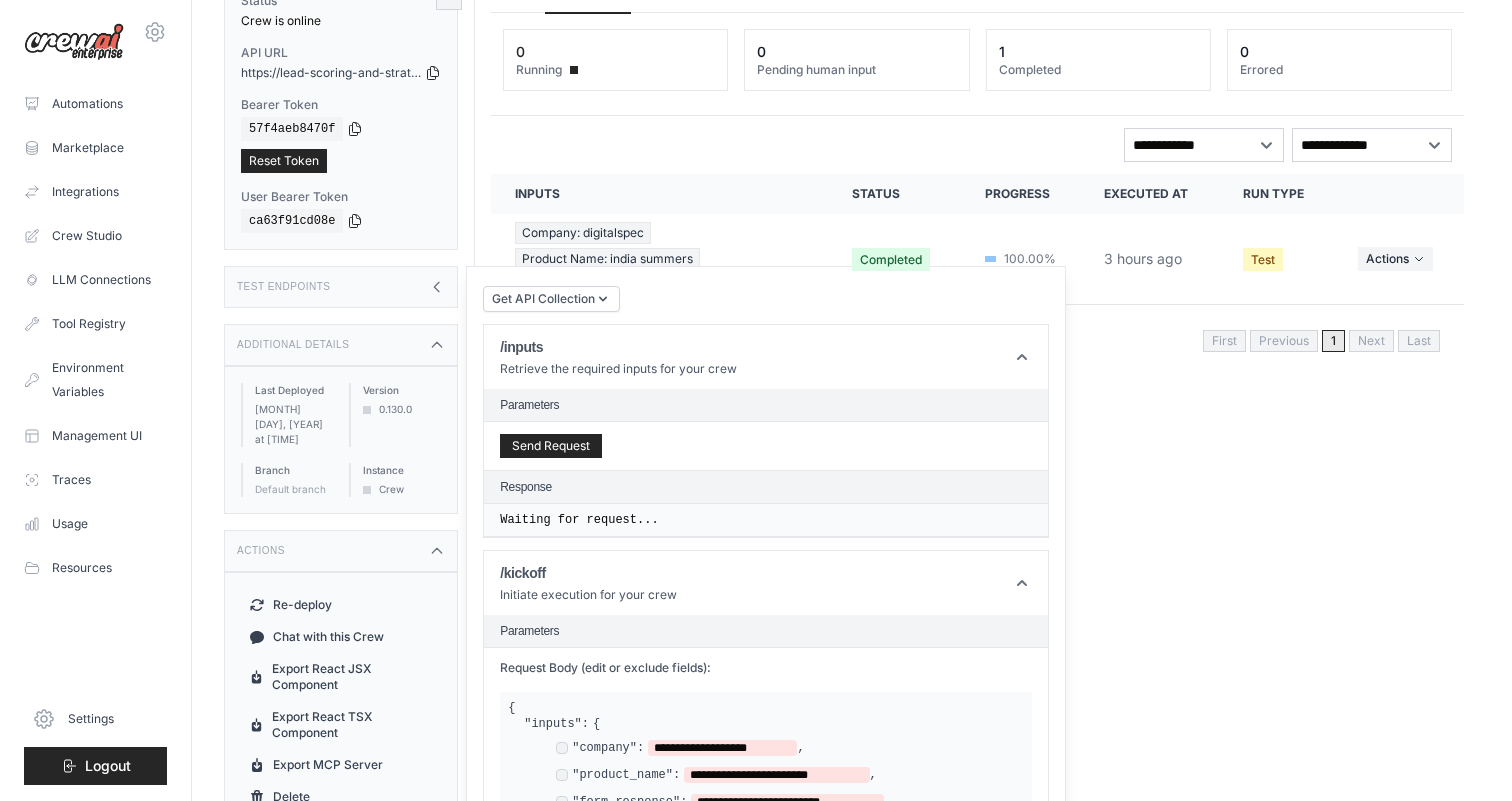 scroll, scrollTop: 5, scrollLeft: 0, axis: vertical 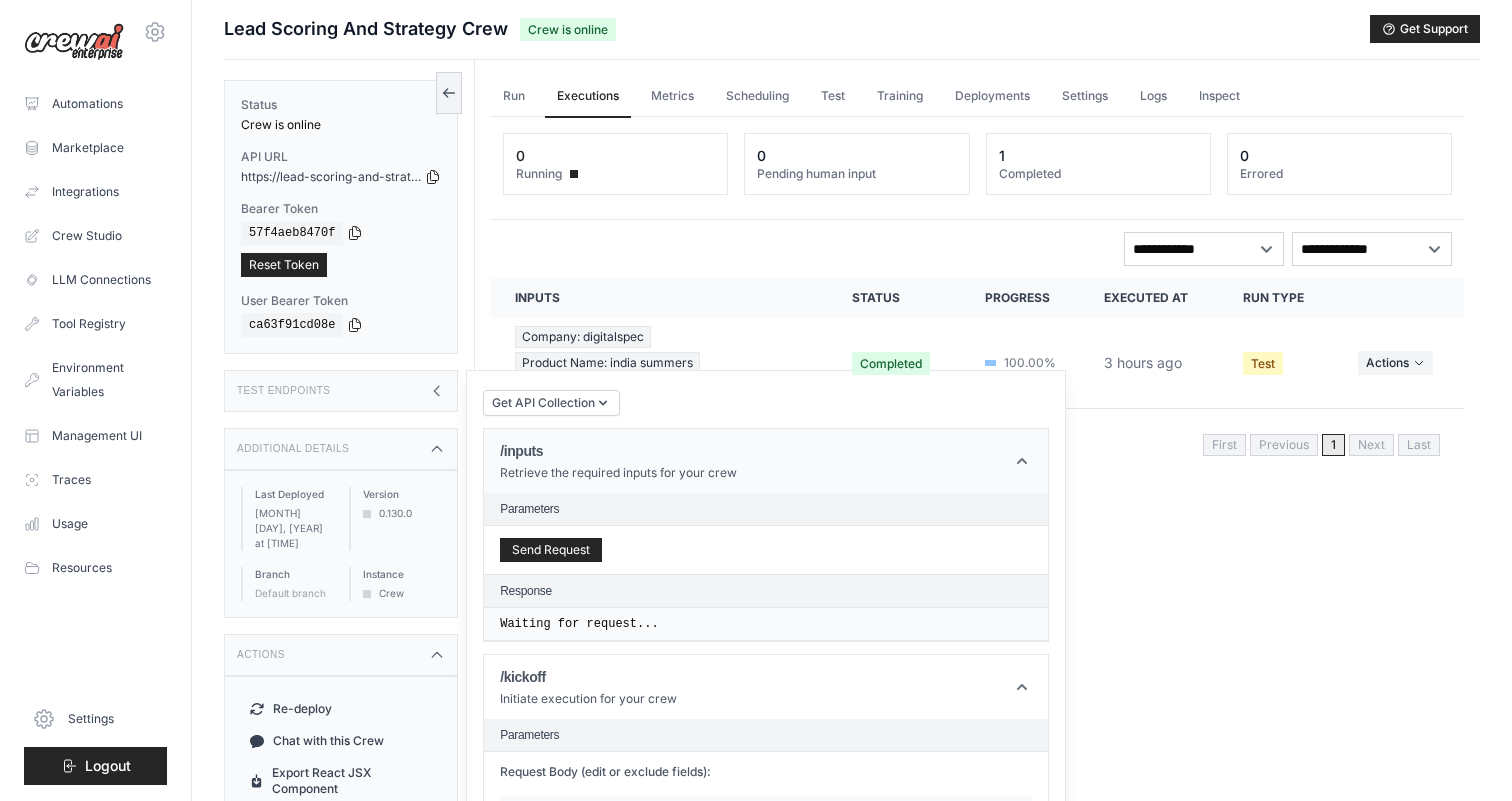 click 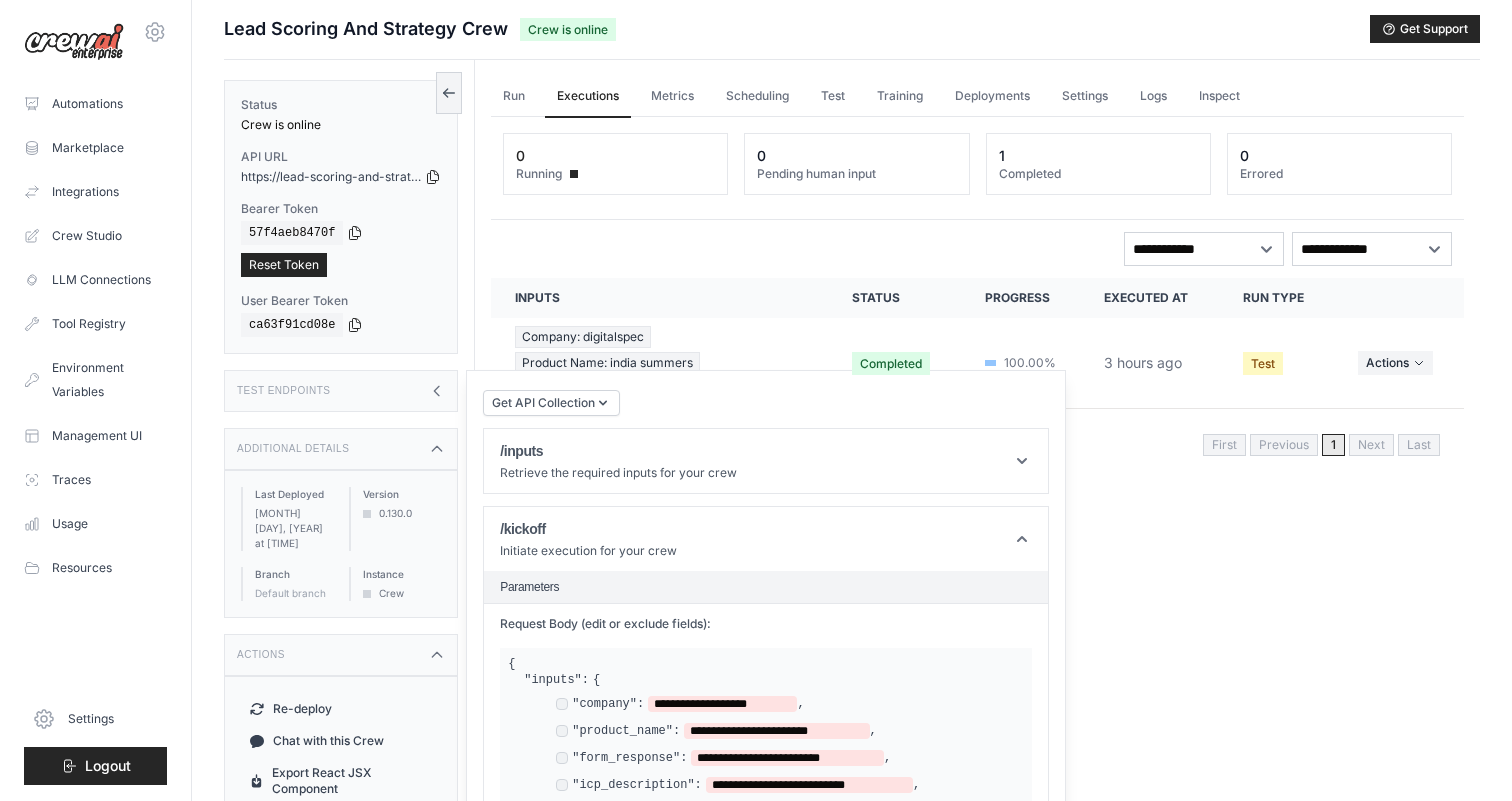 click on "Additional Details" at bounding box center [341, 449] 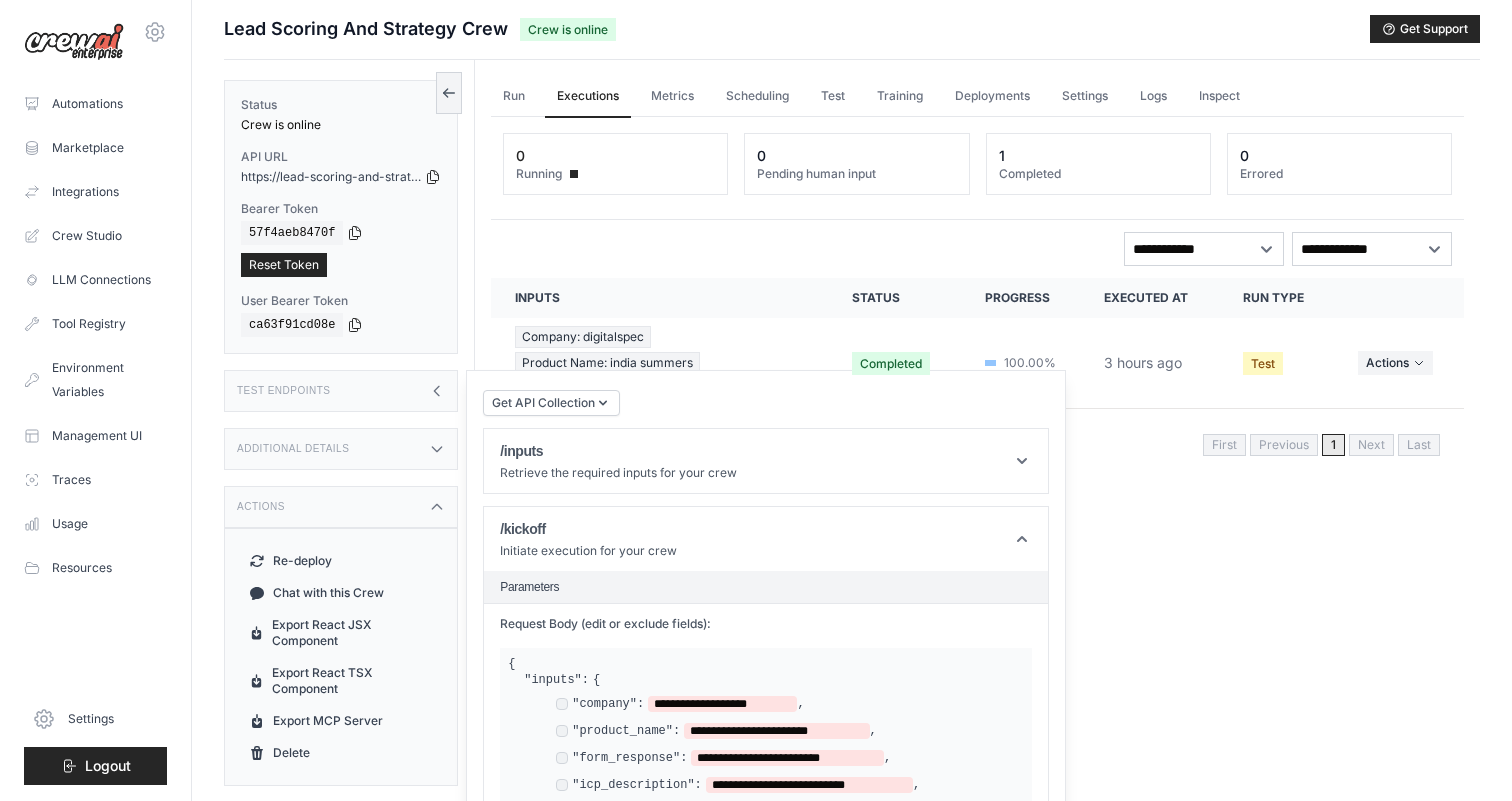 click 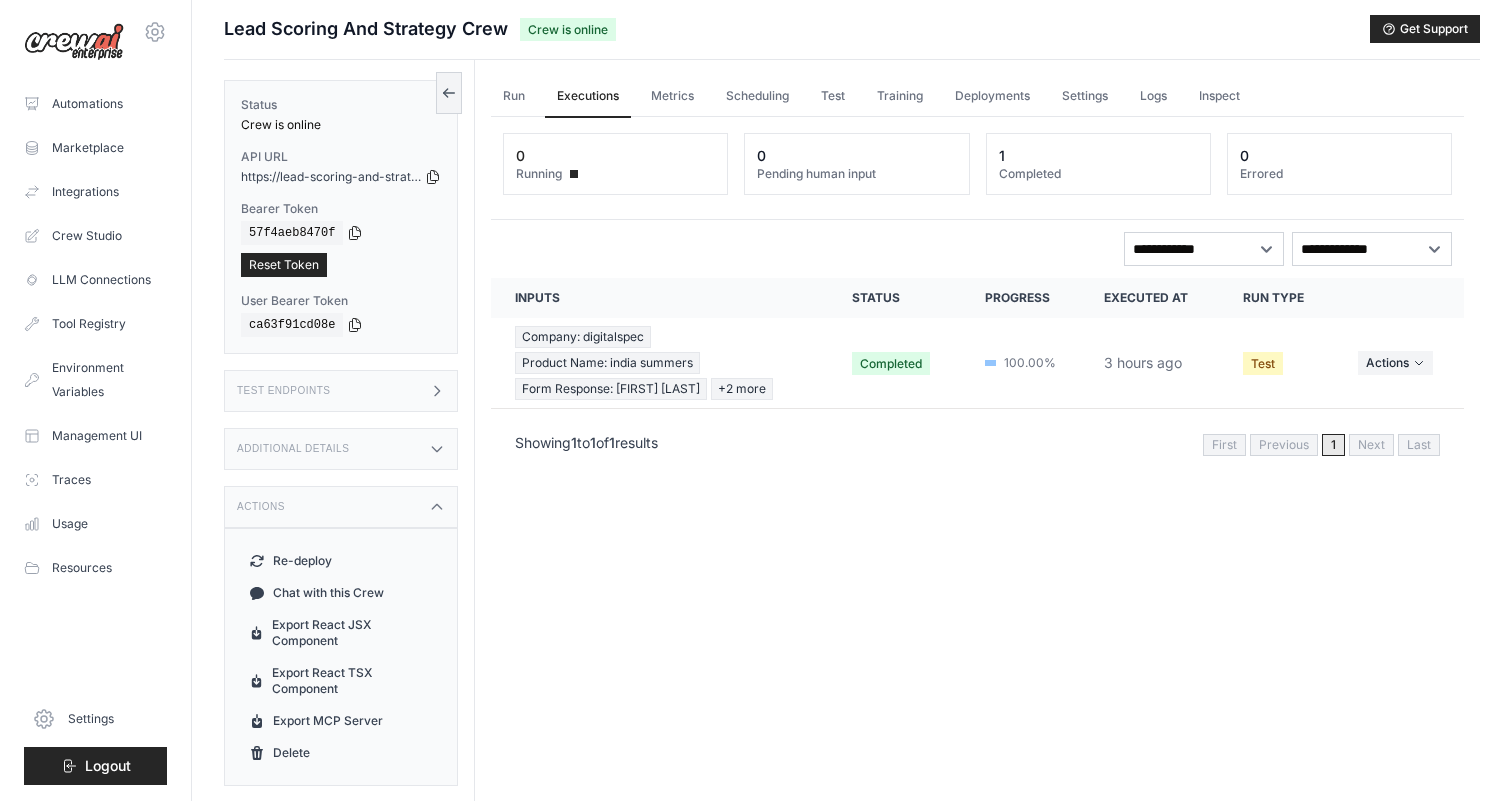 scroll, scrollTop: 0, scrollLeft: 0, axis: both 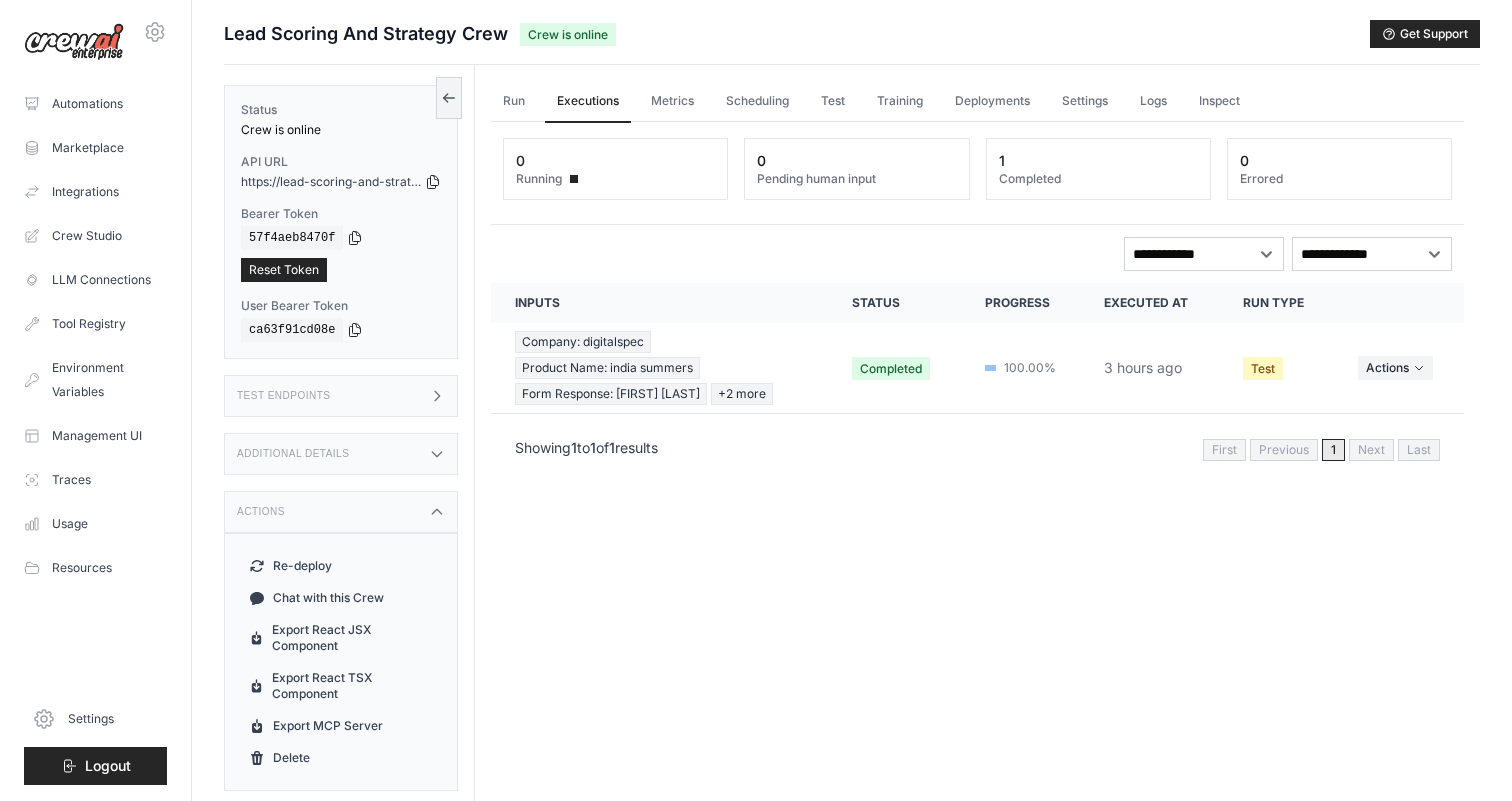click 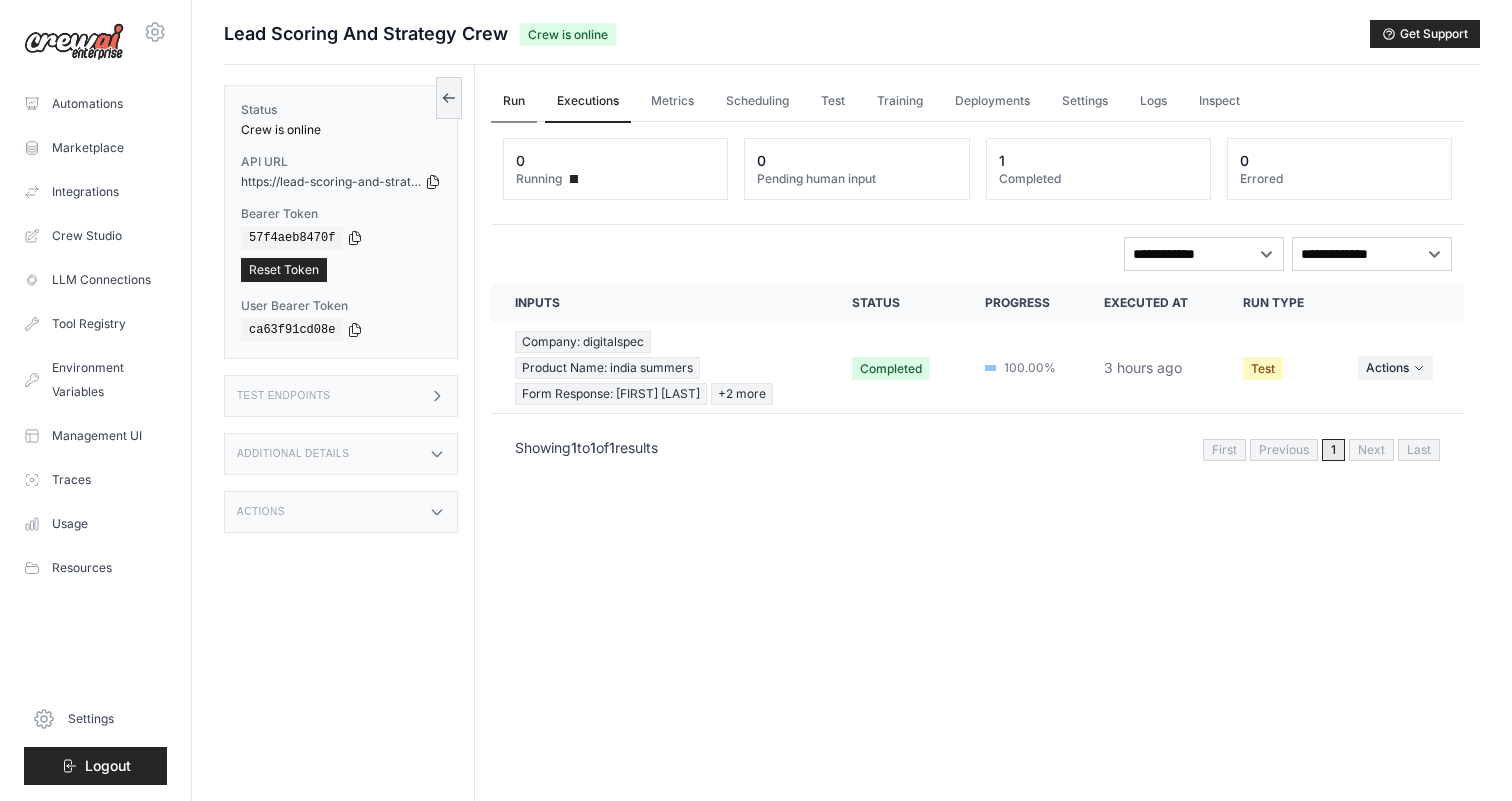 click on "Run" at bounding box center (514, 102) 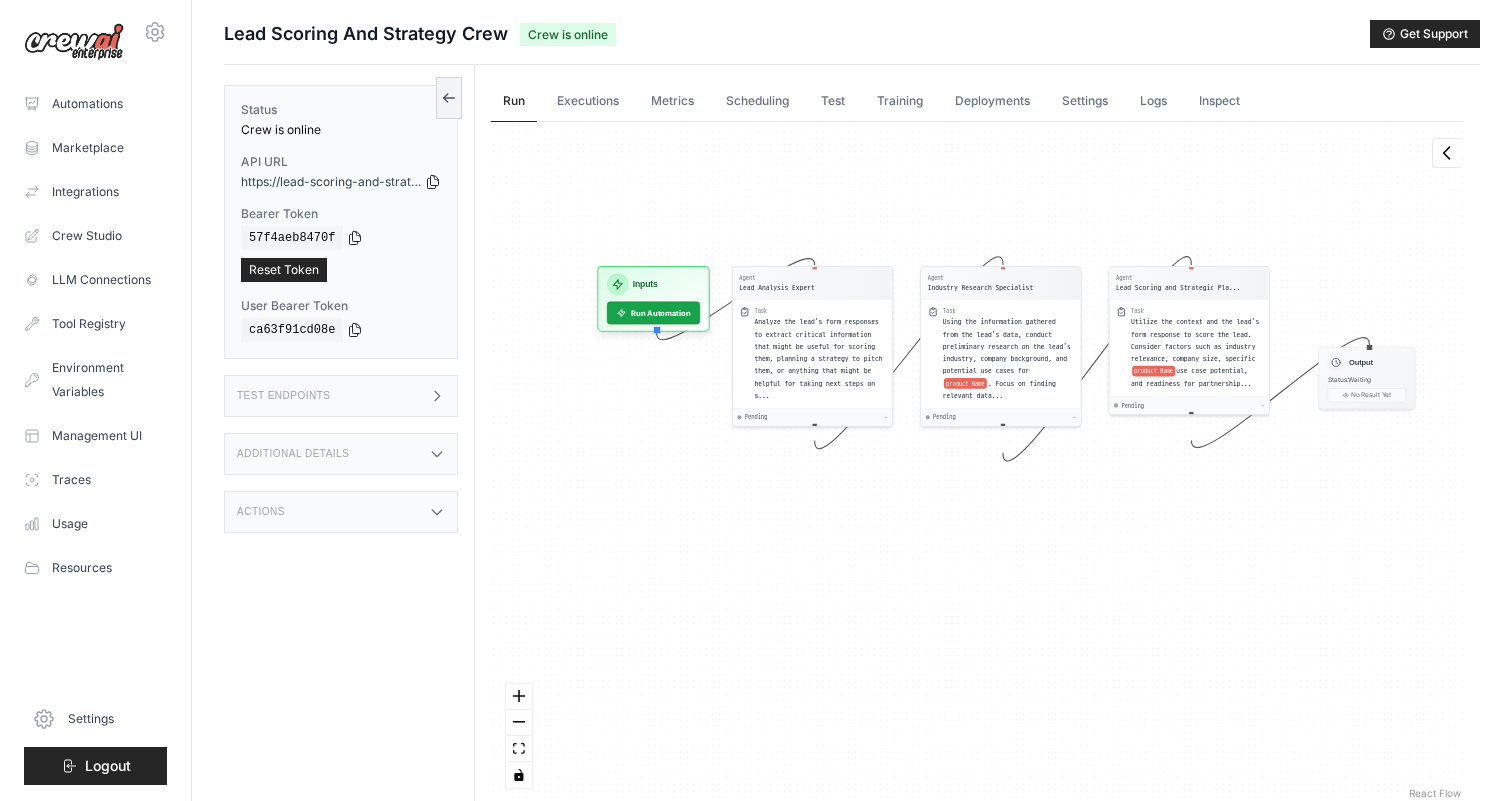 drag, startPoint x: 805, startPoint y: 458, endPoint x: 596, endPoint y: 529, distance: 220.7306 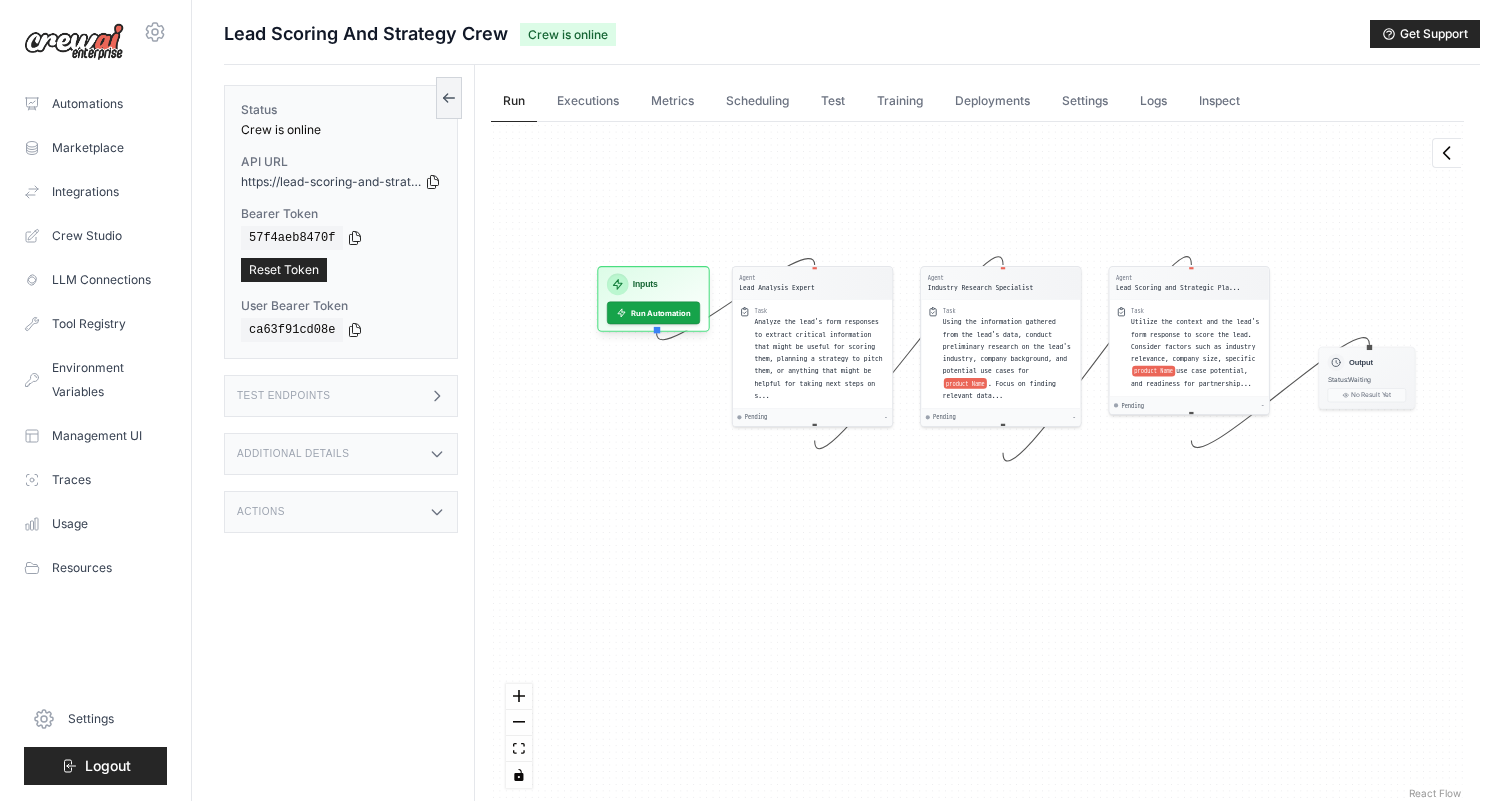 click on "Agent Lead Analysis Expert
Task Analyze the lead's form responses to extract critical information that might be useful for scoring them, planning a strategy to pitch them, or anything that might be helpful for taking next steps on s... Pending - Agent Industry Research Specialist
Task Using the information gathered from the lead's data, conduct preliminary research on the lead's industry, company background, and potential use cases for  product Name . Focus on finding relevant data... Pending - Agent Lead Scoring and Strategic Pla... Task Utilize the context and the lead's form response to score the lead. Consider factors such as industry relevance, company size, specific  product Name  use case potential, and readiness for partnership... Pending - Inputs Run Automation Output Status:  Waiting No Result Yet" at bounding box center [977, 462] 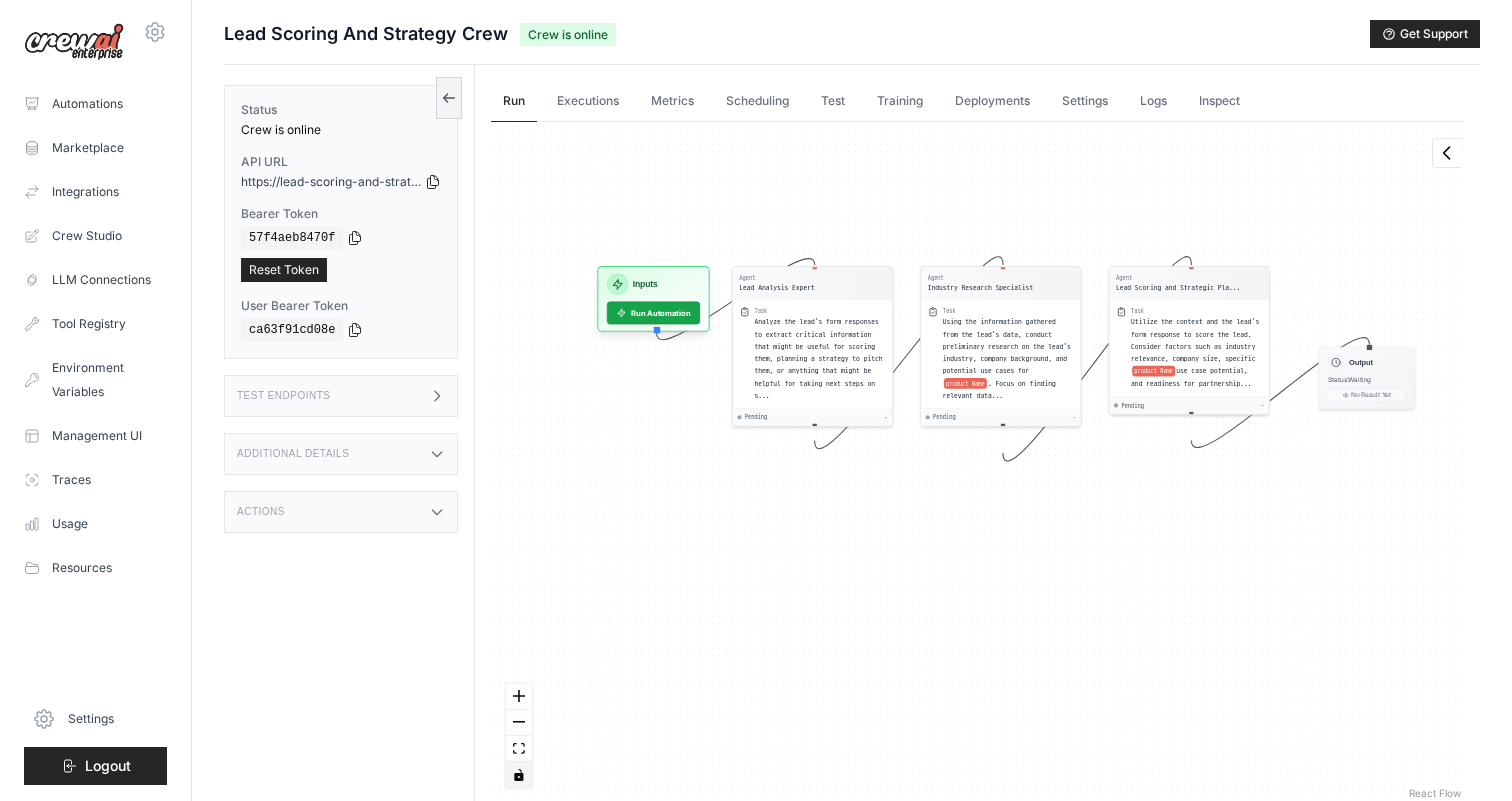 click 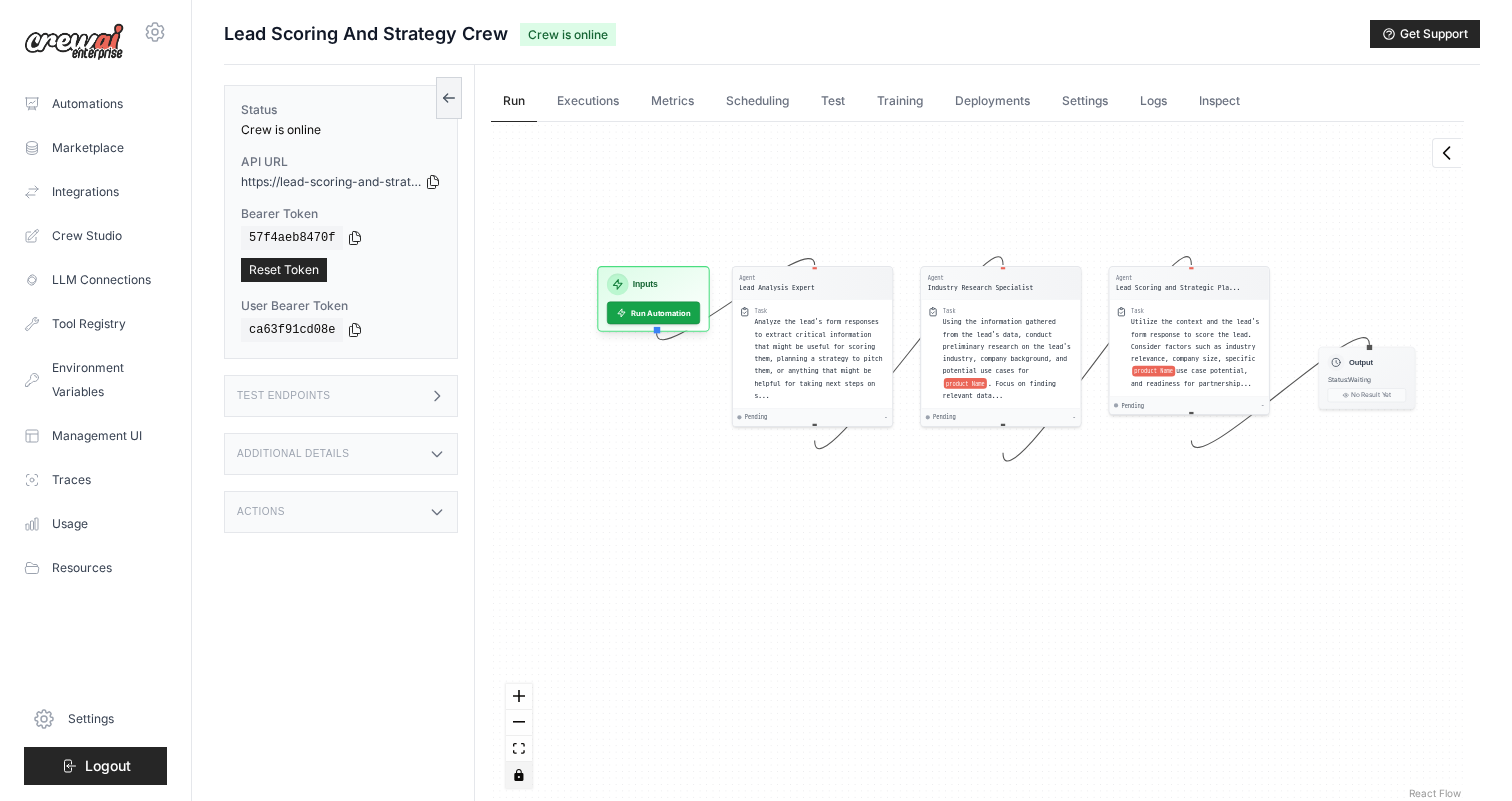 click 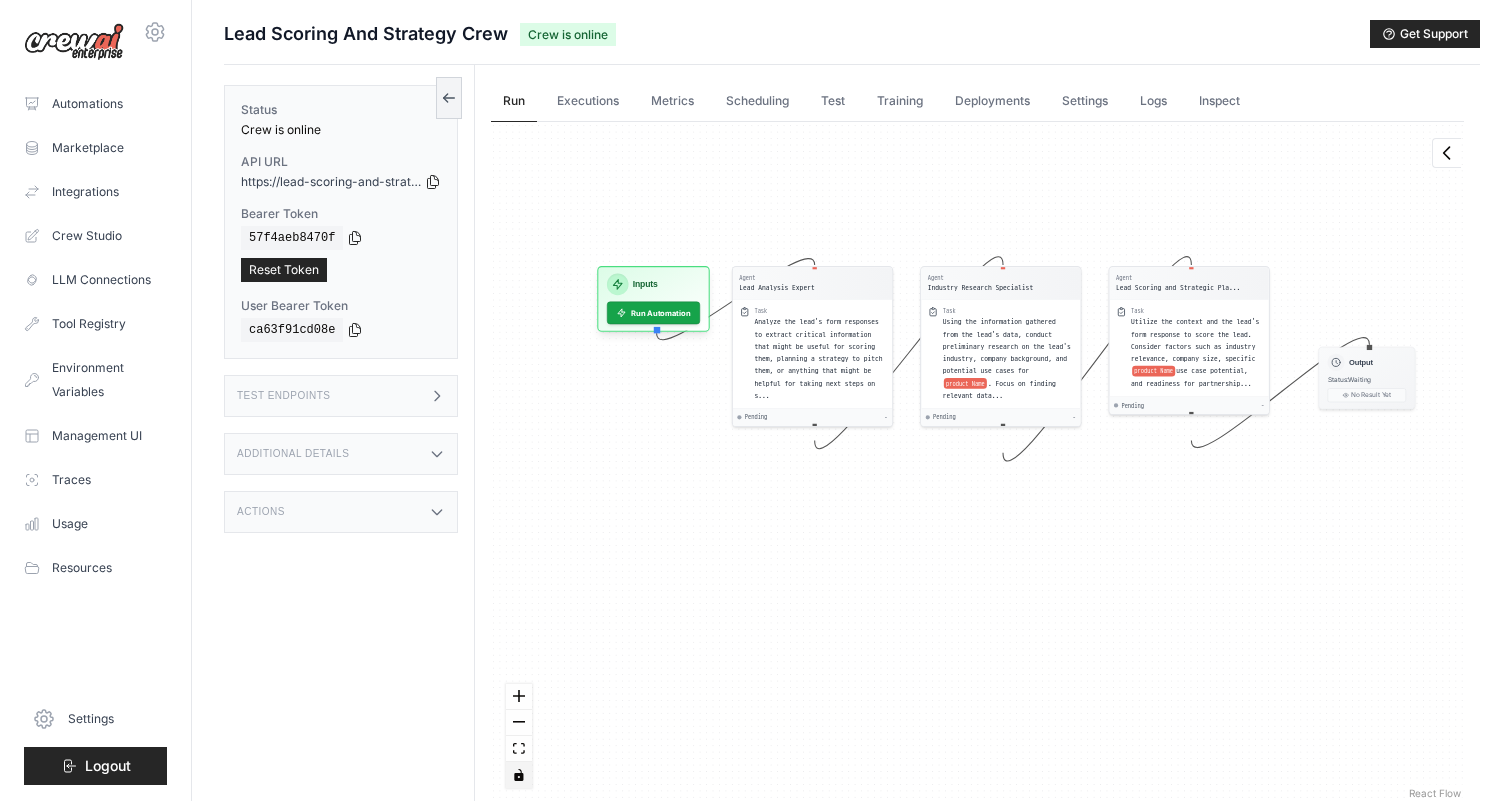 click 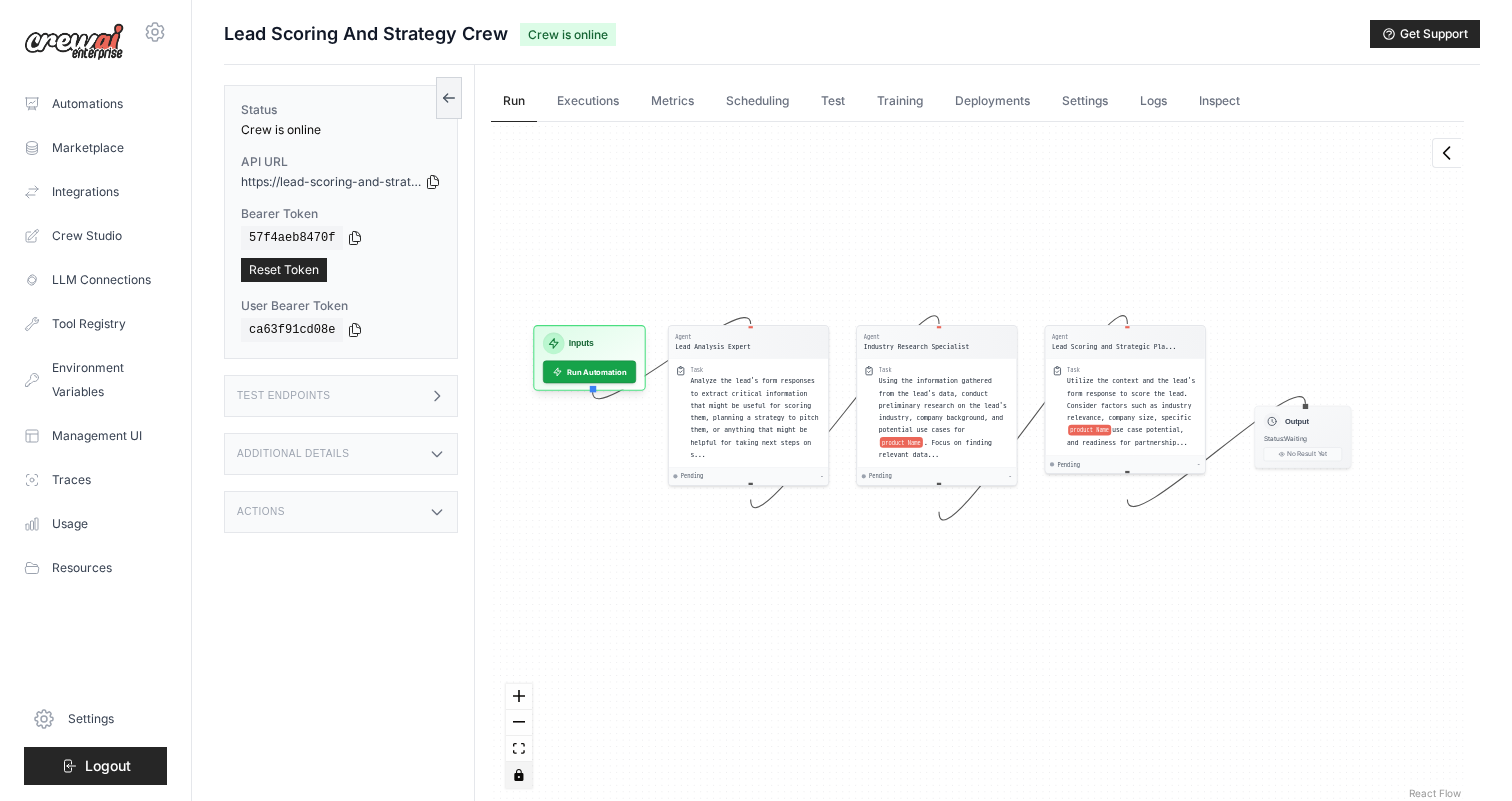 drag, startPoint x: 723, startPoint y: 608, endPoint x: 653, endPoint y: 667, distance: 91.5478 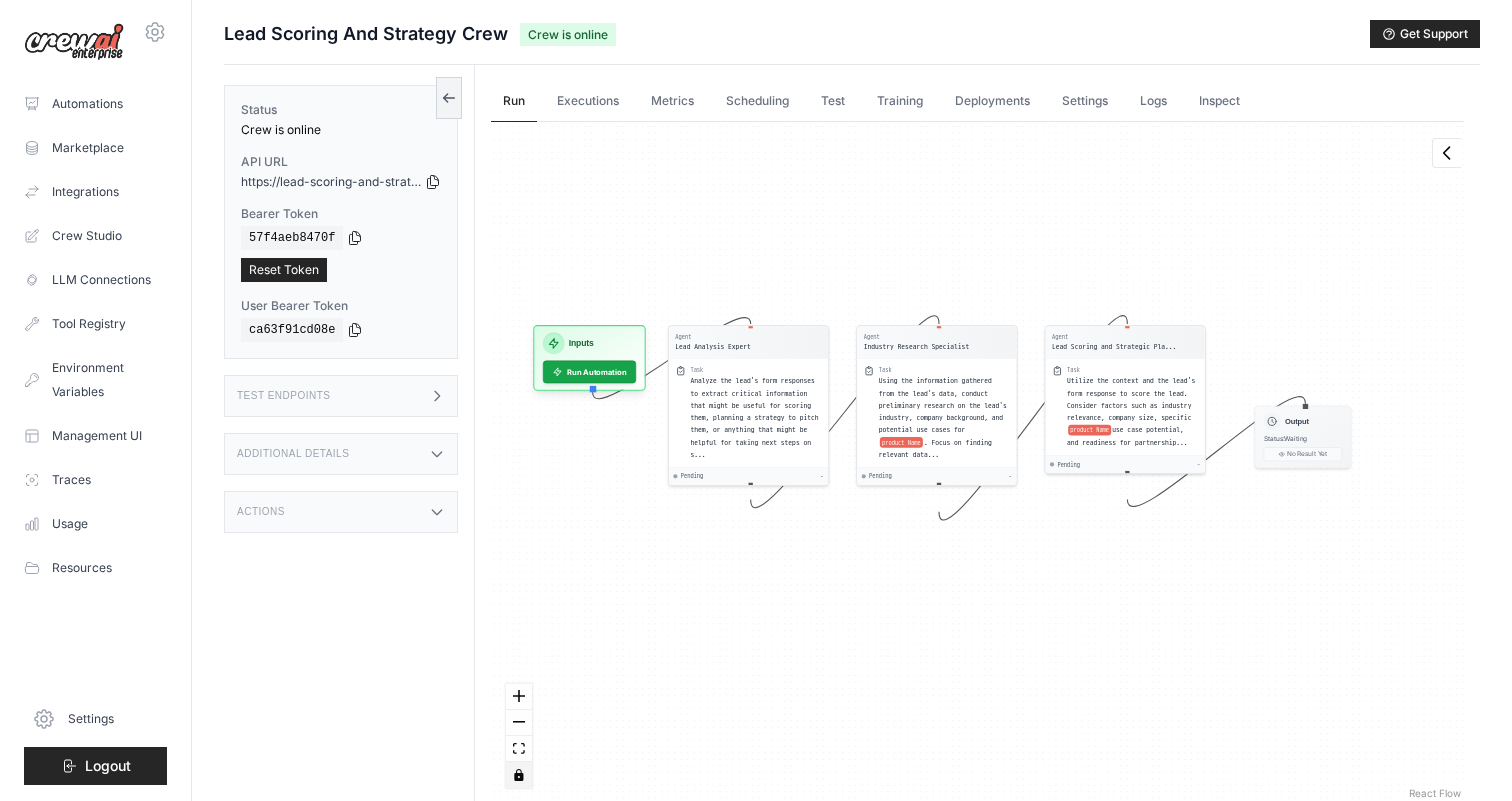 click on "Agent Lead Analysis Expert
Task Analyze the lead's form responses to extract critical information that might be useful for scoring them, planning a strategy to pitch them, or anything that might be helpful for taking next steps on s... Pending - Agent Industry Research Specialist
Task Using the information gathered from the lead's data, conduct preliminary research on the lead's industry, company background, and potential use cases for  product Name . Focus on finding relevant data... Pending - Agent Lead Scoring and Strategic Pla... Task Utilize the context and the lead's form response to score the lead. Consider factors such as industry relevance, company size, specific  product Name  use case potential, and readiness for partnership... Pending - Inputs Run Automation Output Status:  Waiting No Result Yet" at bounding box center (977, 462) 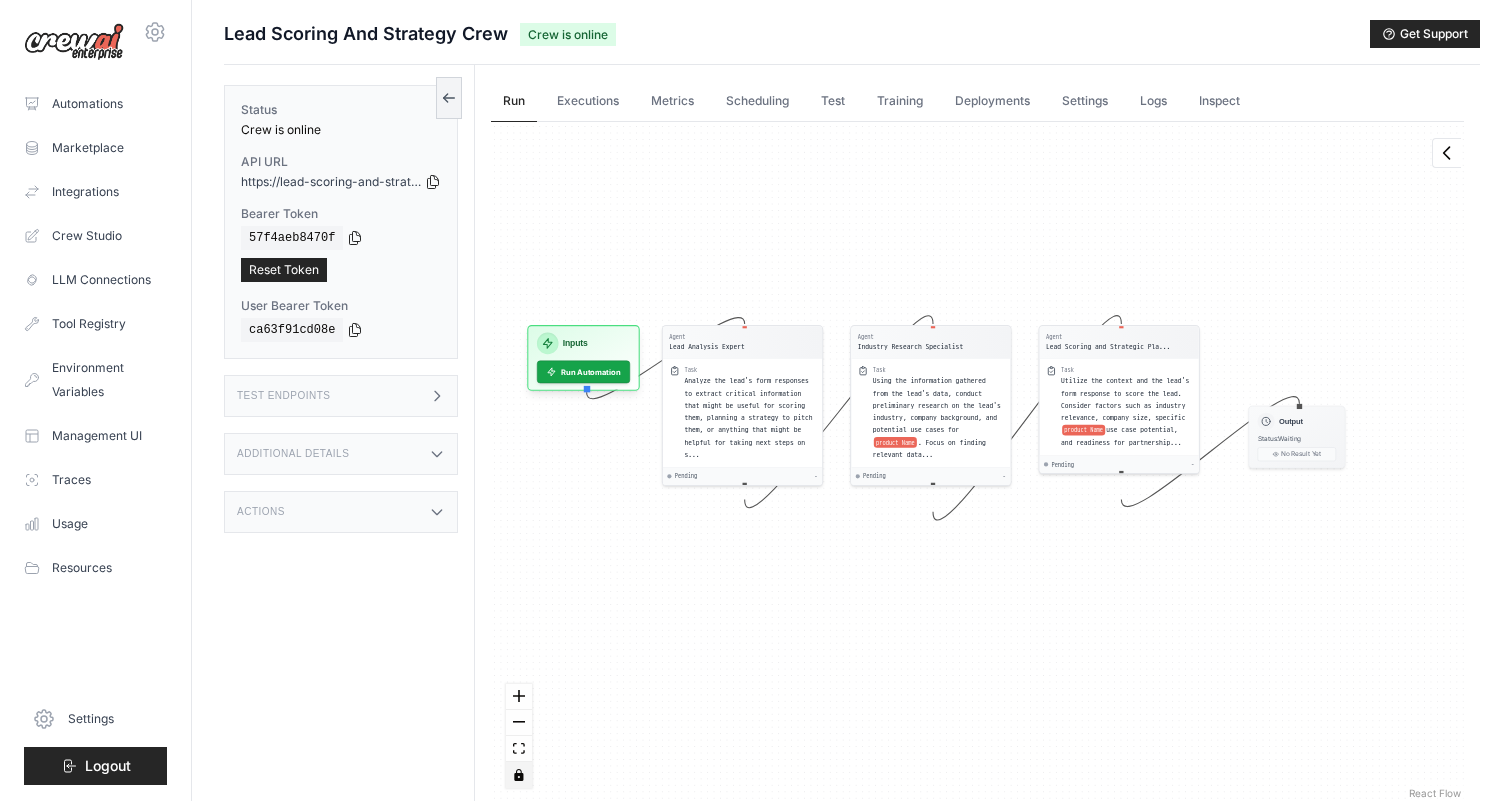 click at bounding box center (519, 775) 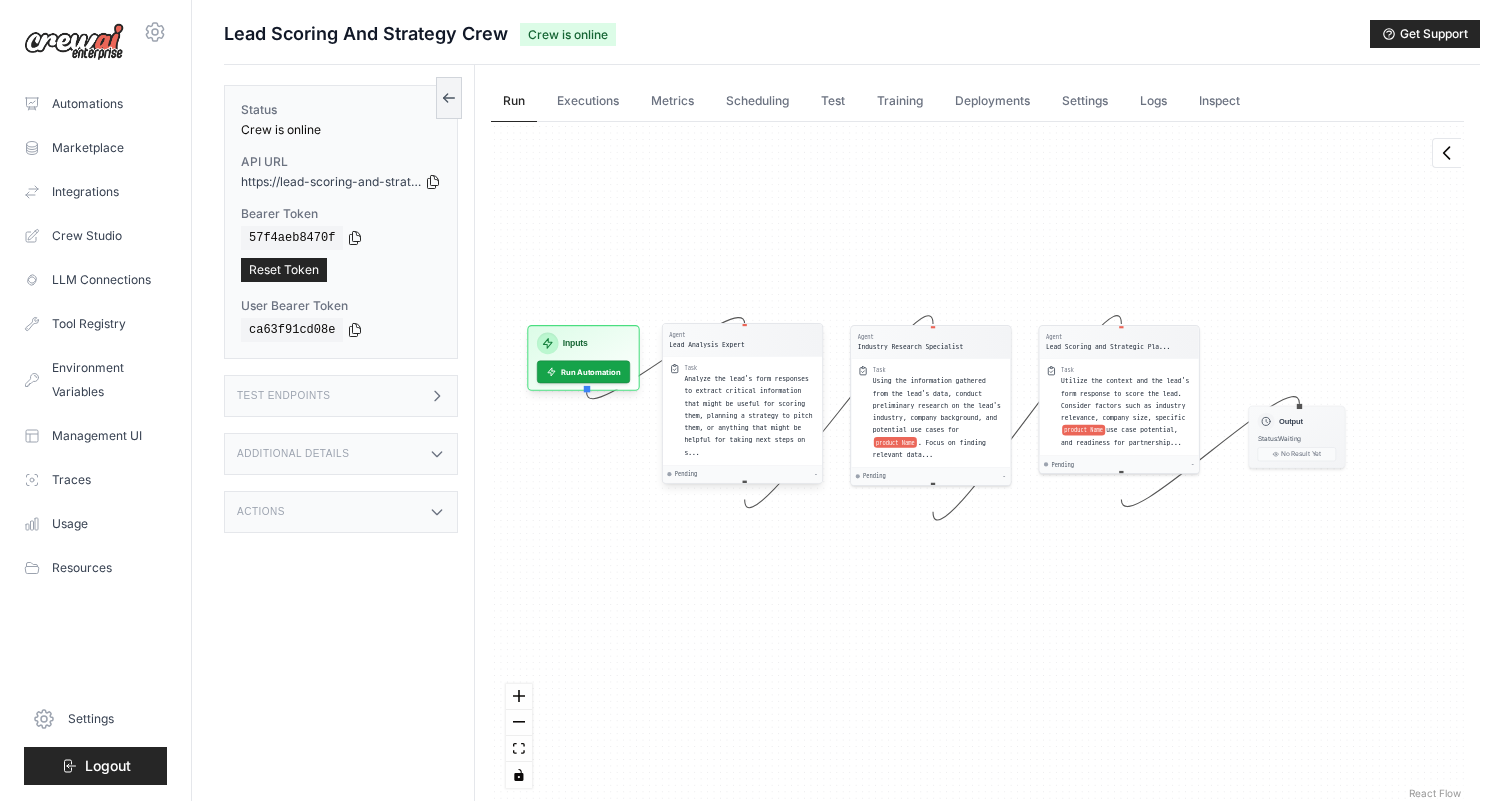 click on "Lead Analysis Expert" at bounding box center [707, 344] 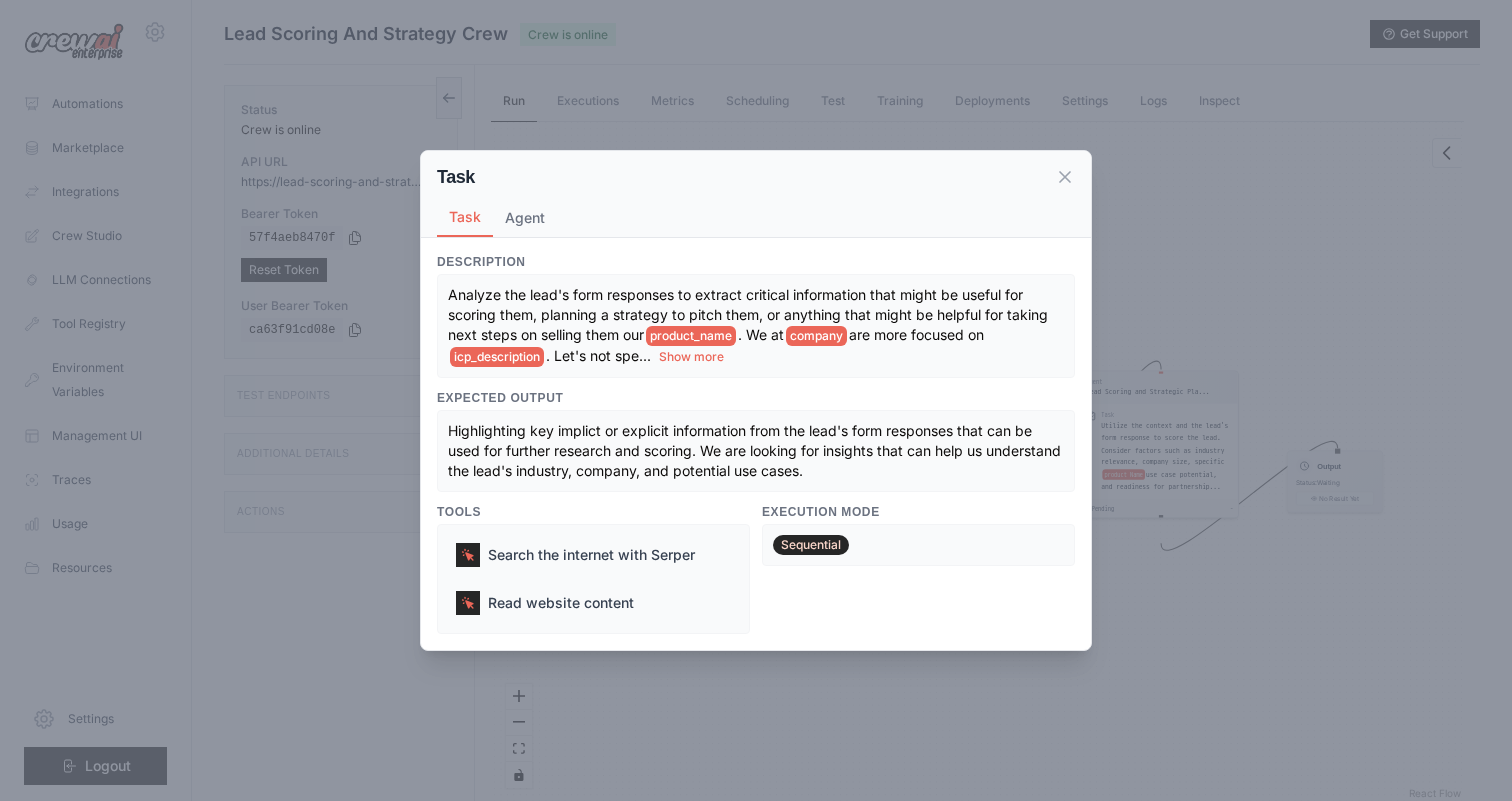 click on "Analyze the lead's form responses to extract critical information that might be useful for scoring them, planning a strategy to pitch them, or anything that might be helpful for taking next steps on selling them our" at bounding box center [748, 314] 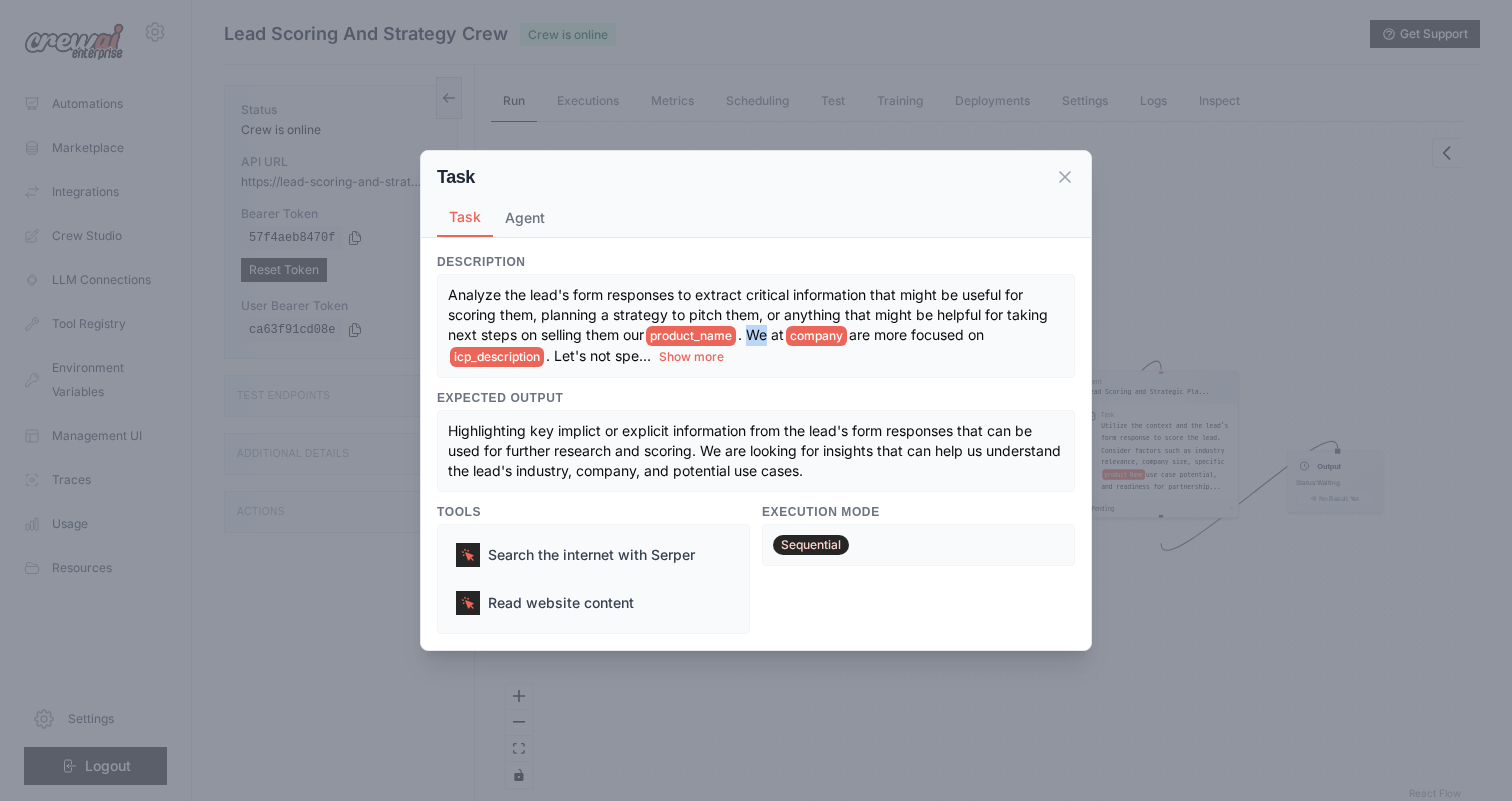 click on ".
We at" at bounding box center (761, 334) 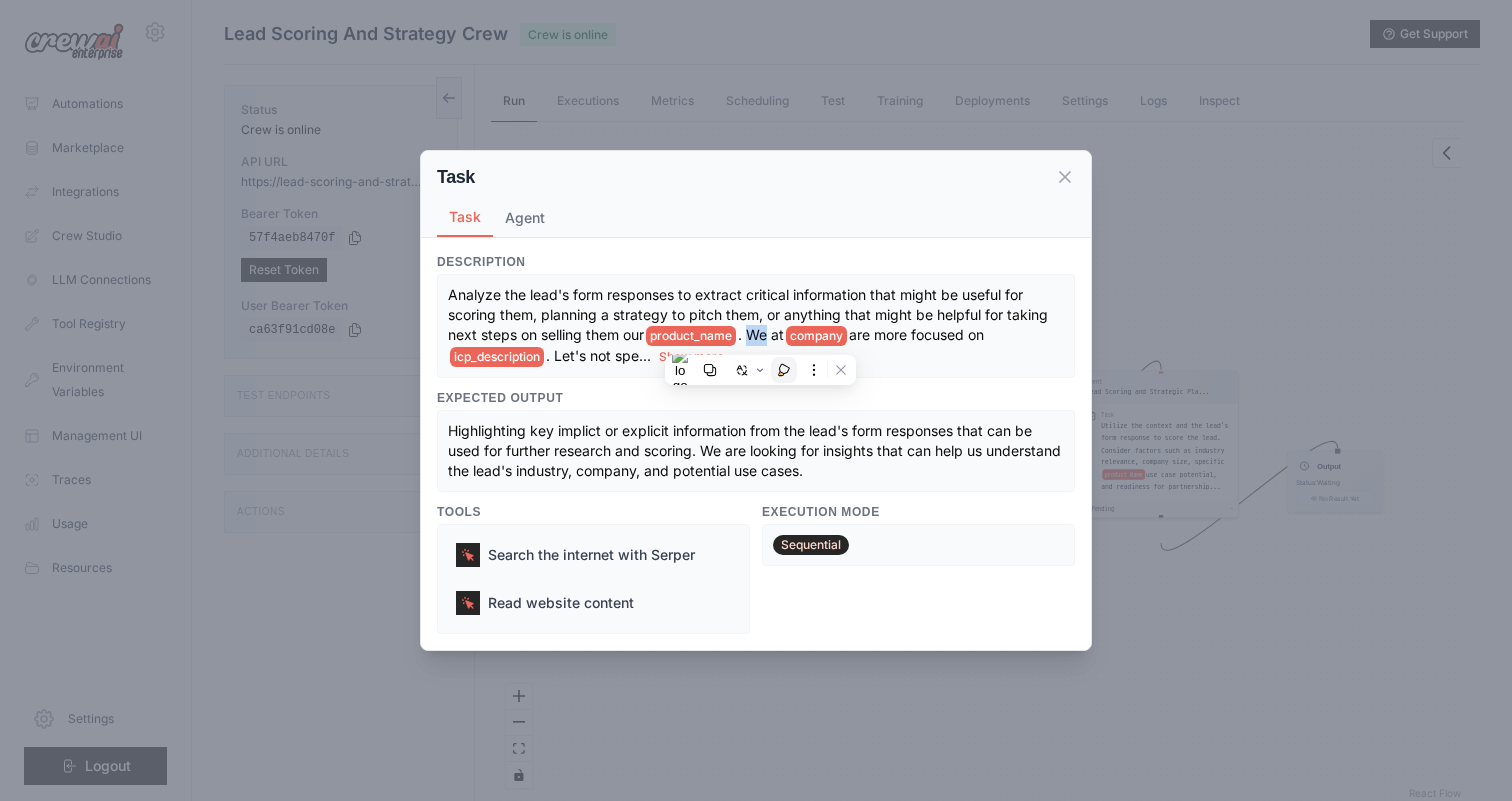 click at bounding box center (784, 370) 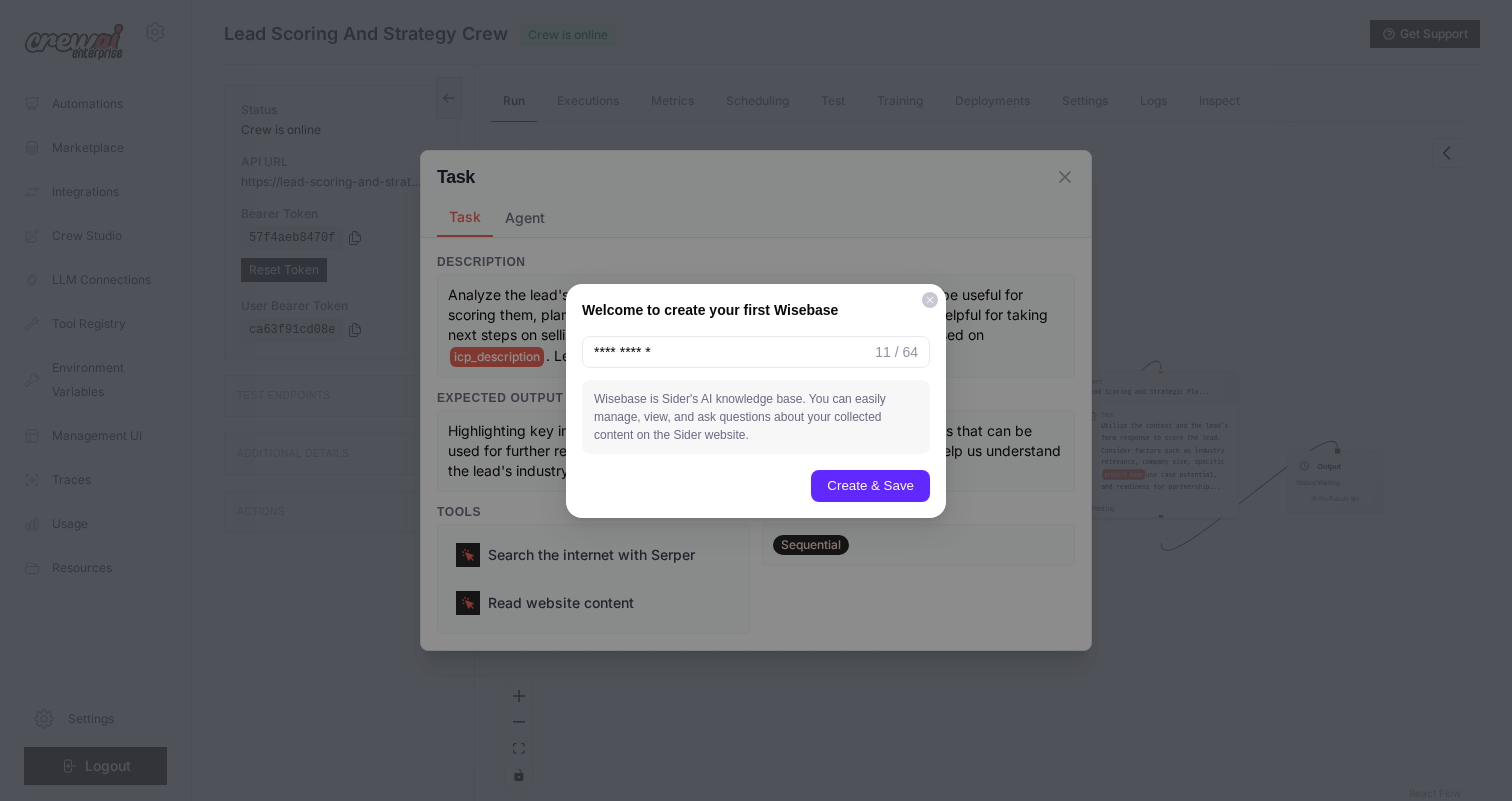 click 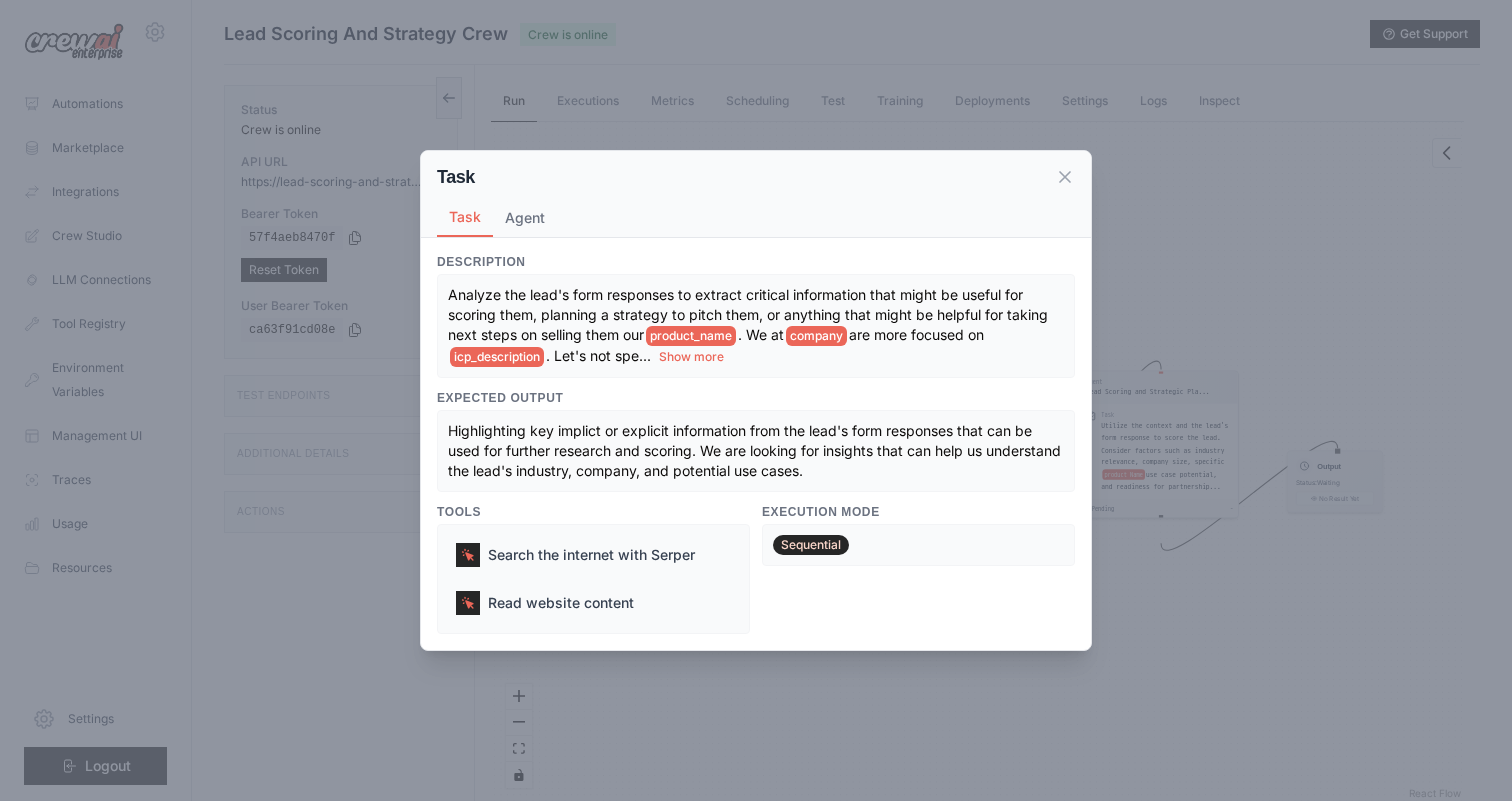 click on "Analyze the lead's form responses to extract critical information that might be useful for scoring them, planning a strategy to pitch them, or anything that might be helpful for taking next steps on selling them our" at bounding box center [748, 314] 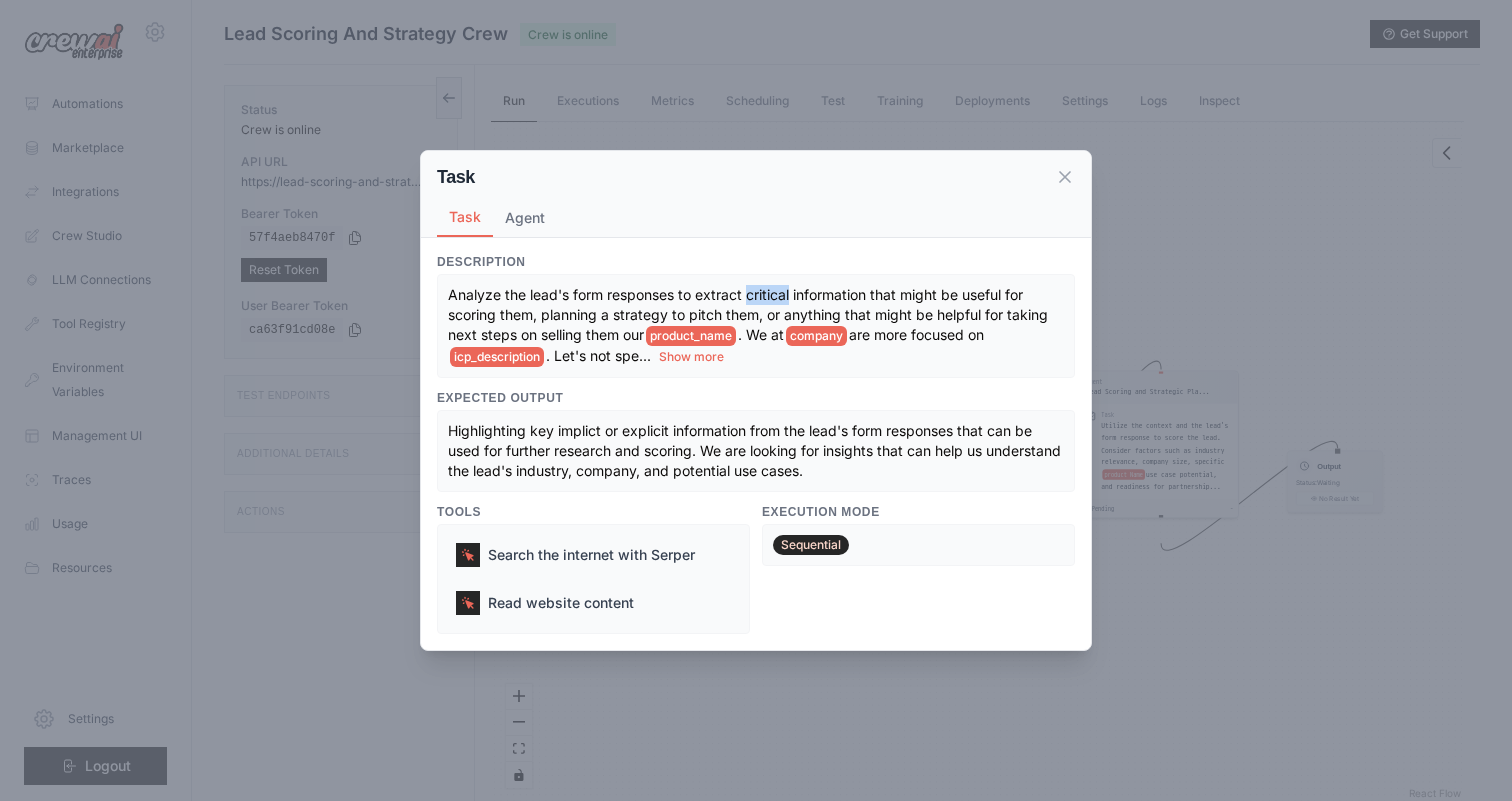 click on "Analyze the lead's form responses to extract critical information that might be useful for scoring them, planning a strategy to pitch them, or anything that might be helpful for taking next steps on selling them our" at bounding box center [748, 314] 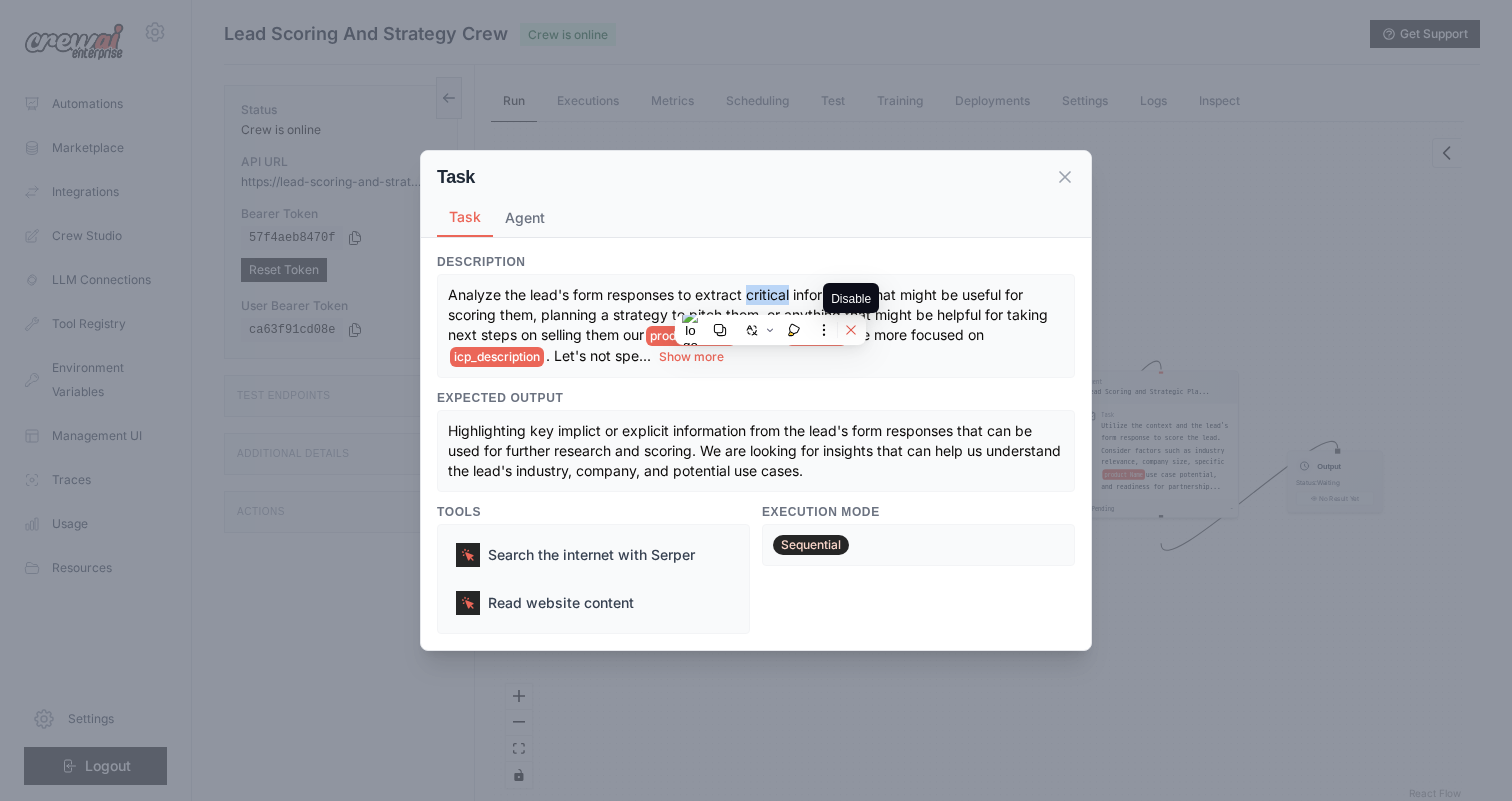click 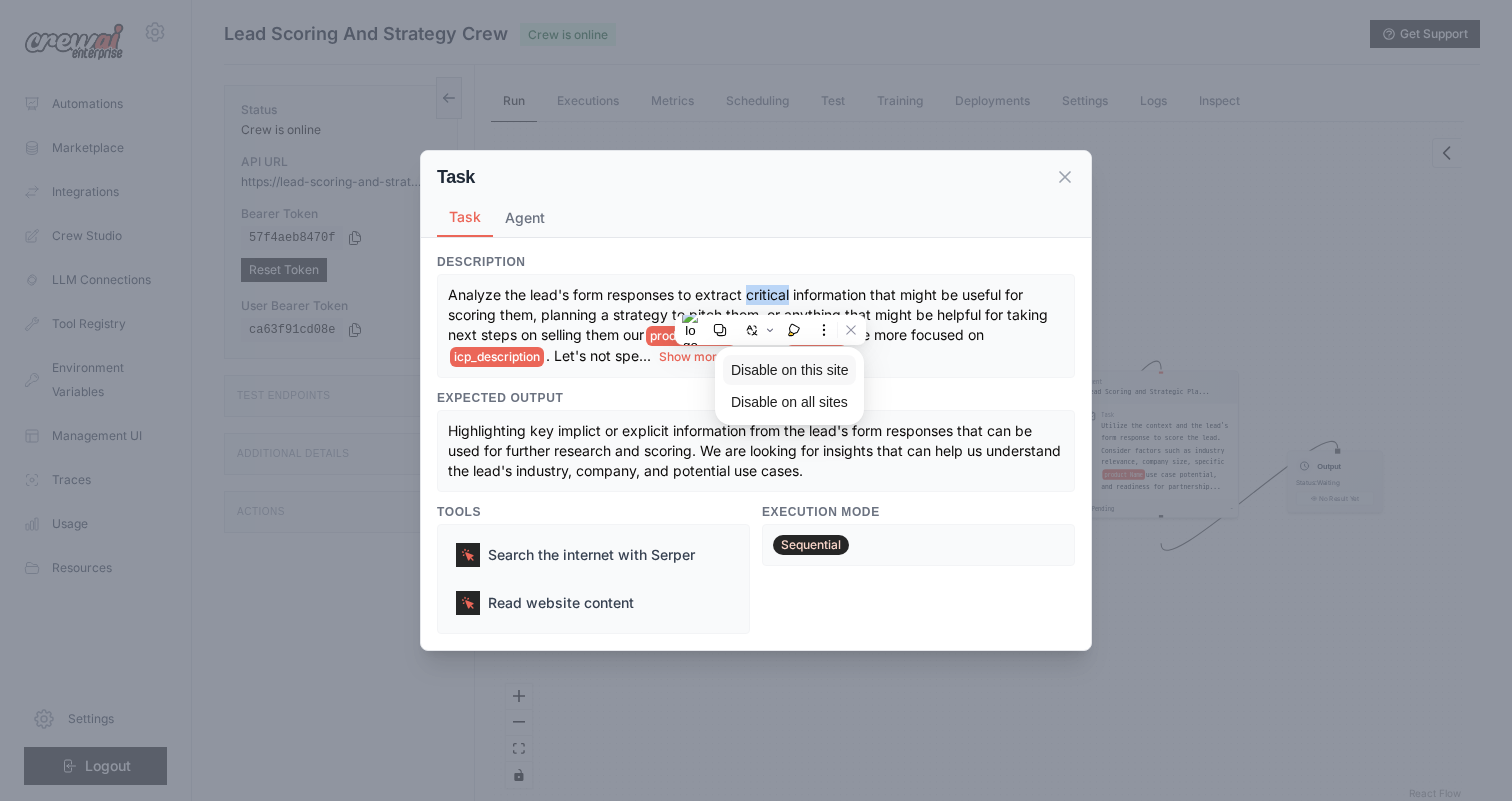 click on "Disable on this site" at bounding box center [790, 370] 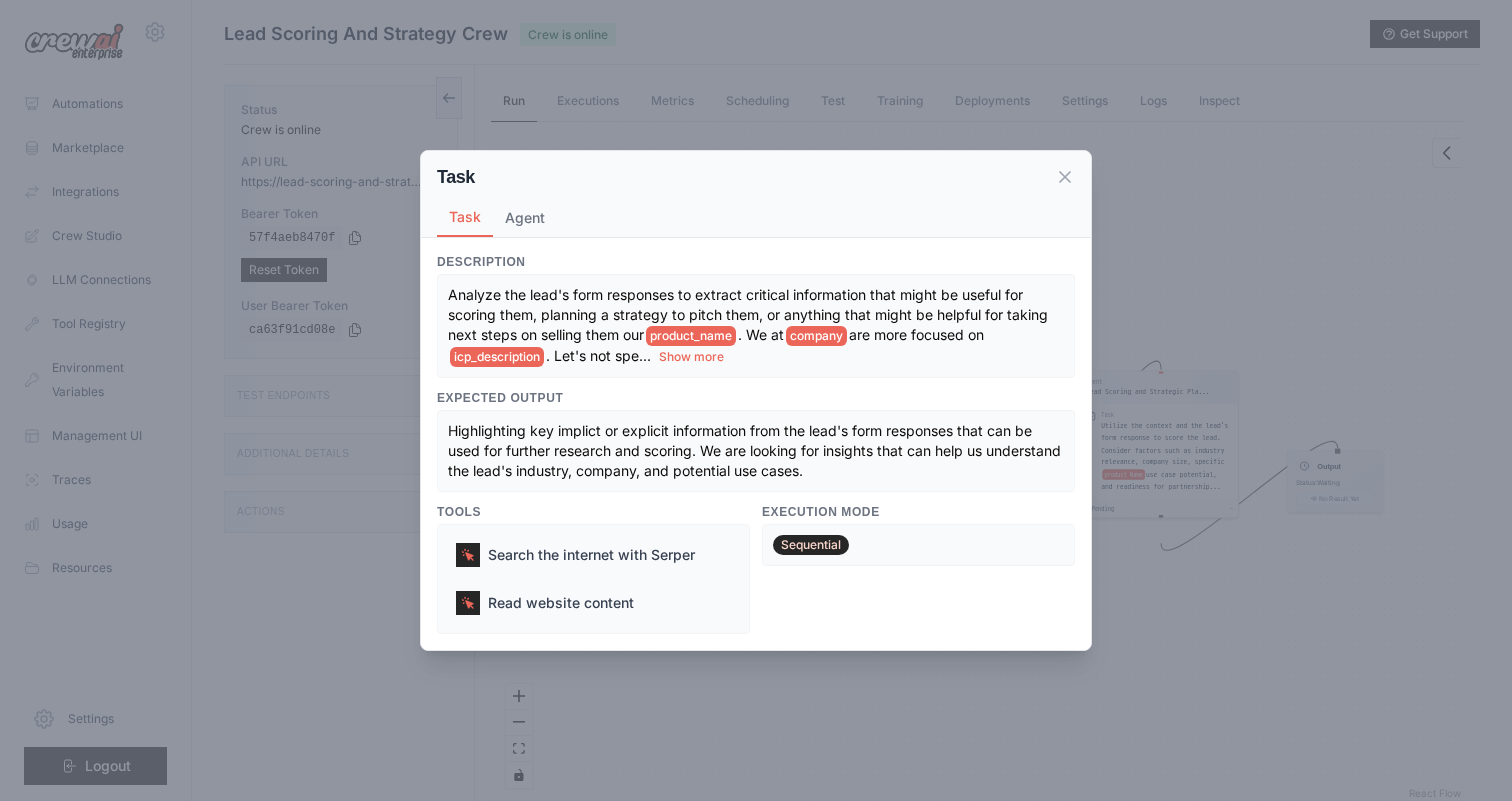 click on "Analyze the lead's form responses to extract critical information that might be useful for scoring them, planning a strategy to pitch them, or anything that might be helpful for taking next steps on selling them our  product_name .
We at  company  are more focused on  icp_description .
Let's not spe ... Show more" at bounding box center [756, 326] 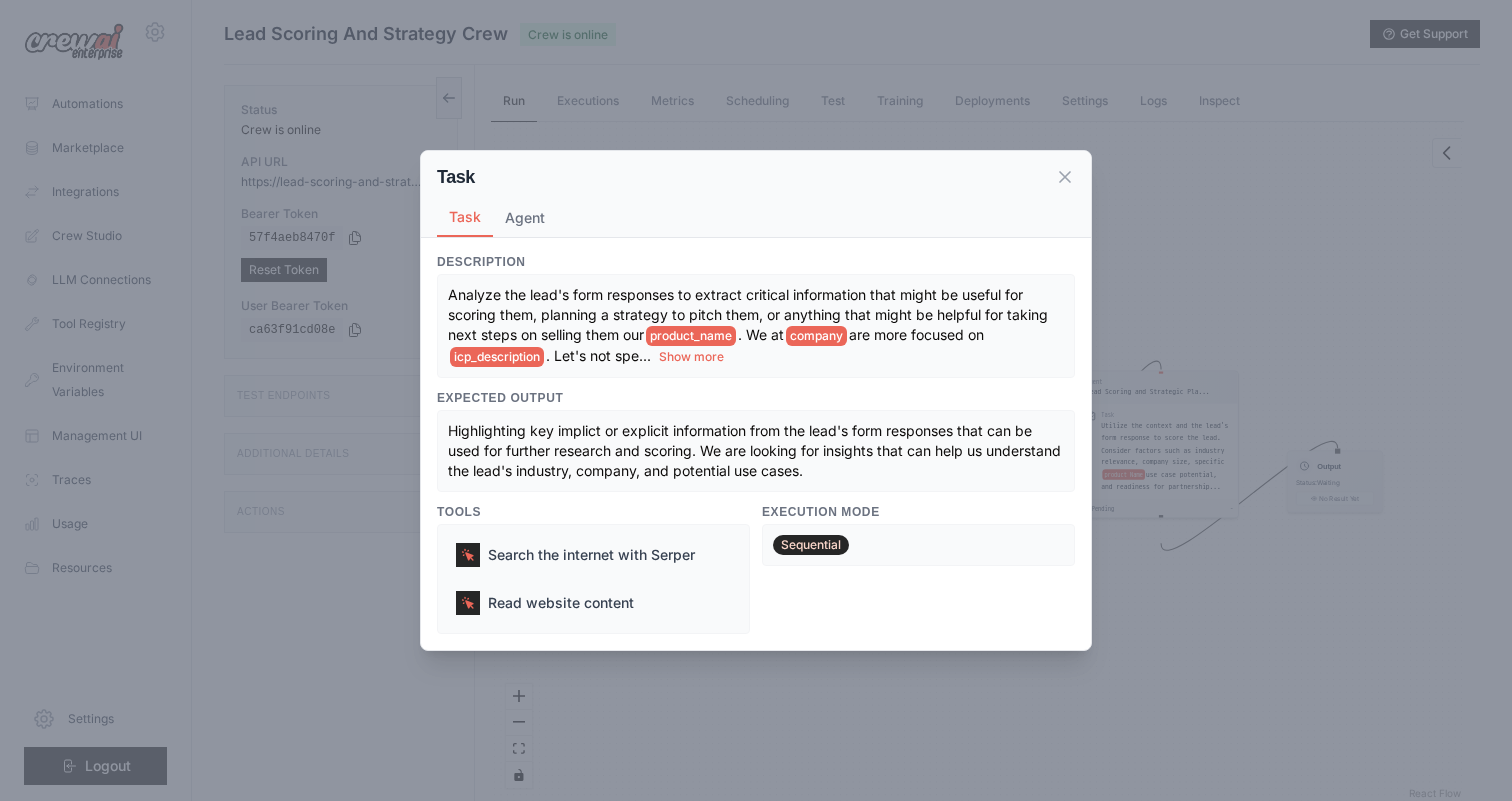 click on "Show more" at bounding box center (691, 357) 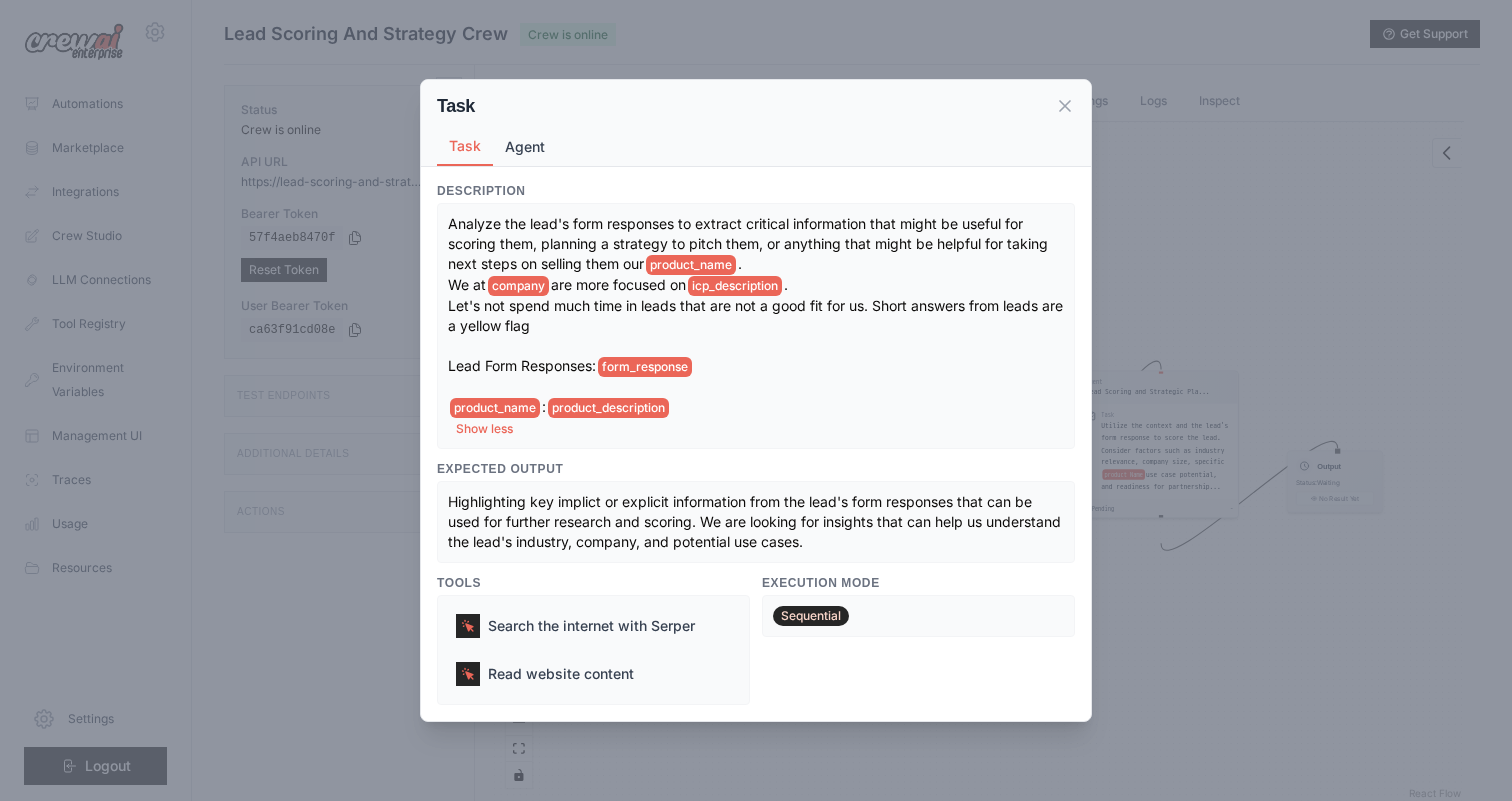 click on "Agent" at bounding box center [525, 147] 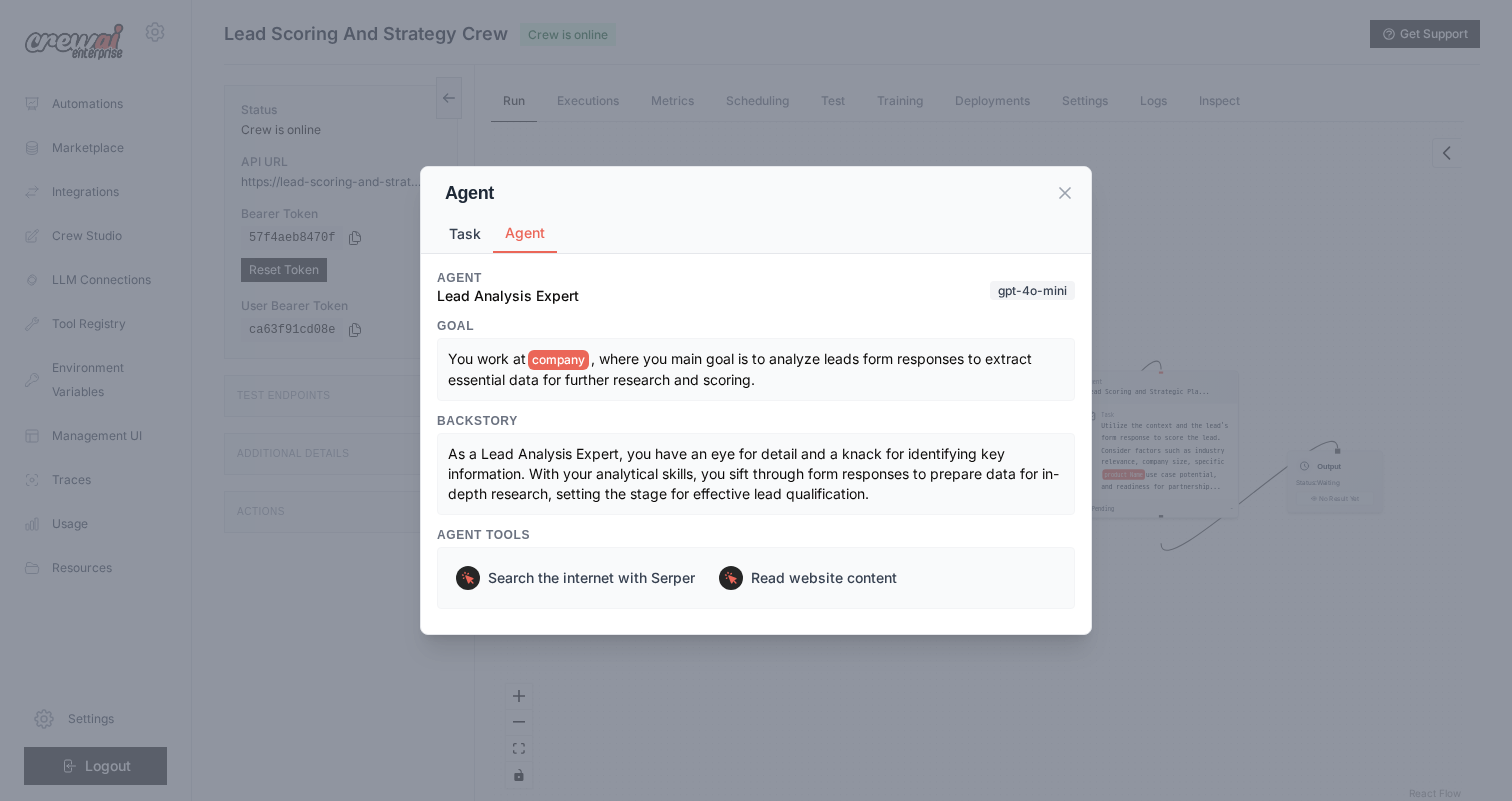 click on "Task" at bounding box center [465, 234] 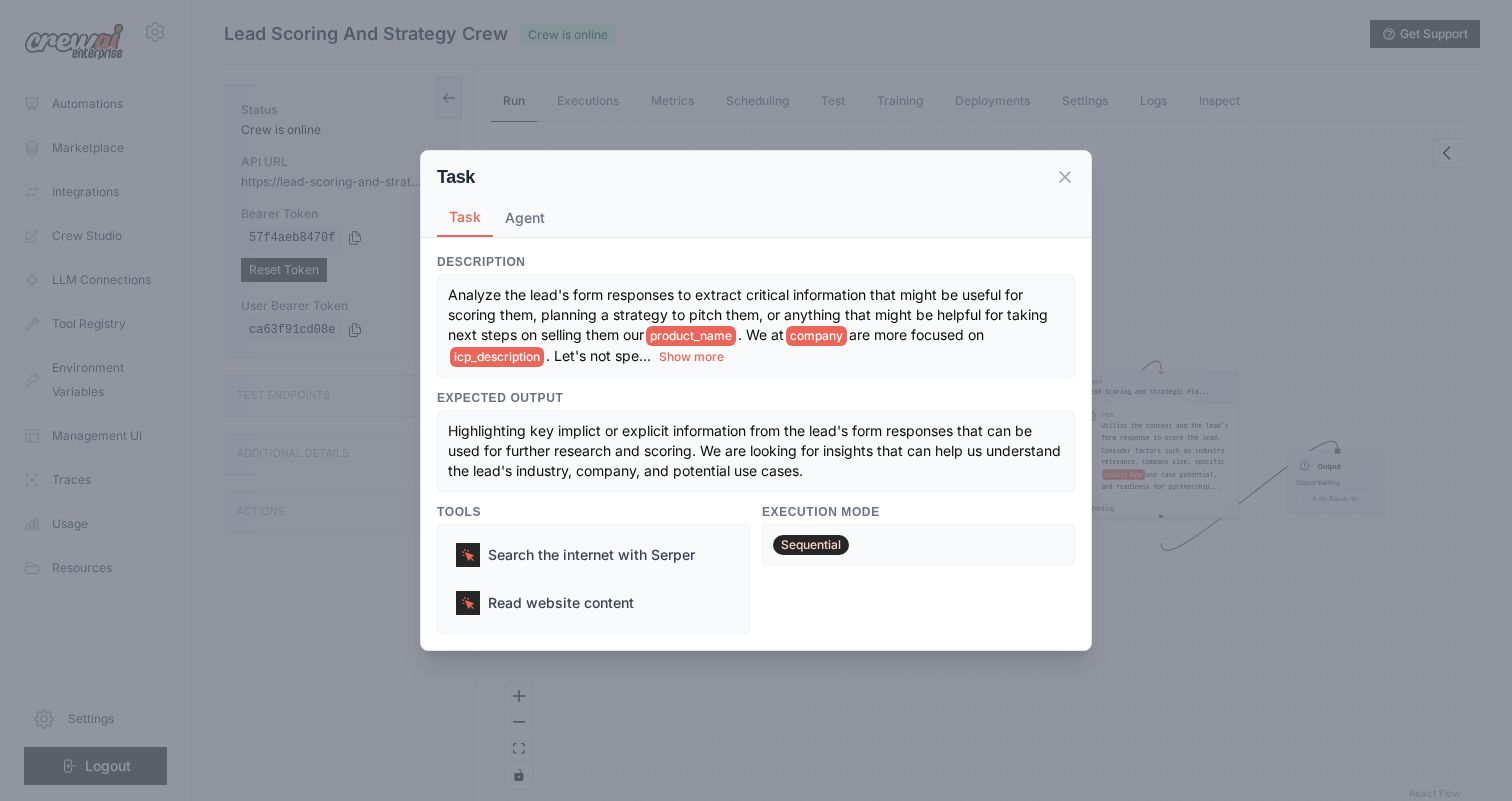 click on "Sequential" at bounding box center (811, 545) 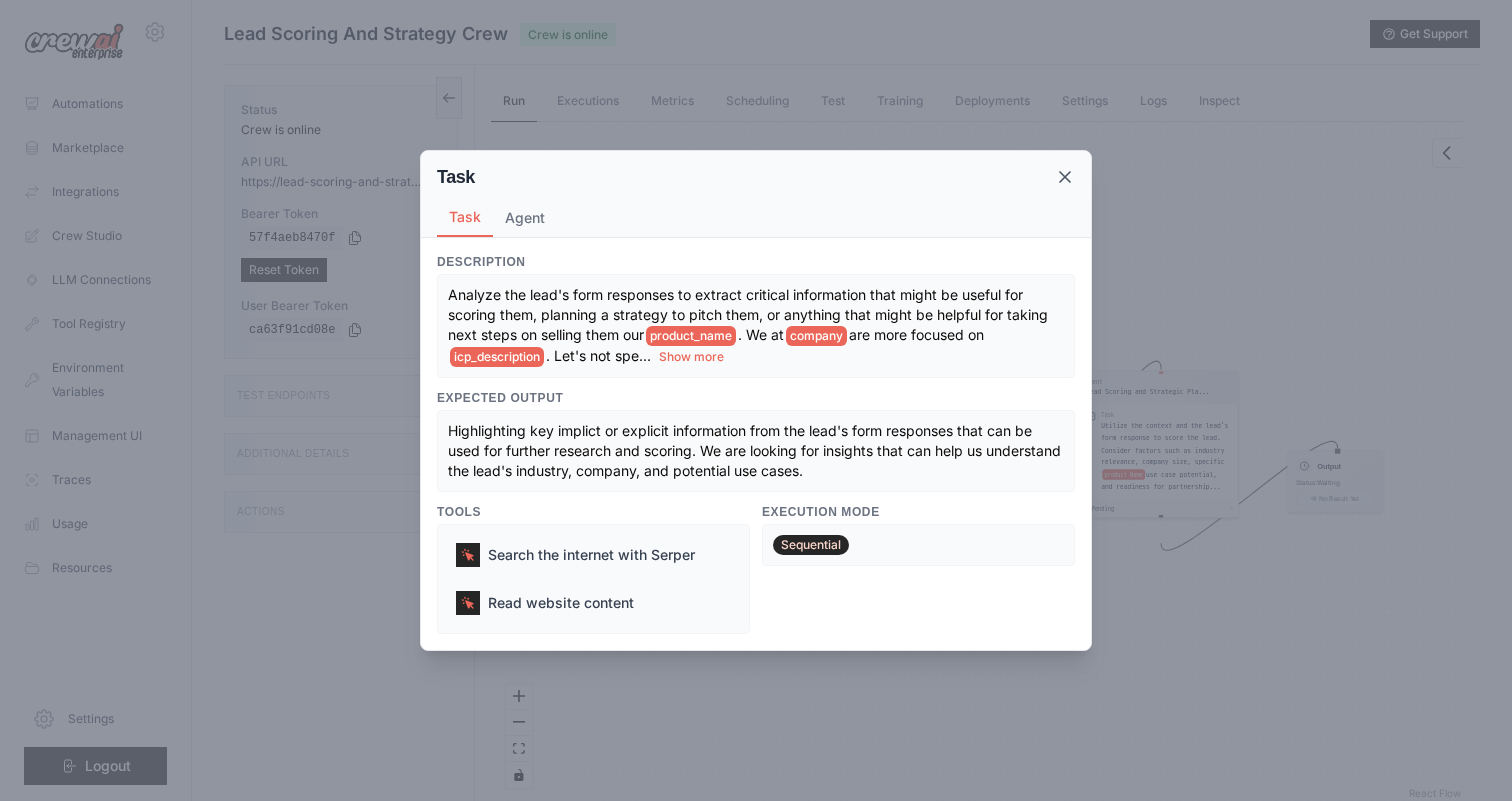 click 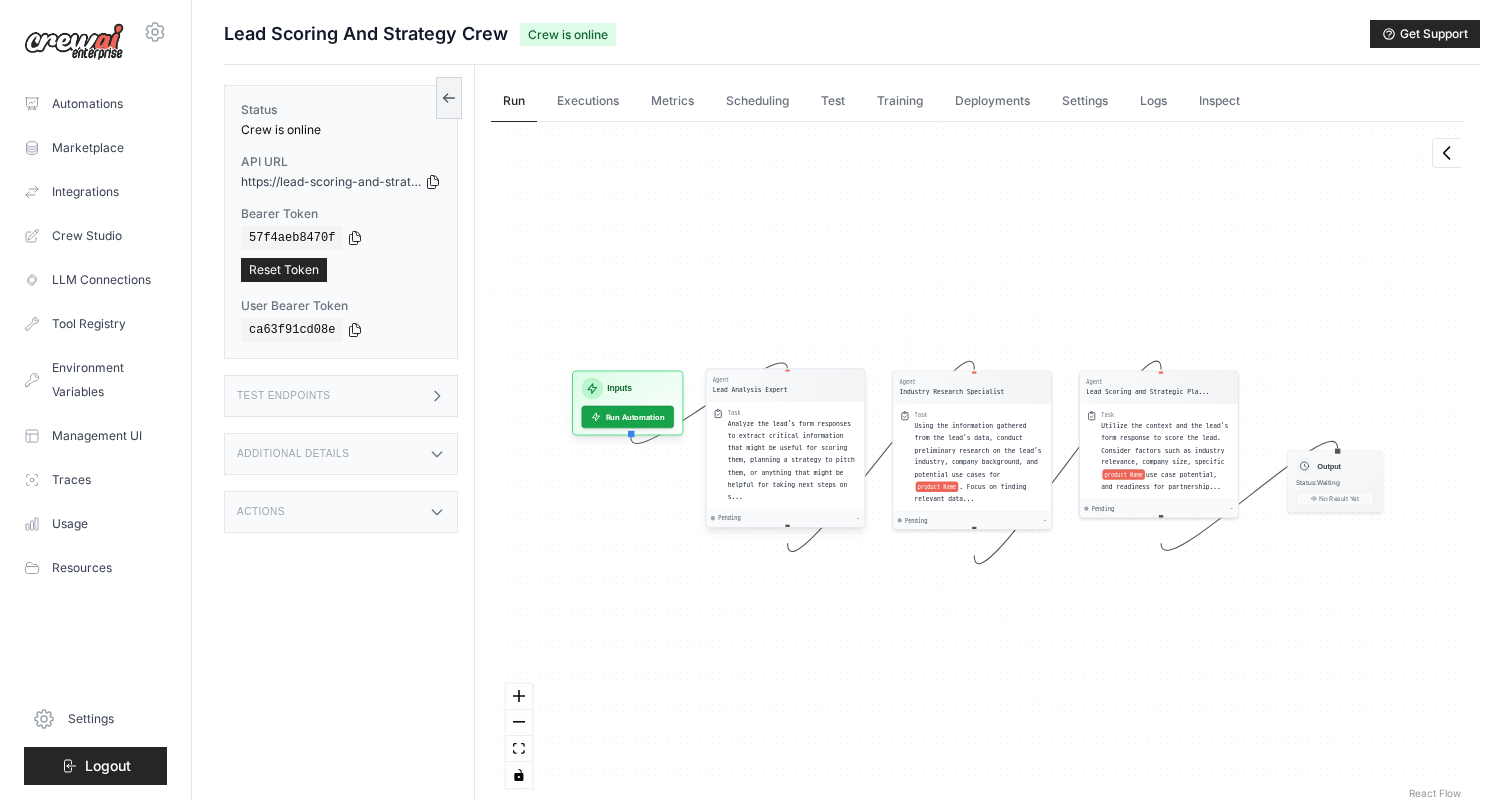 click on "Analyze the lead's form responses to extract critical information that might be useful for scoring them, planning a strategy to pitch them, or anything that might be helpful for taking next steps on s..." at bounding box center [791, 460] 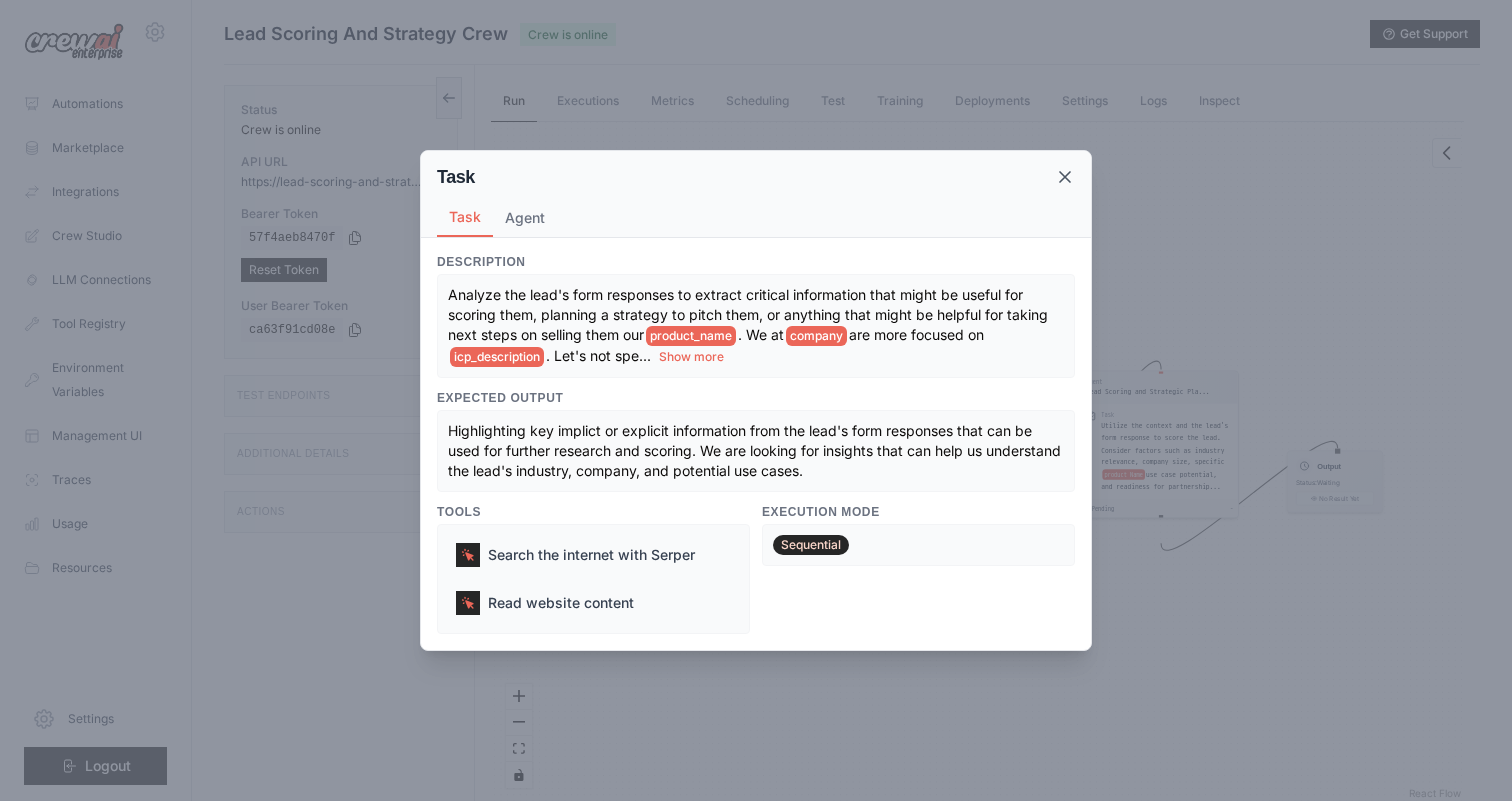 click 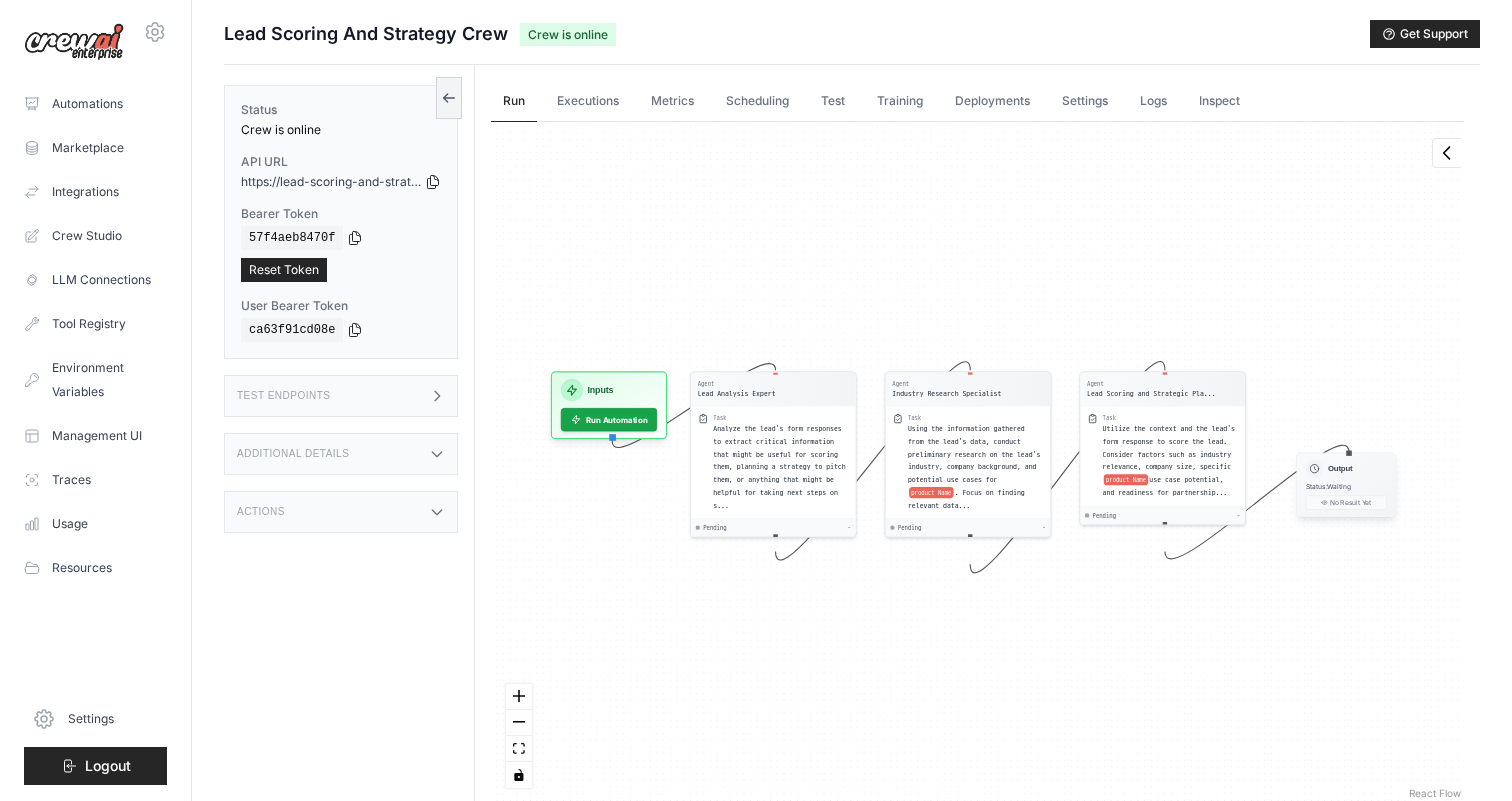 click on "Output" at bounding box center [1340, 468] 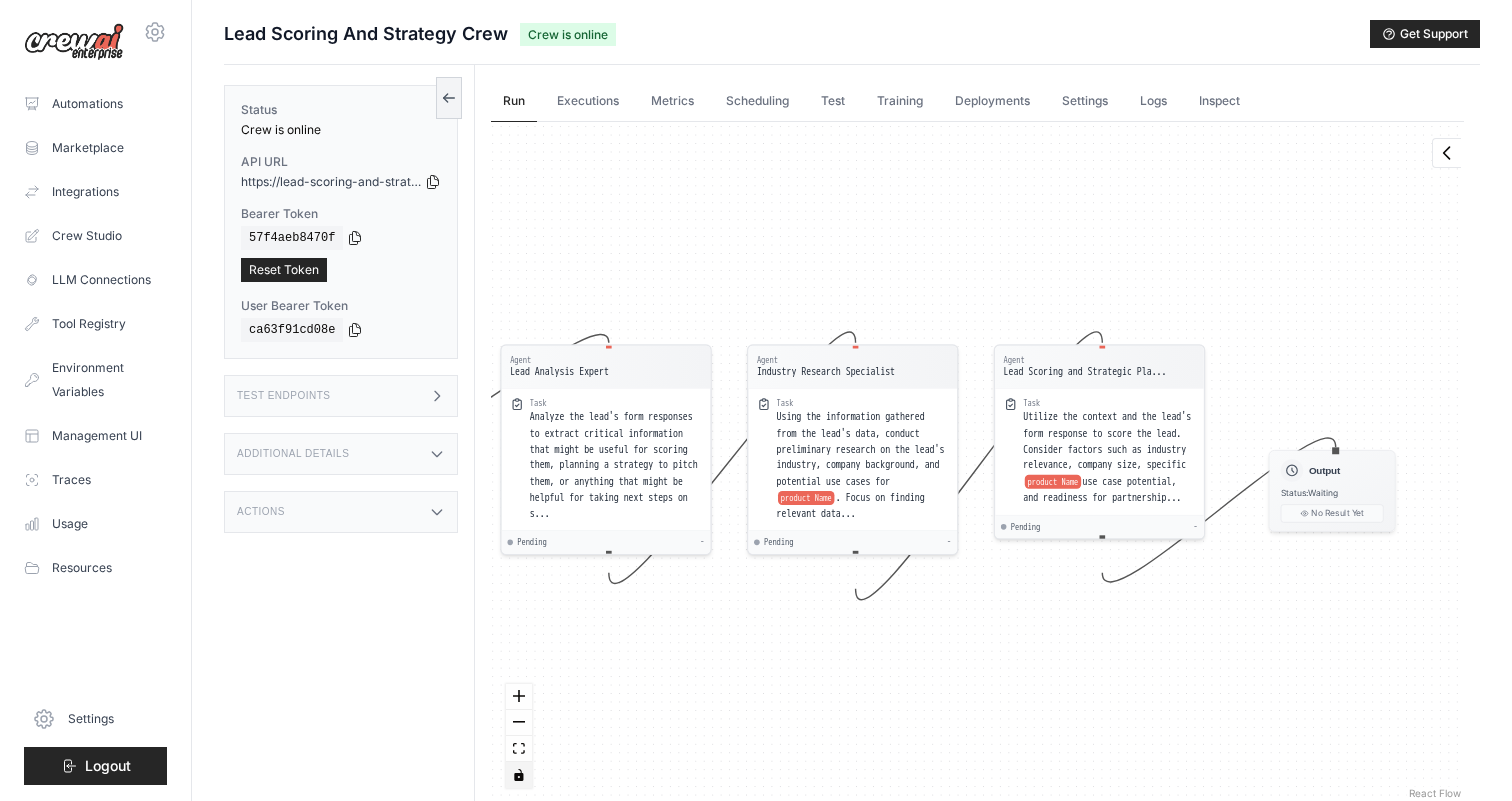 click 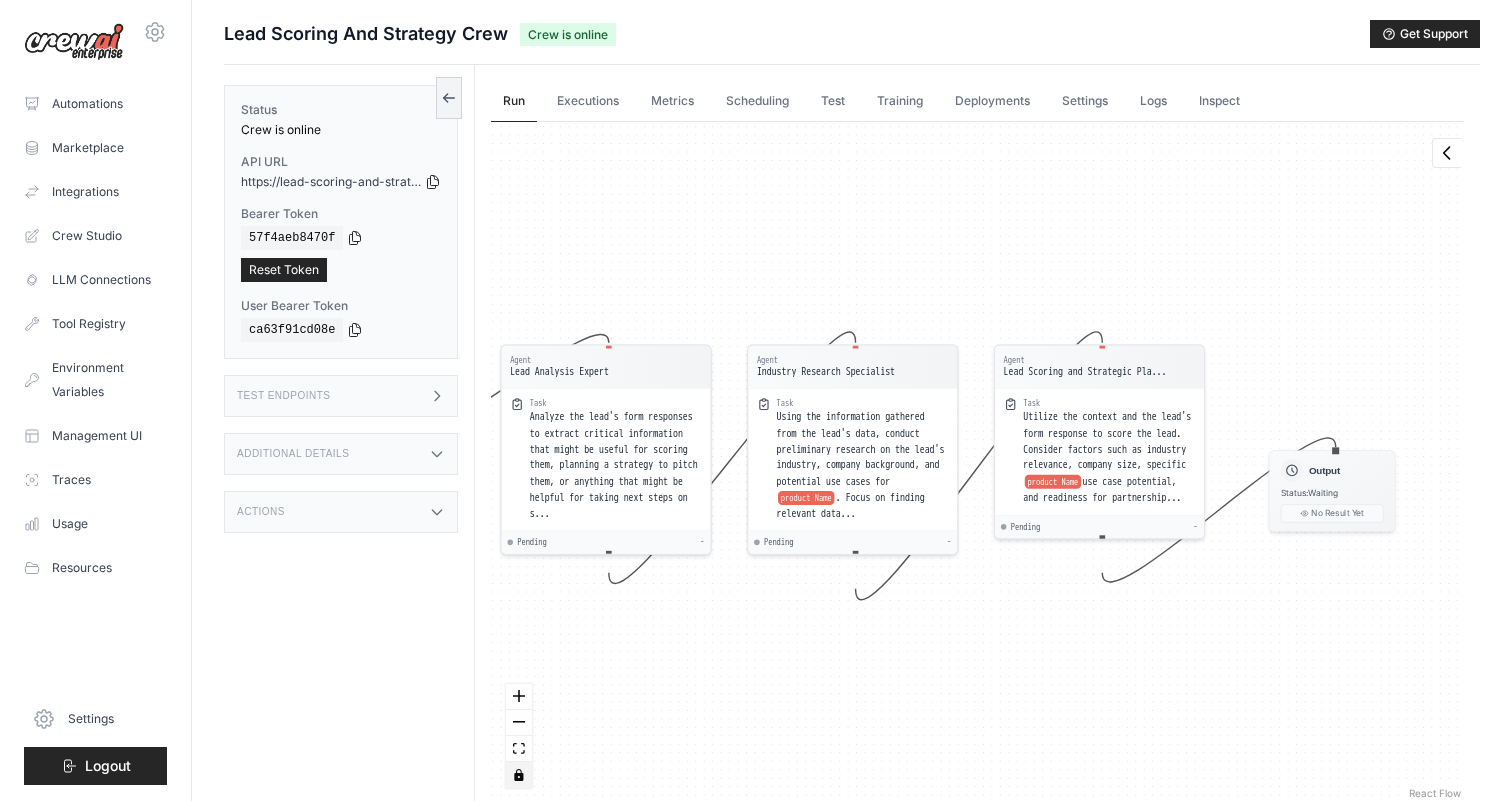 click 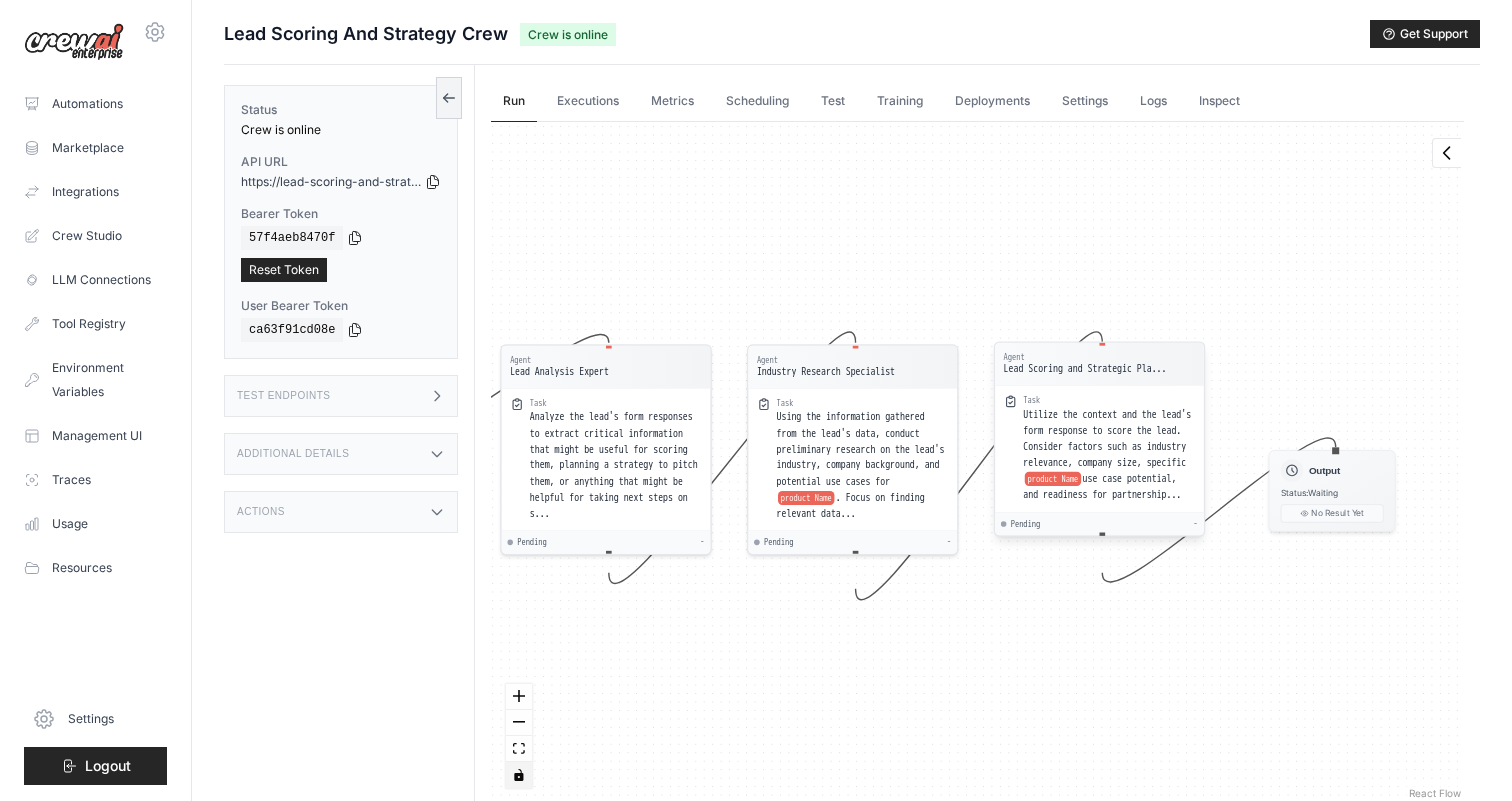 click on "Utilize the context and the lead's form response to score the lead. Consider factors such as industry relevance, company size, specific" at bounding box center (1108, 438) 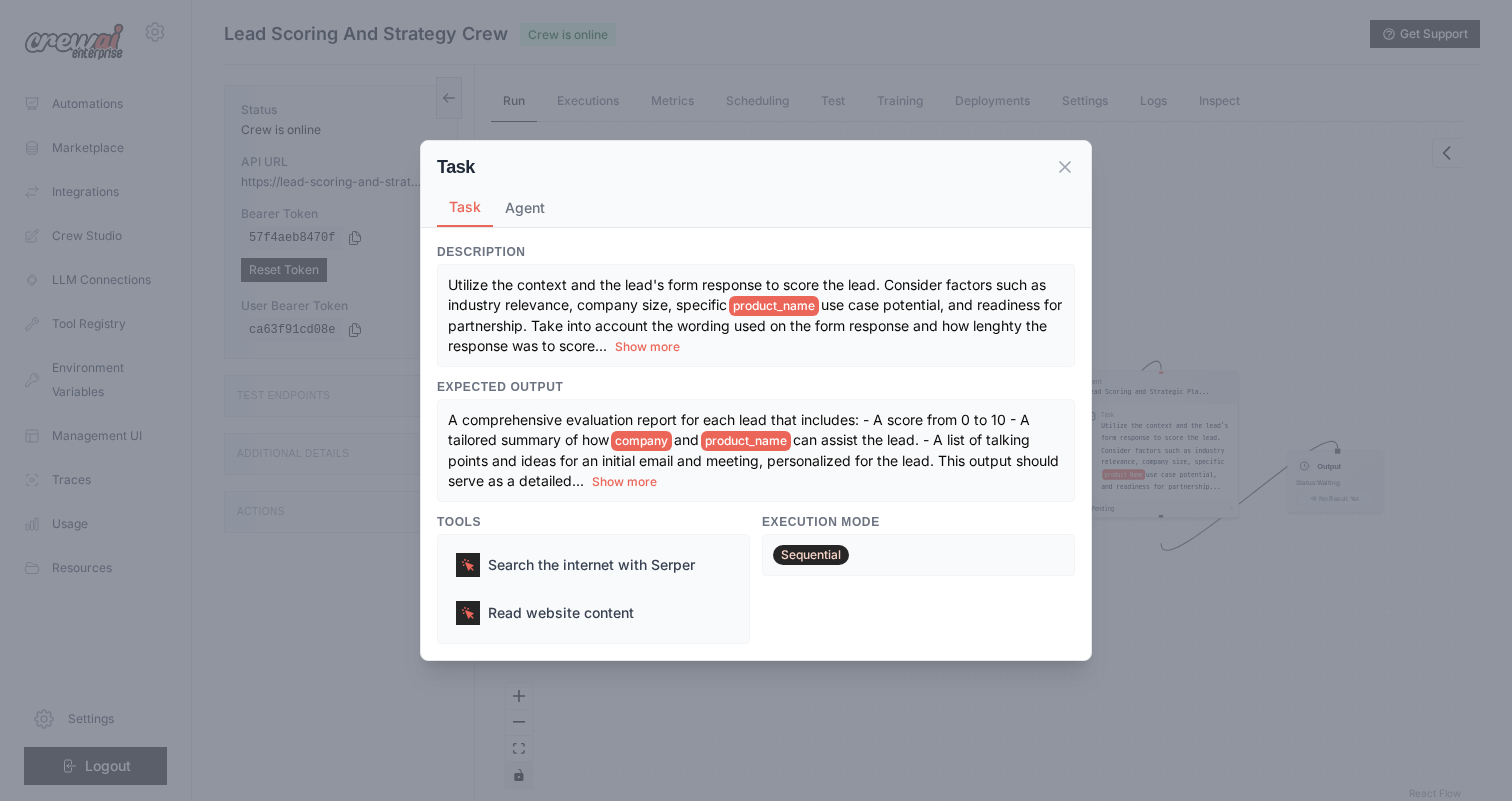 click on "Sequential" at bounding box center (811, 555) 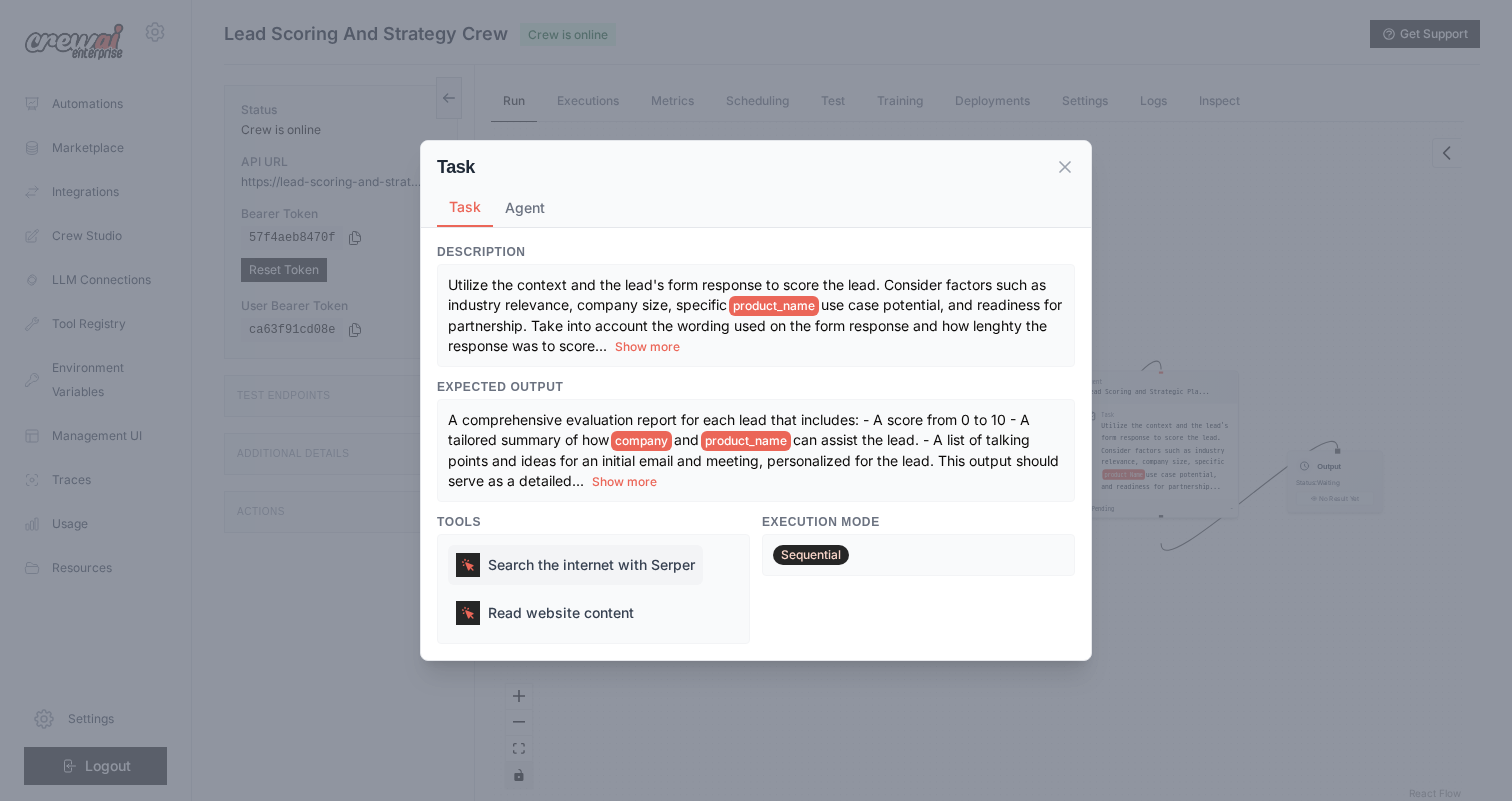 click on "Search the internet with Serper" at bounding box center [591, 565] 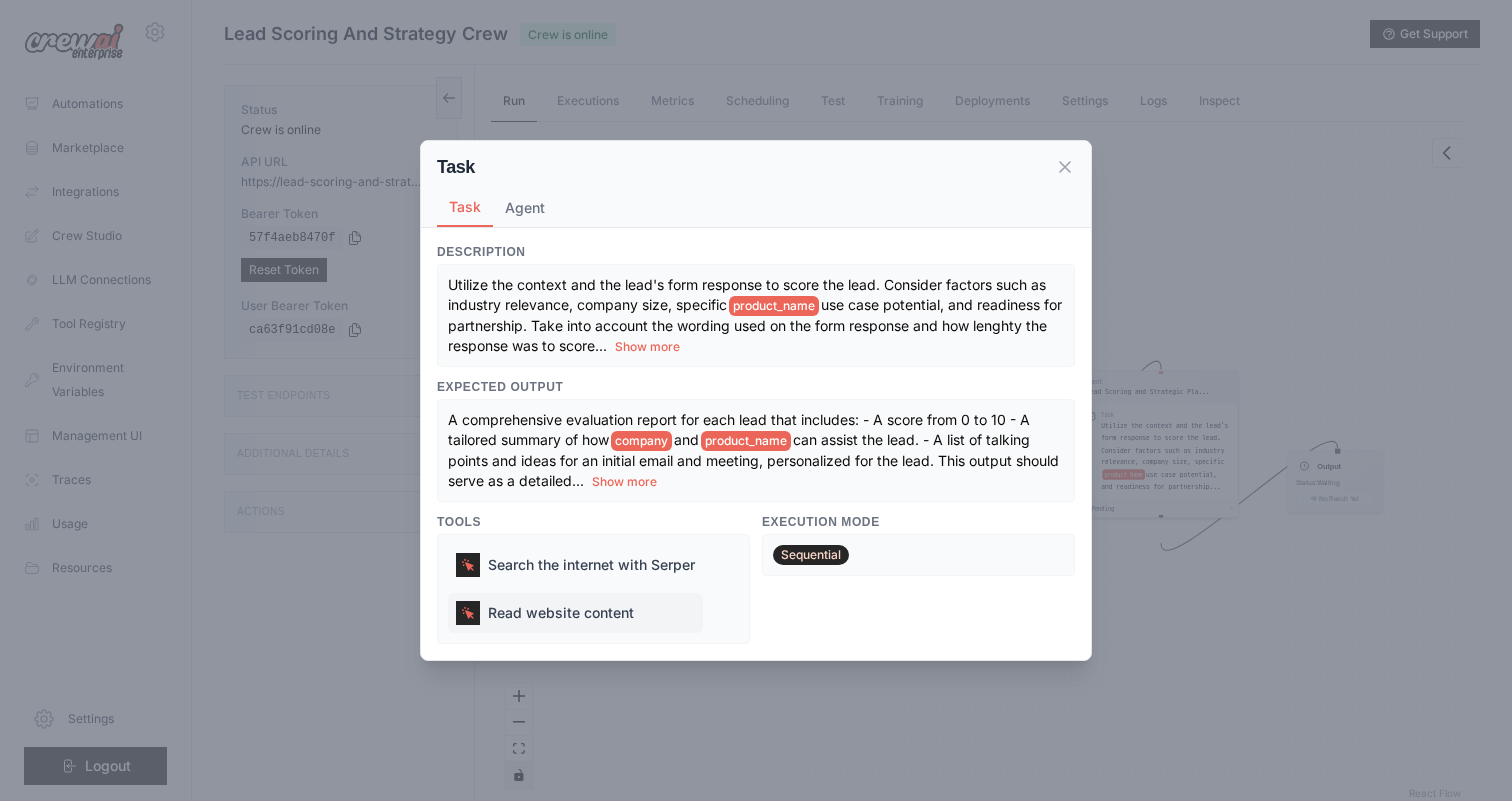 click on "Read website content" at bounding box center [575, 613] 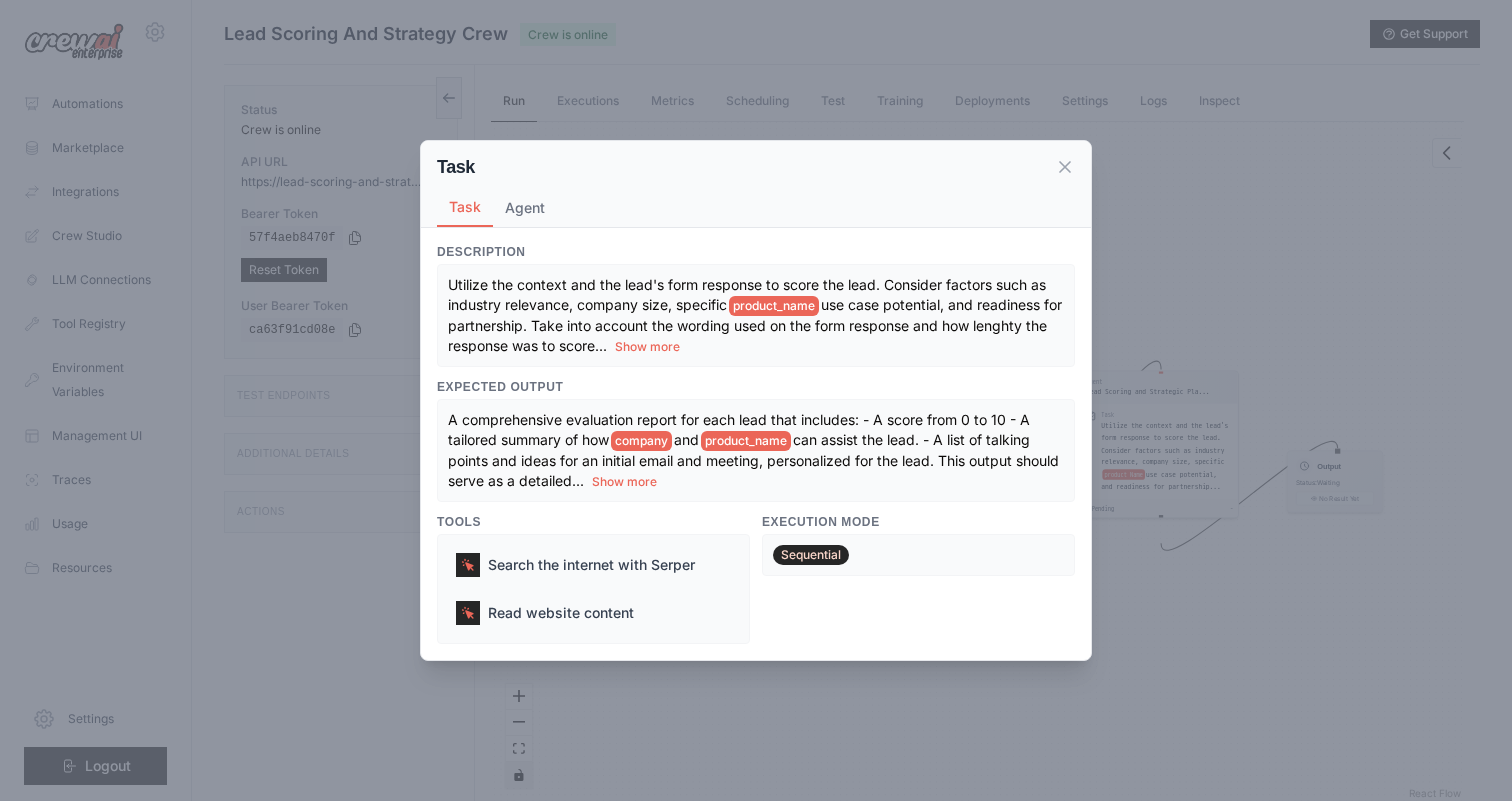 click on "Show more" at bounding box center (624, 482) 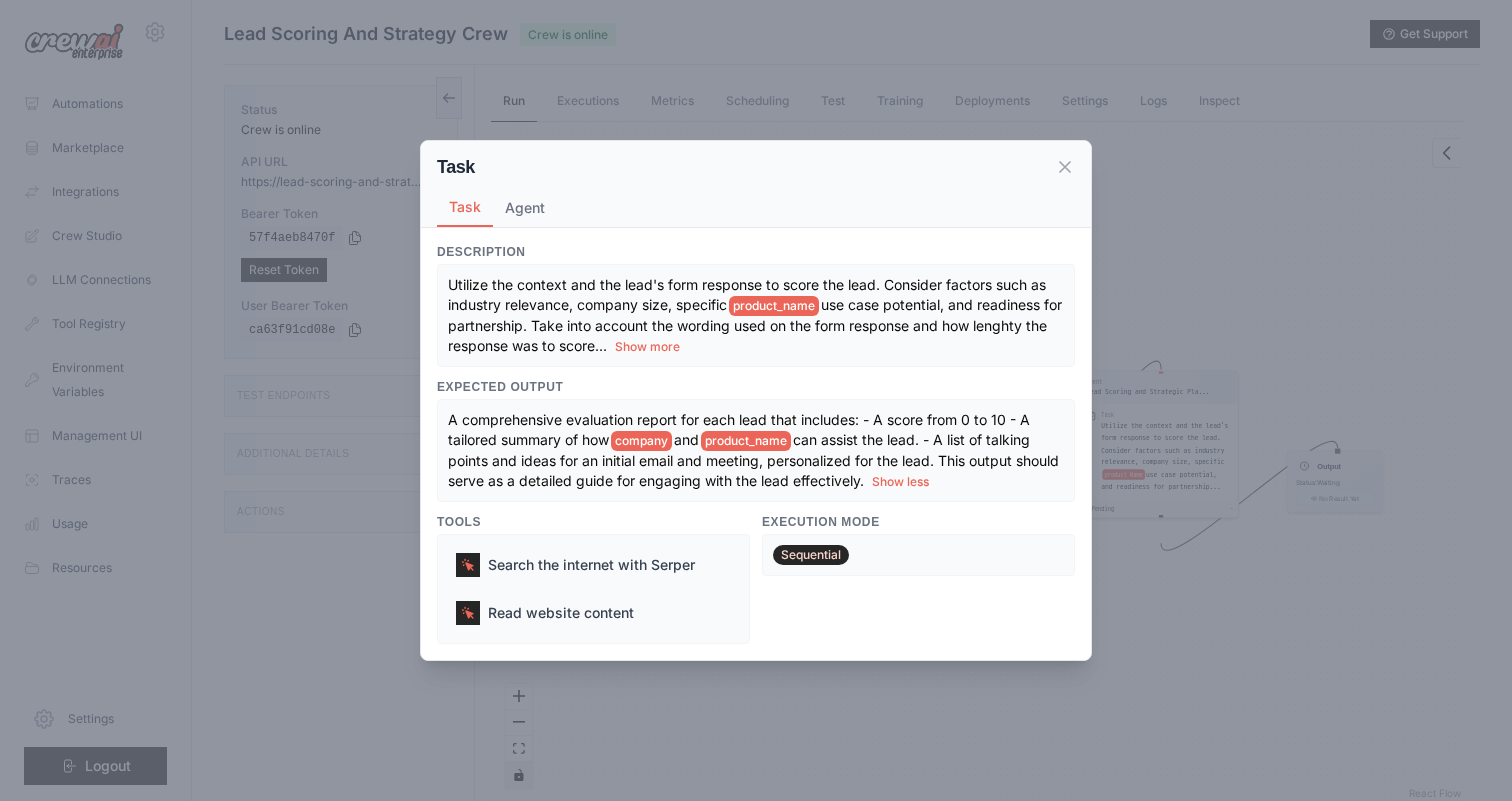 click on "Utilize the context and the lead's form response to score the lead. Consider factors such as industry relevance, company size, specific  product_name  use case potential, and readiness for partnership. Take into account the wording used on the form response and how lenghty the response was to score  ... Show more" at bounding box center [756, 315] 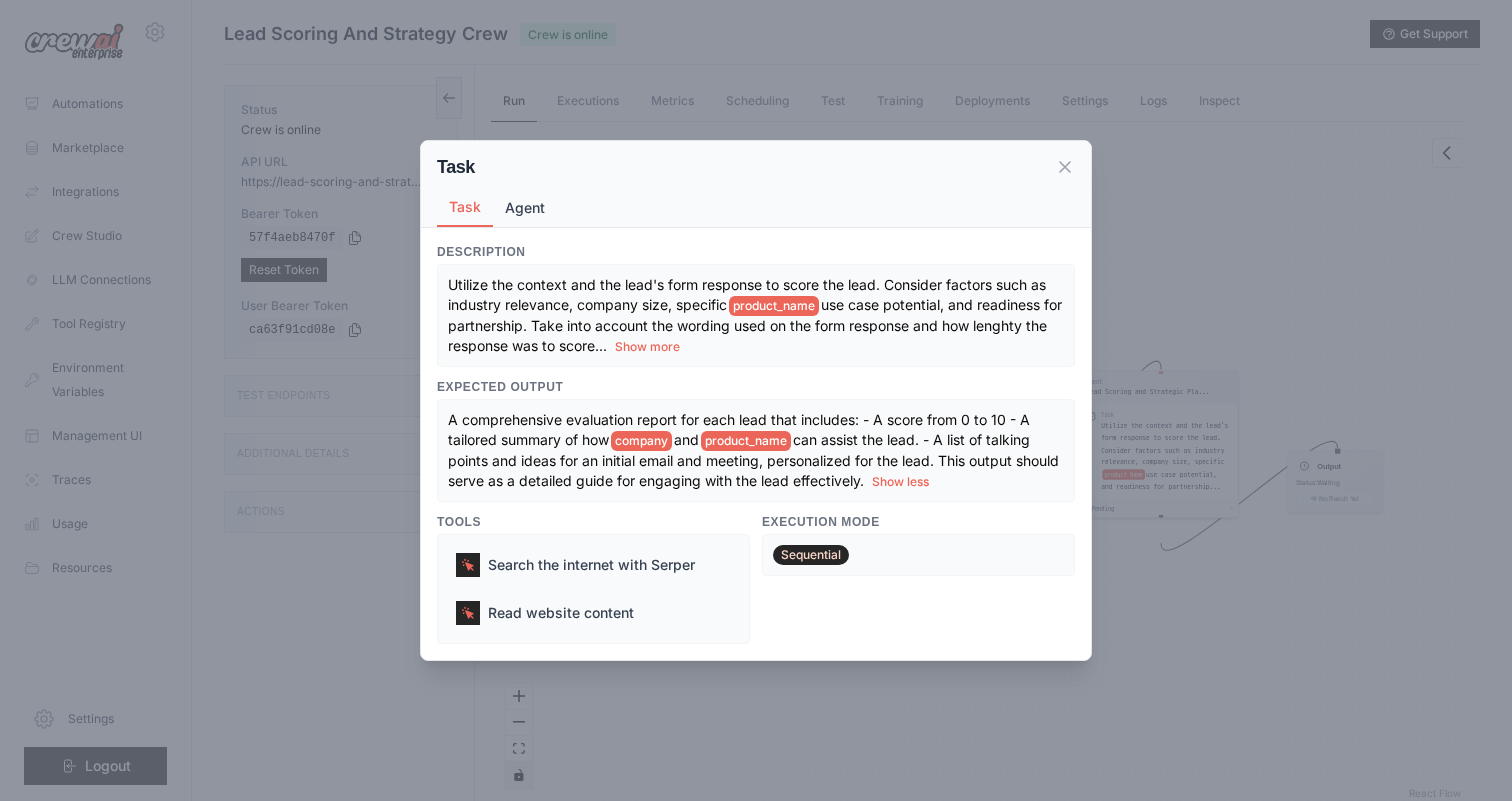 click on "Agent" at bounding box center (525, 208) 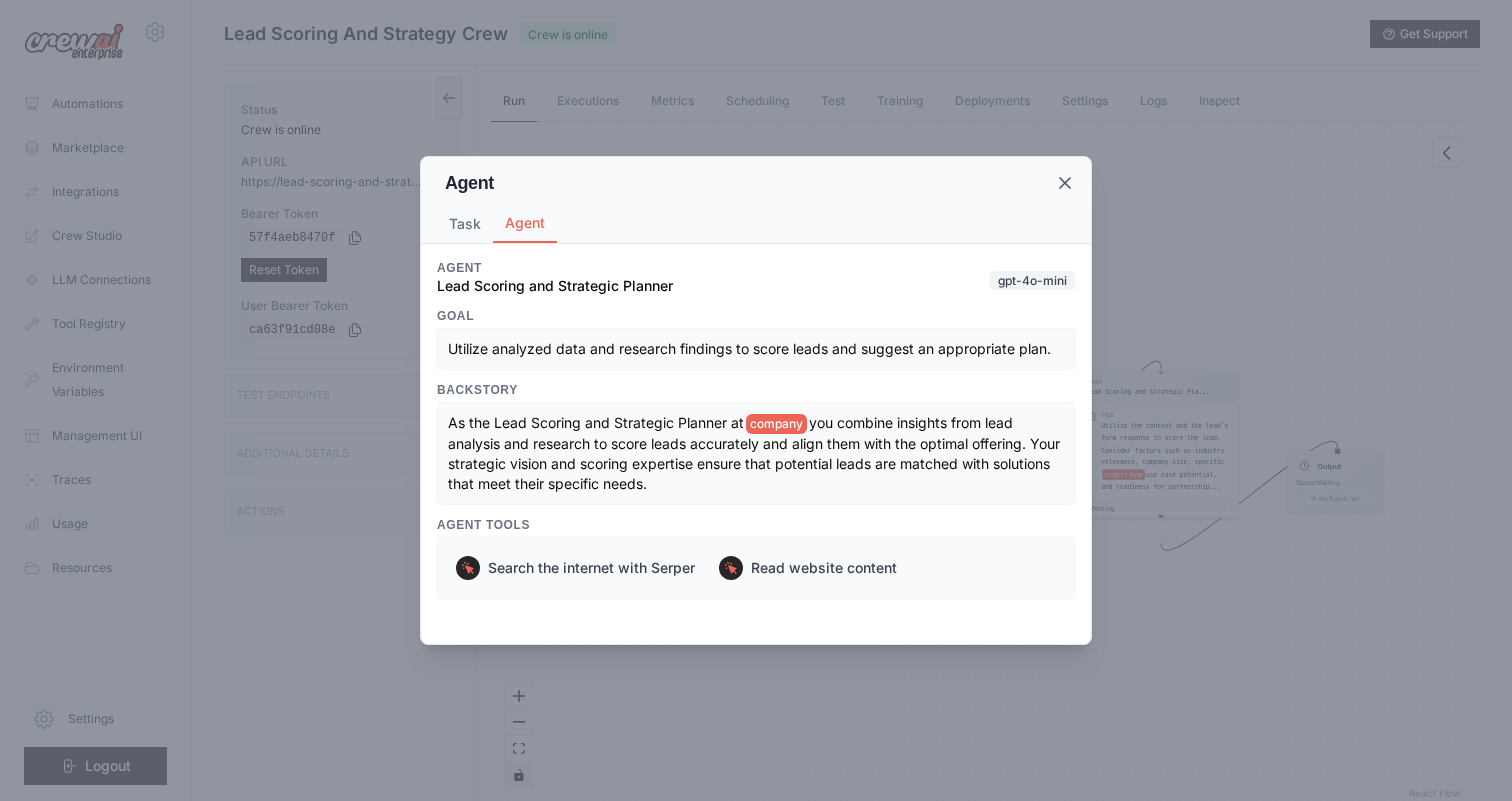 click 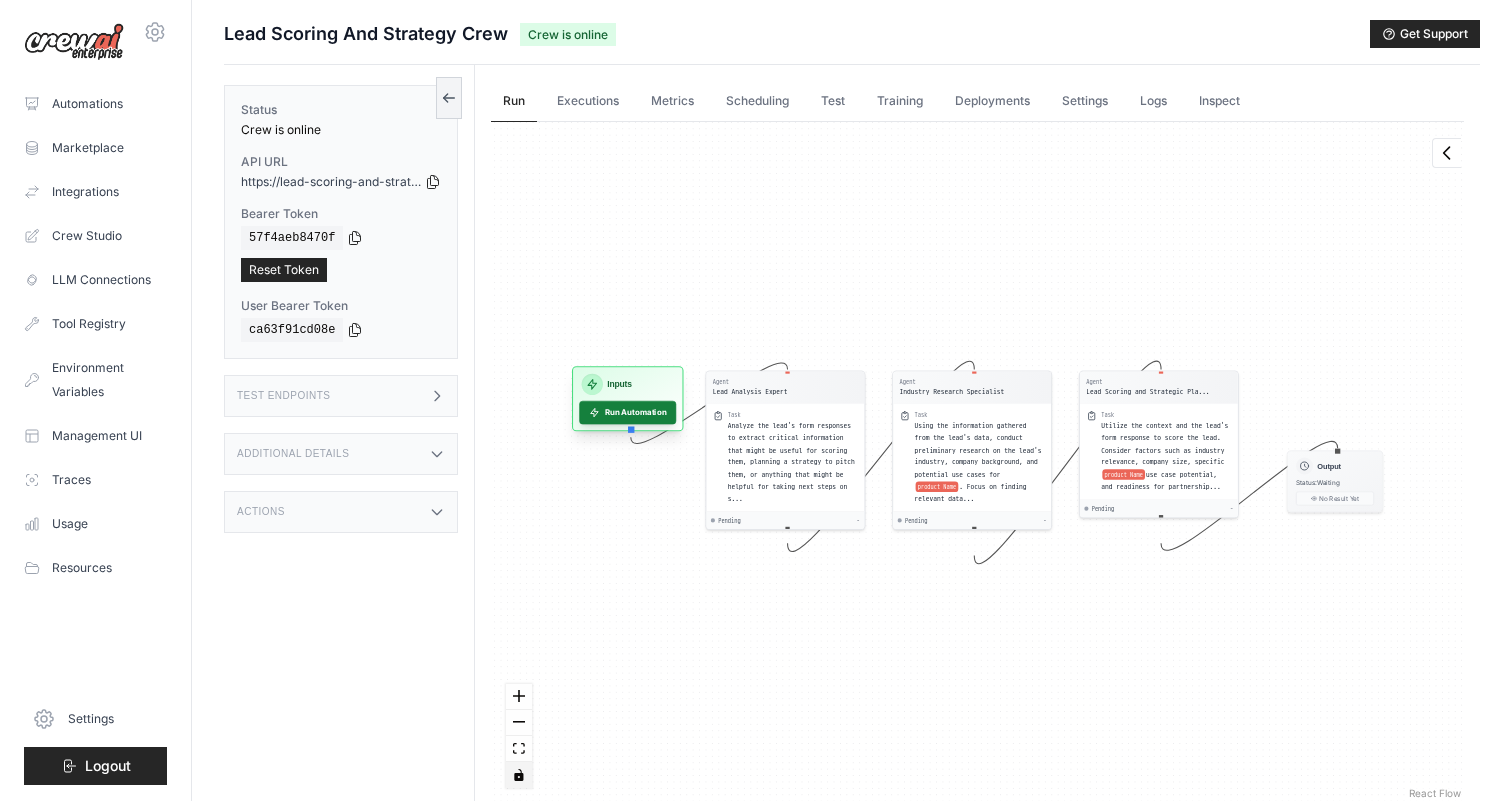click on "Run Automation" at bounding box center (627, 413) 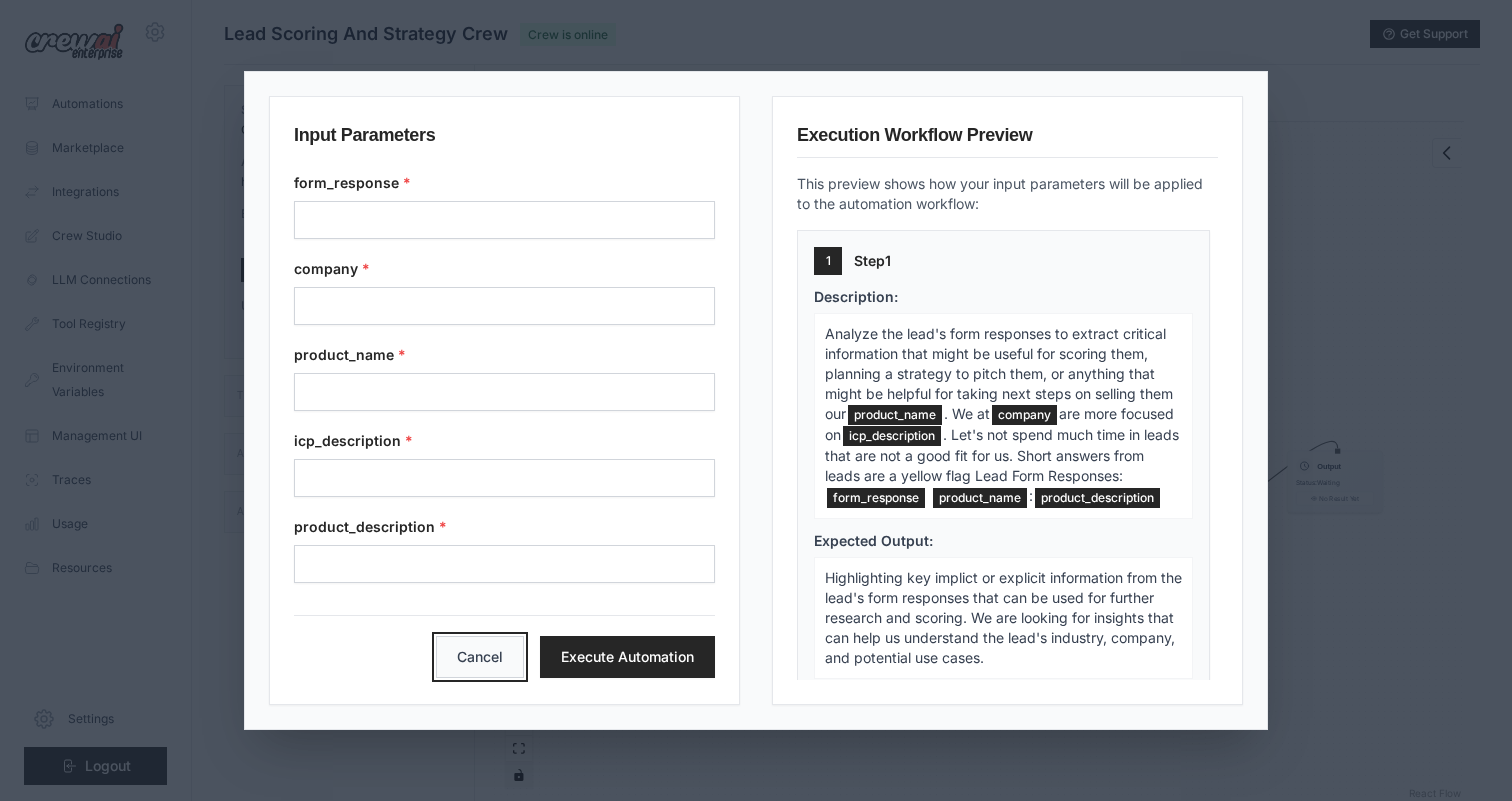 click on "Cancel" at bounding box center (480, 657) 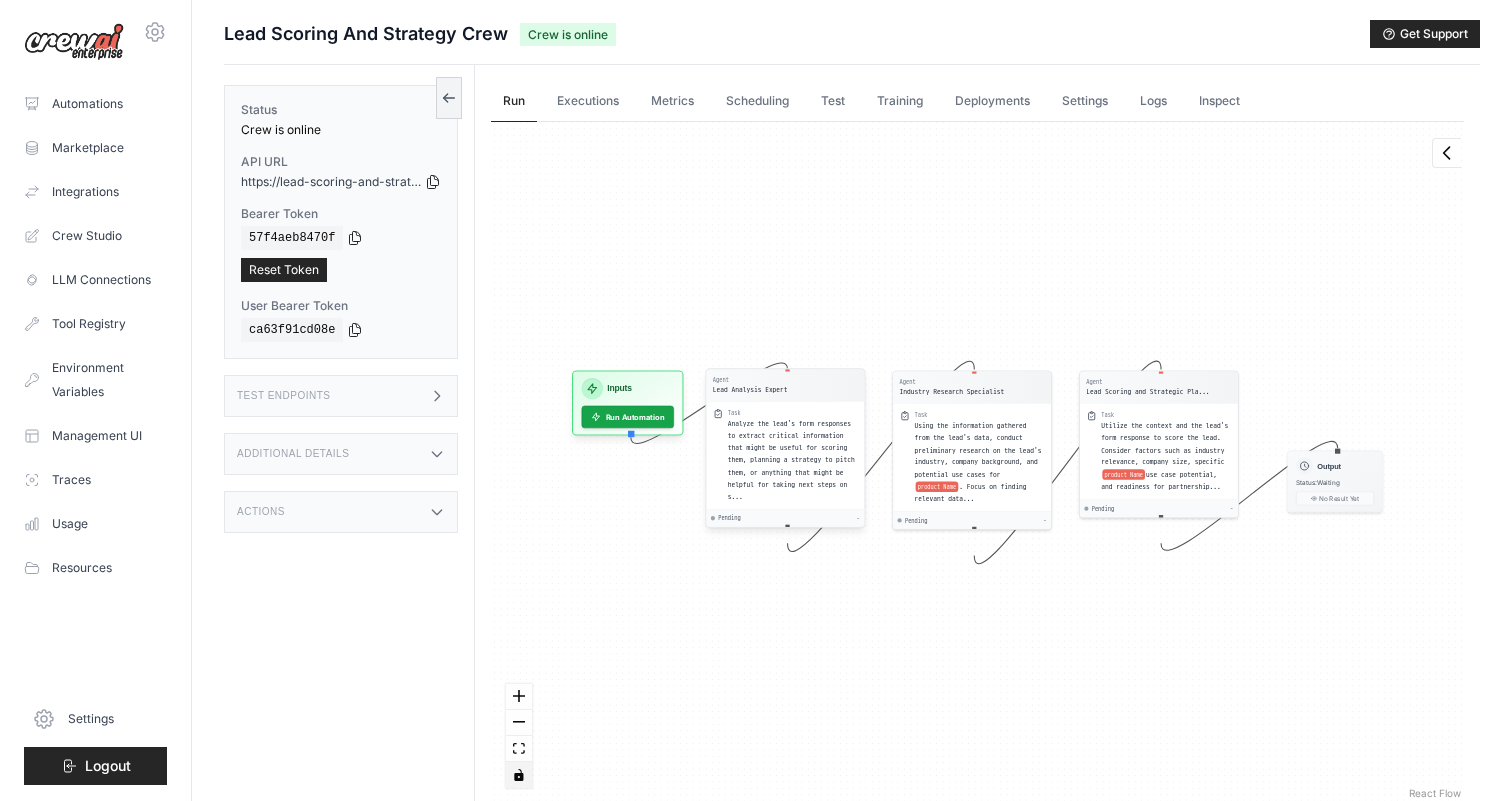 click on "Analyze the lead's form responses to extract critical information that might be useful for scoring them, planning a strategy to pitch them, or anything that might be helpful for taking next steps on s..." at bounding box center (791, 460) 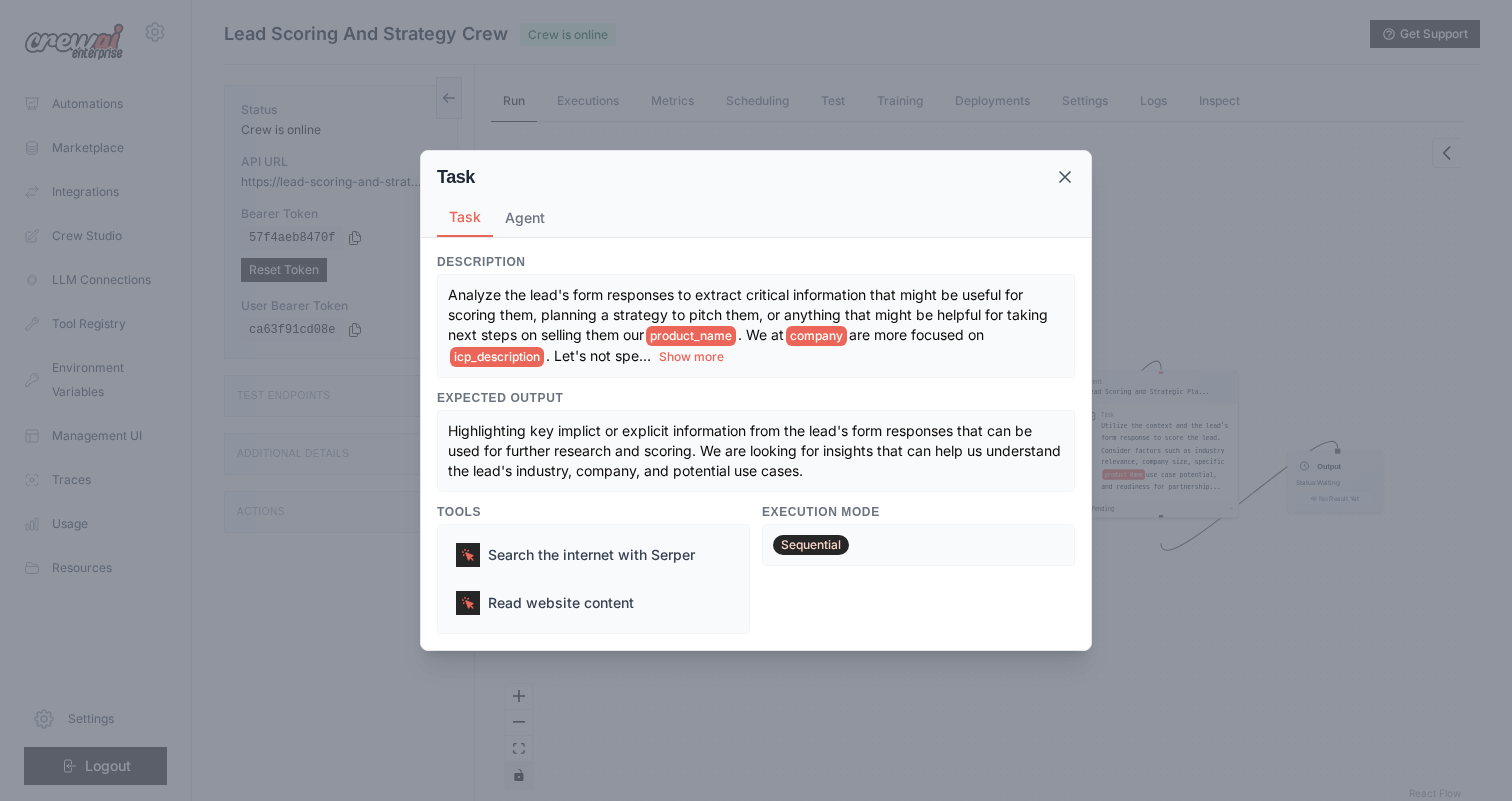 click 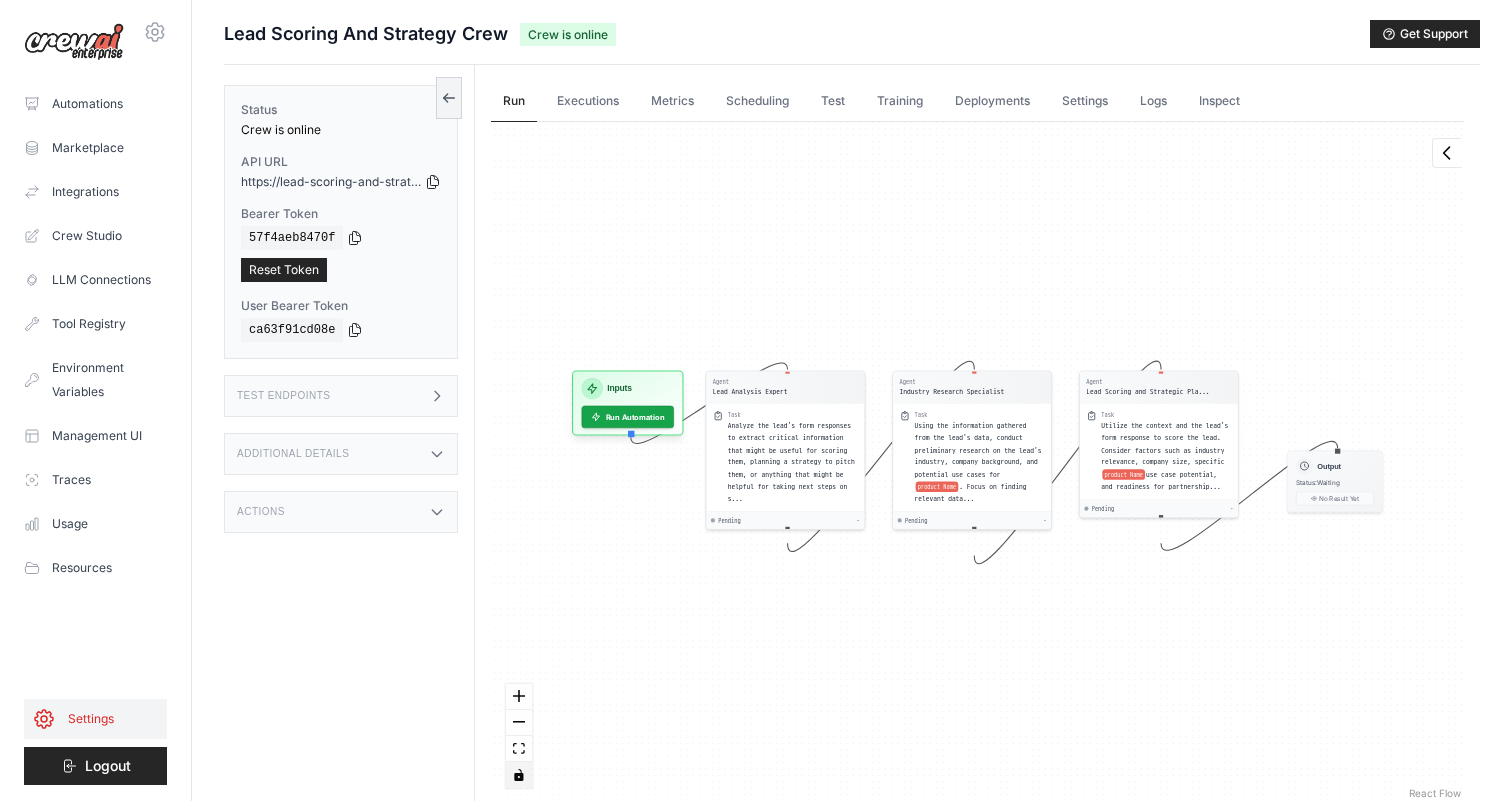 click on "Settings" at bounding box center (95, 719) 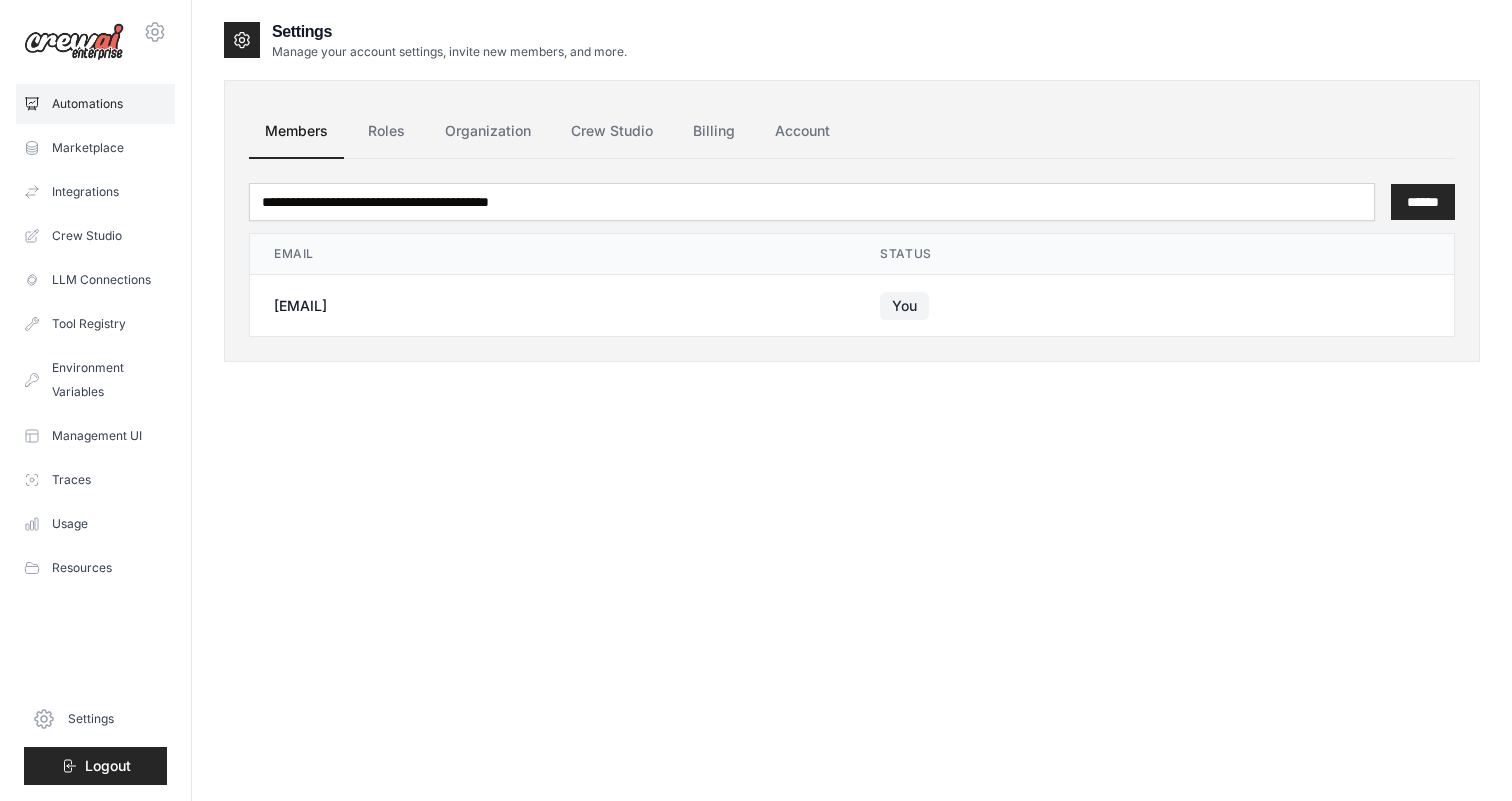 click on "Automations" at bounding box center [95, 104] 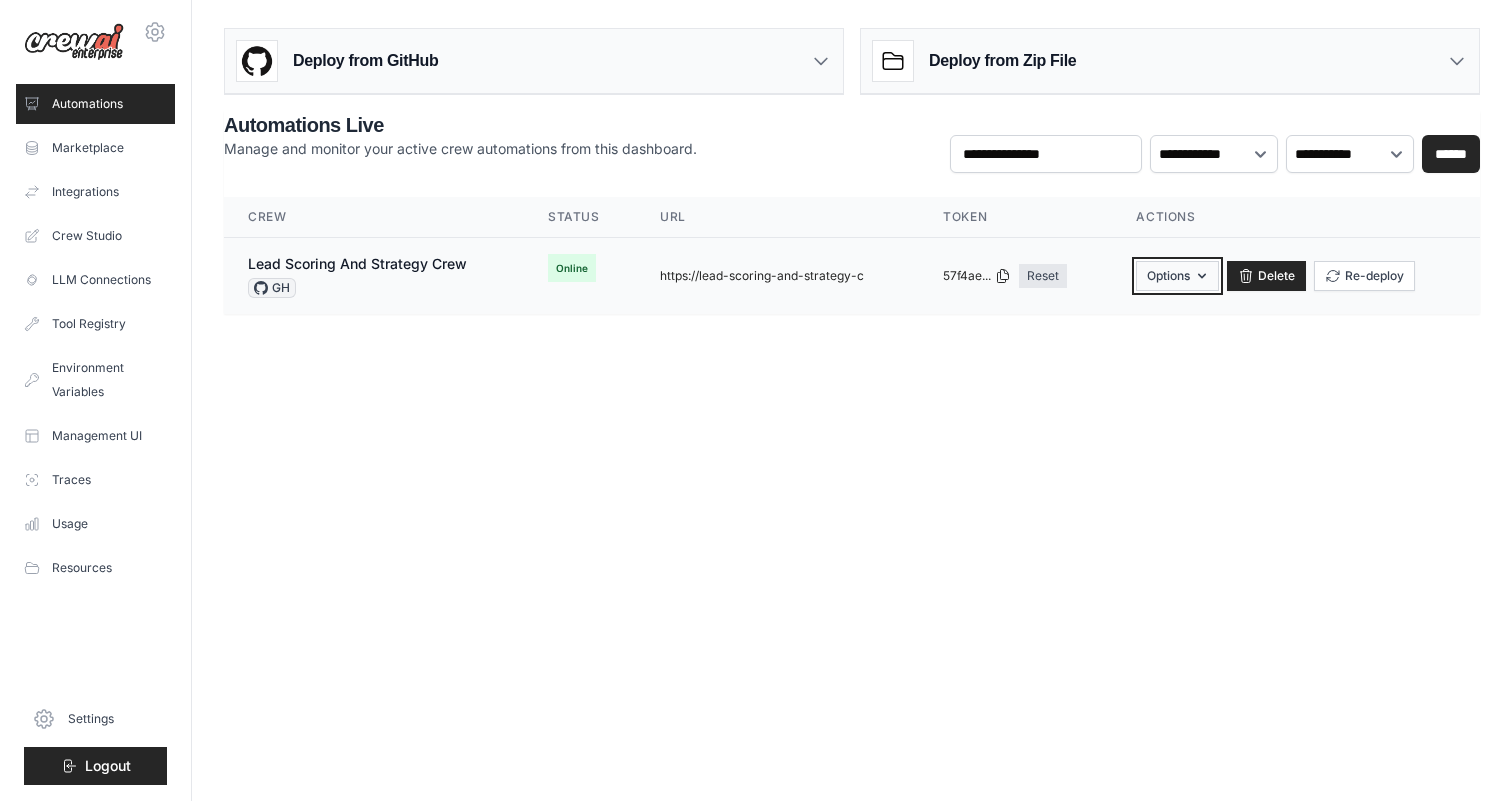 click on "Options" at bounding box center (1177, 276) 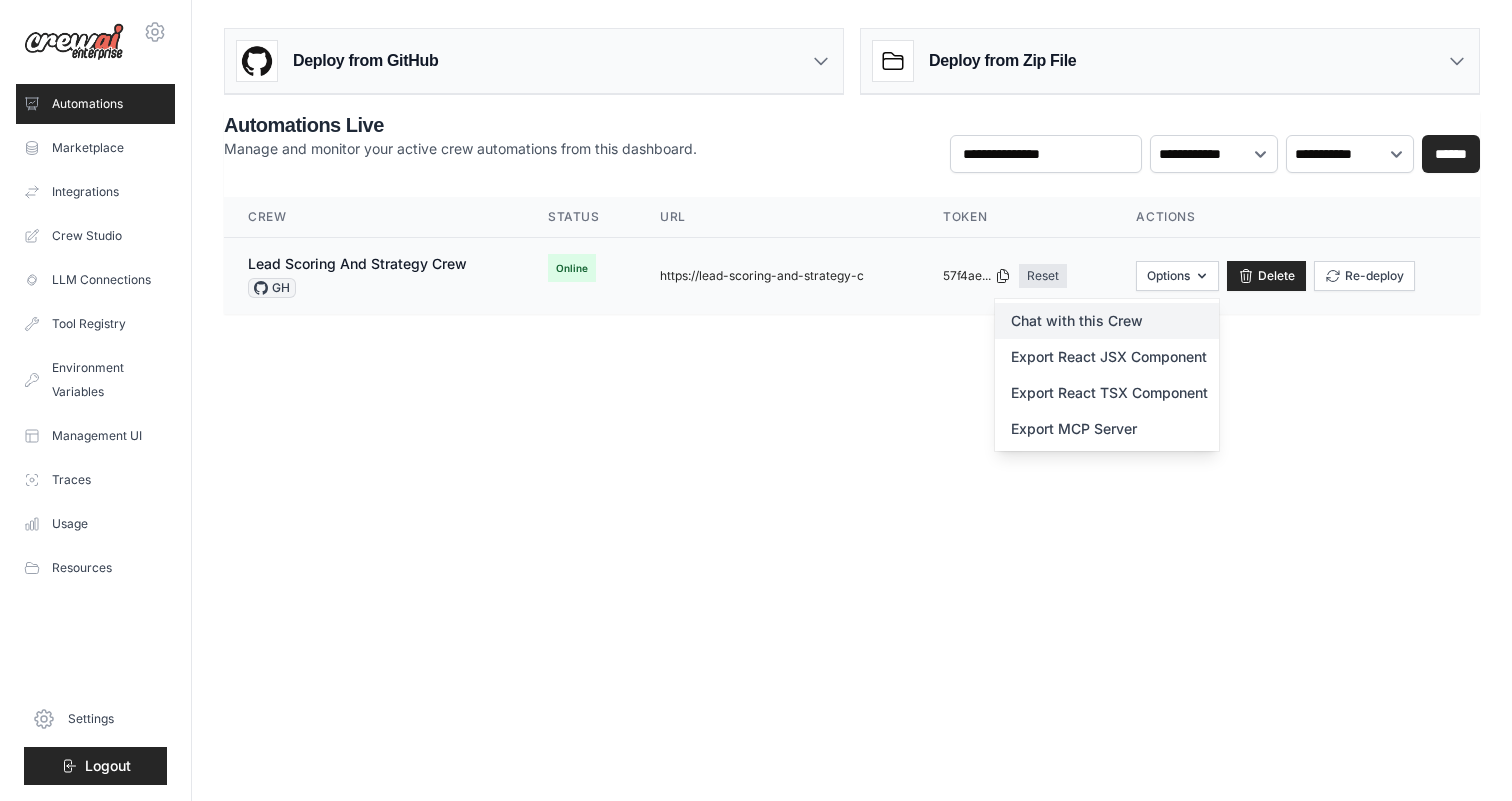 click on "Chat with this
Crew" at bounding box center (1107, 321) 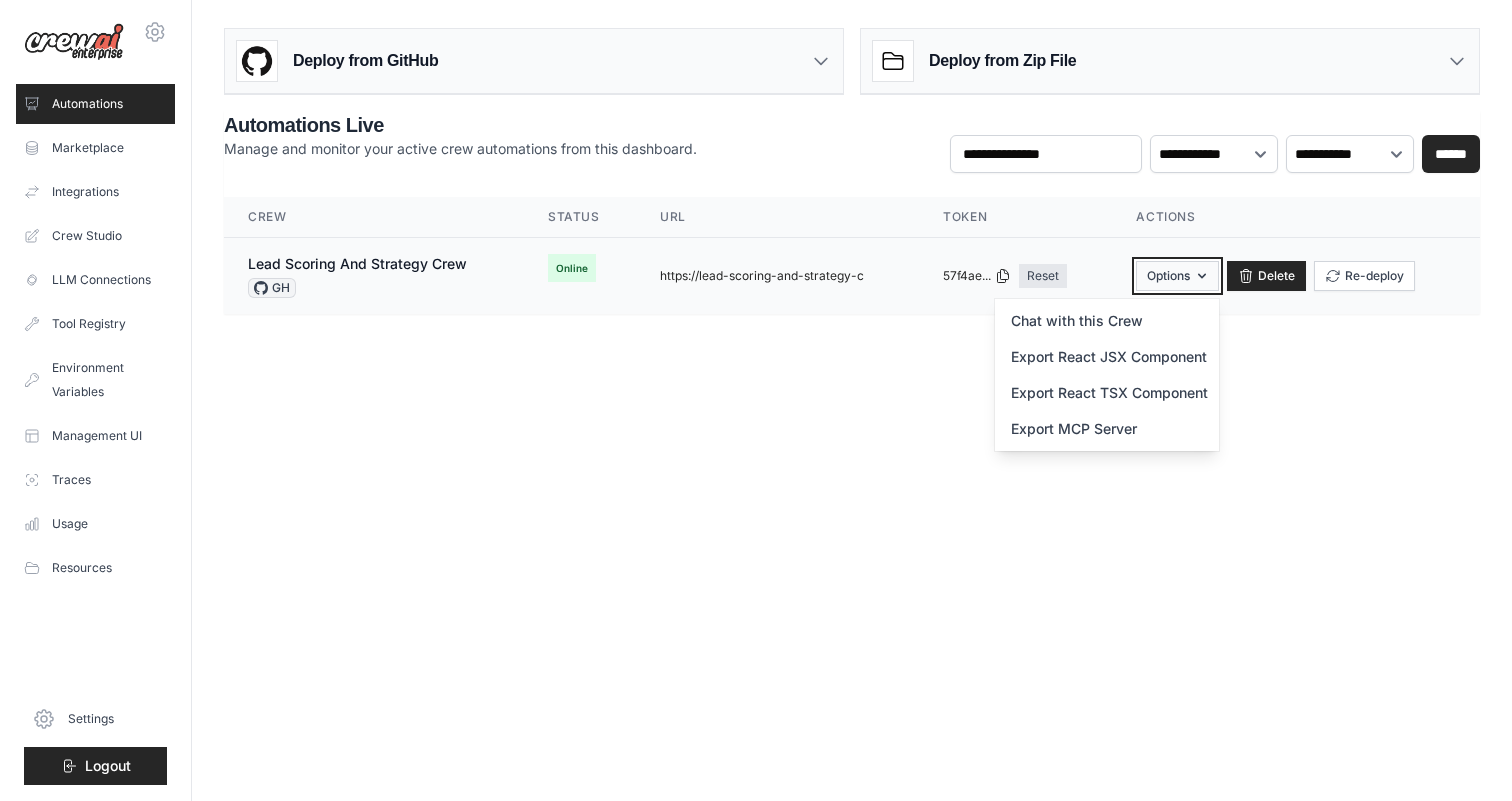 click 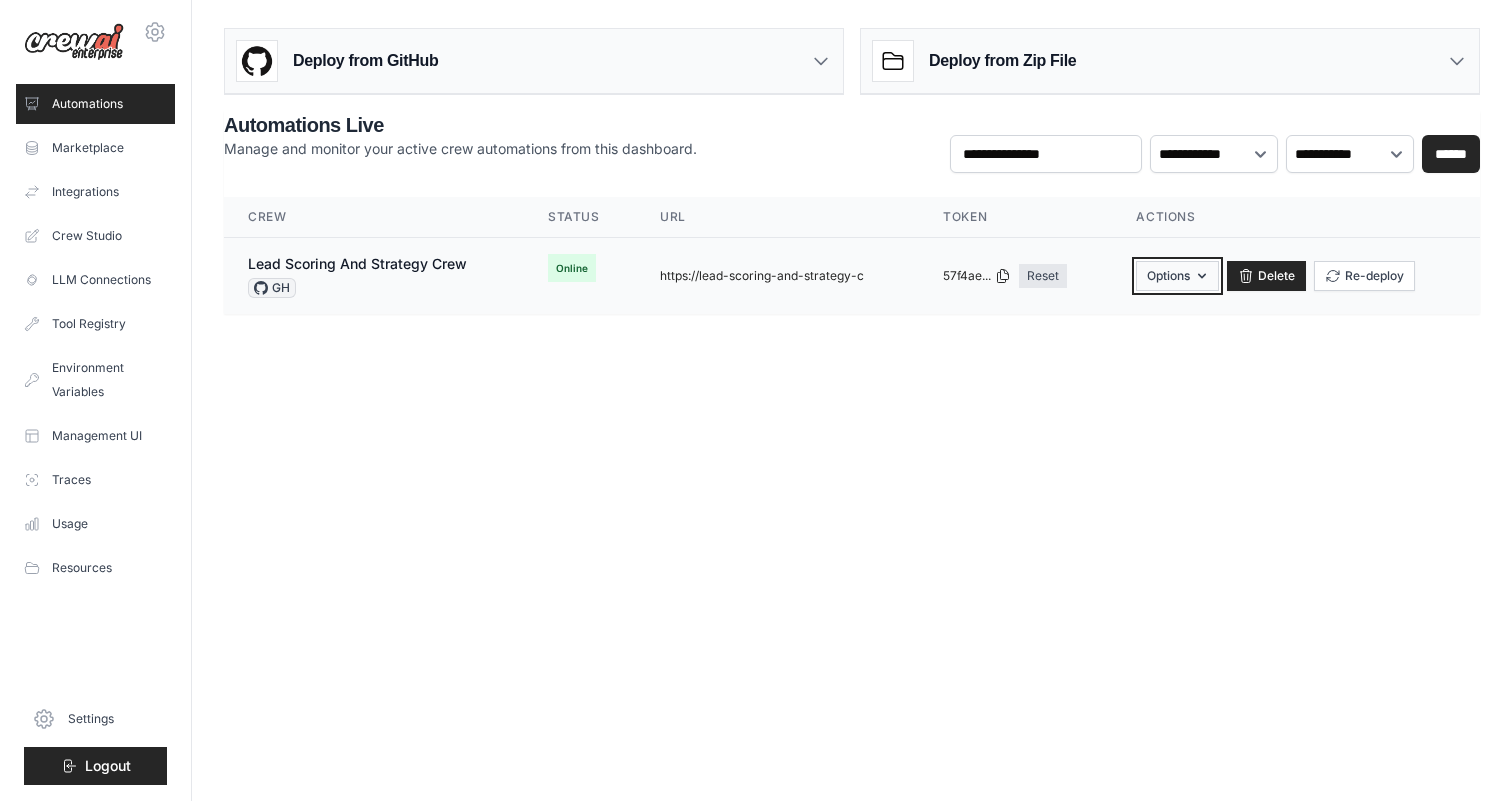 click 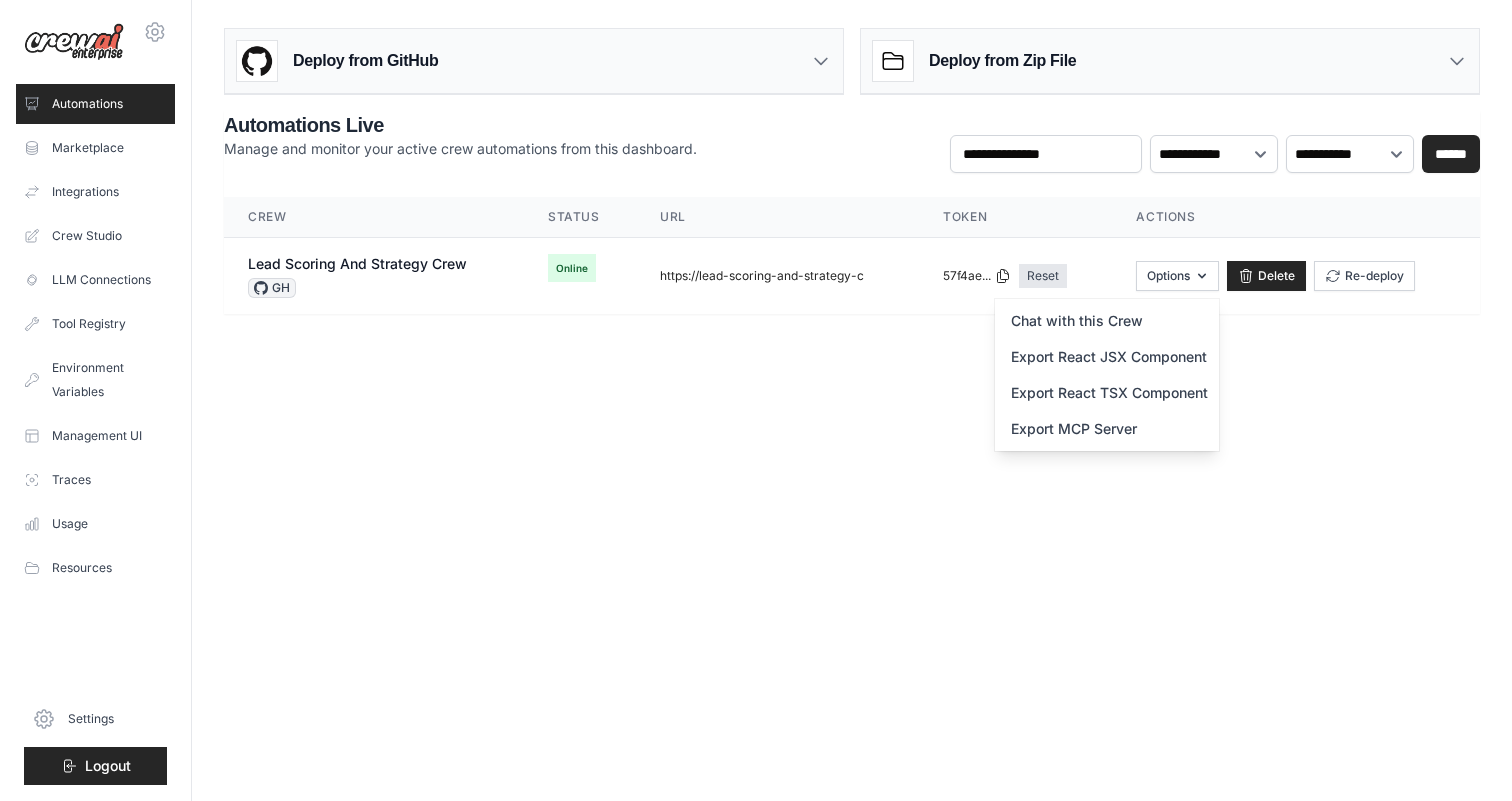 click on "Deploy from GitHub
Deploy your project directly from GitHub. Select a repository and
branch to get started.
Changes will be automatically synchronized with your deployment.
Configure GitHub
Deploy from Zip File
Choose file" at bounding box center [852, 179] 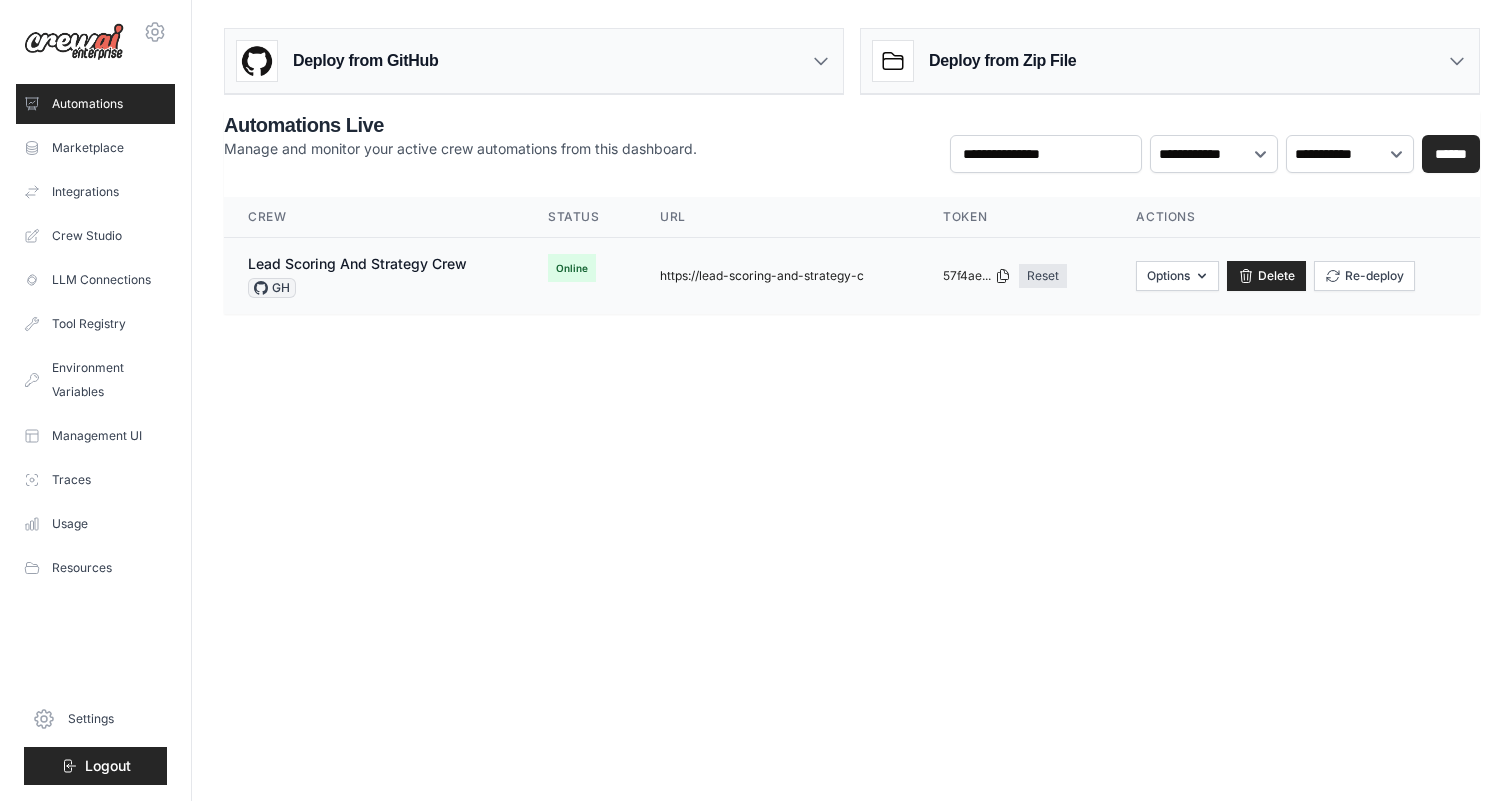 click on "https://lead-scoring-and-strategy-c" at bounding box center (762, 276) 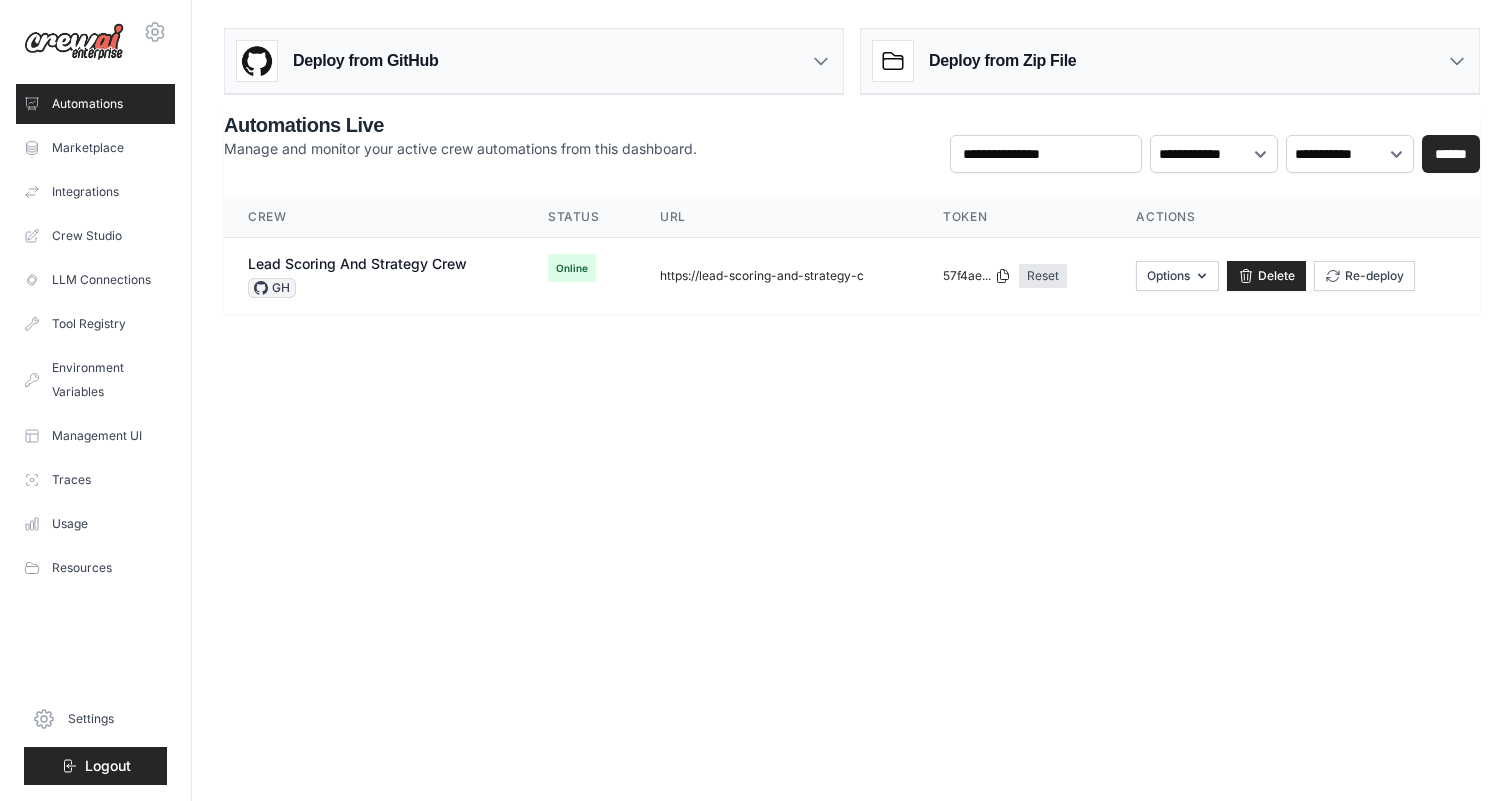 click on "Automations" at bounding box center [95, 104] 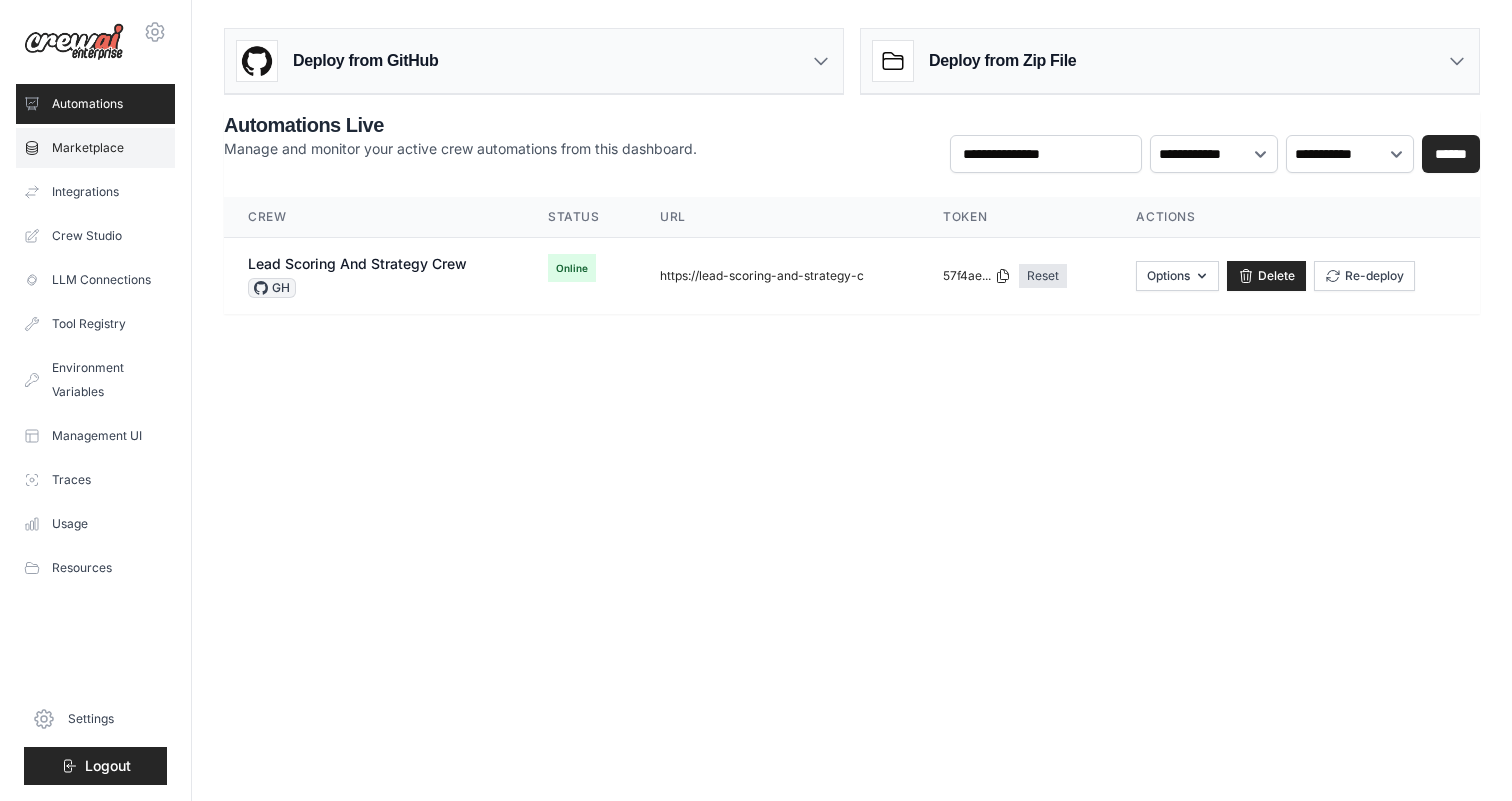 click on "Marketplace" at bounding box center [95, 148] 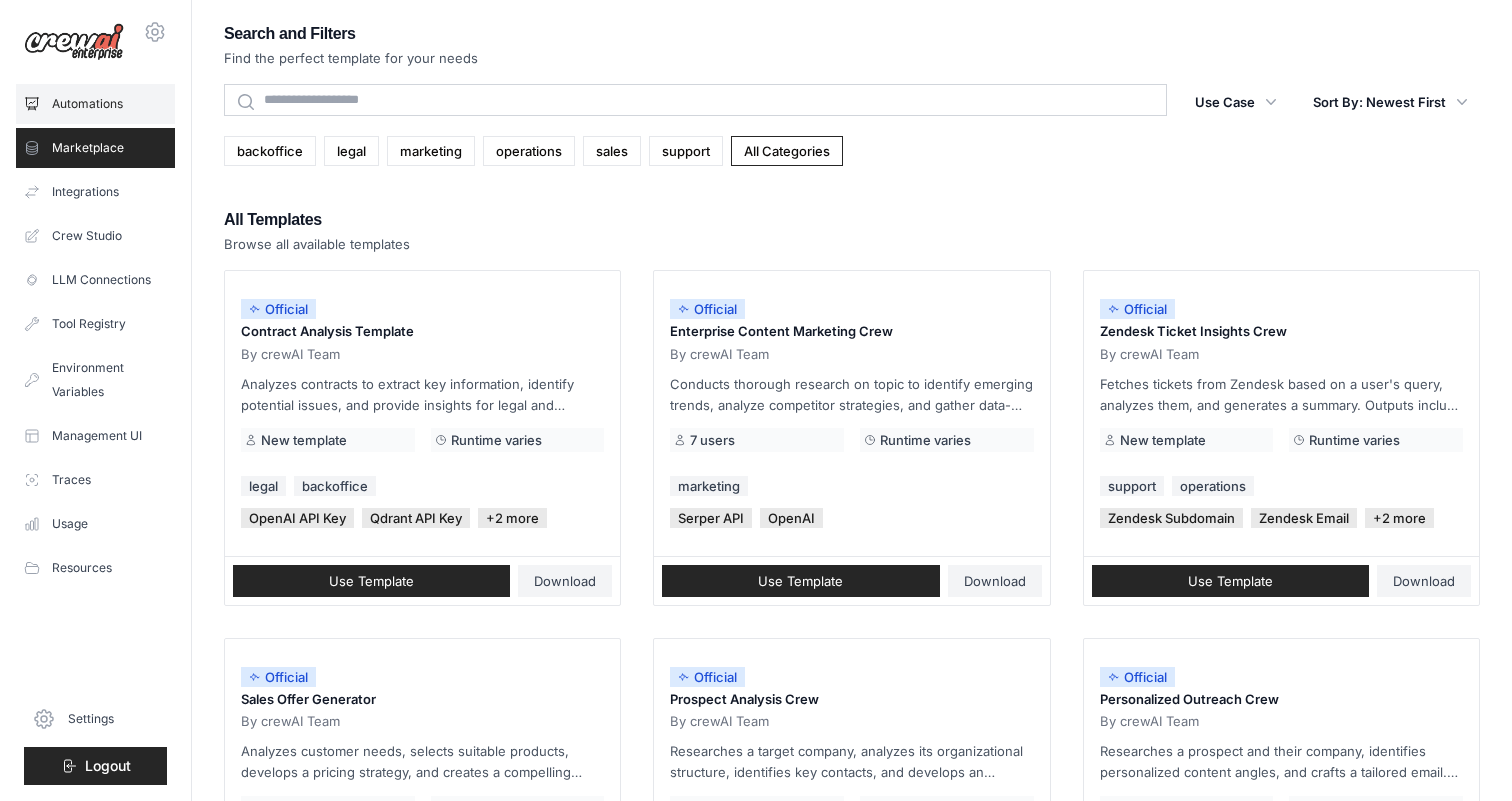 click on "Automations" at bounding box center [95, 104] 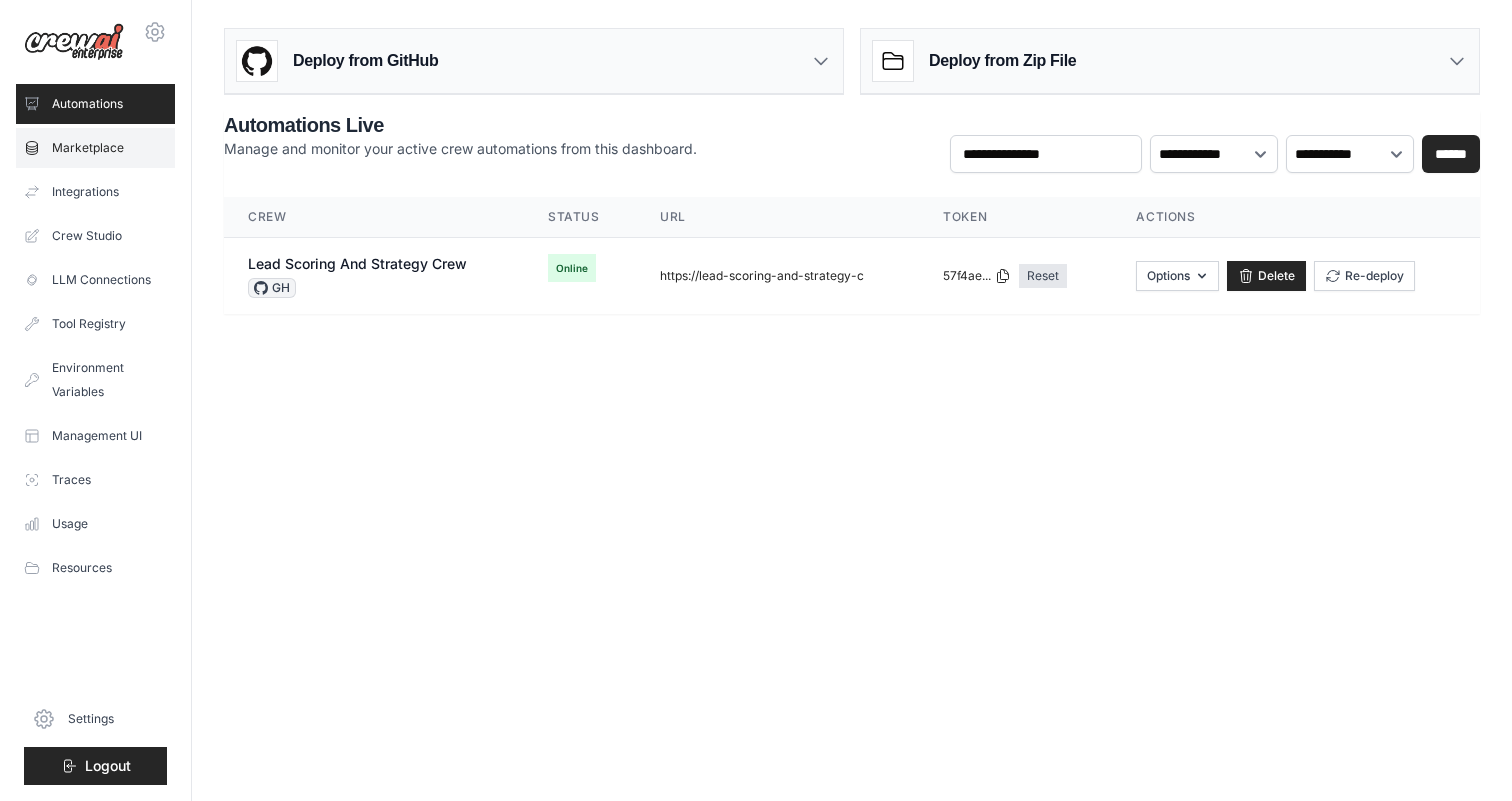 click on "Marketplace" at bounding box center (95, 148) 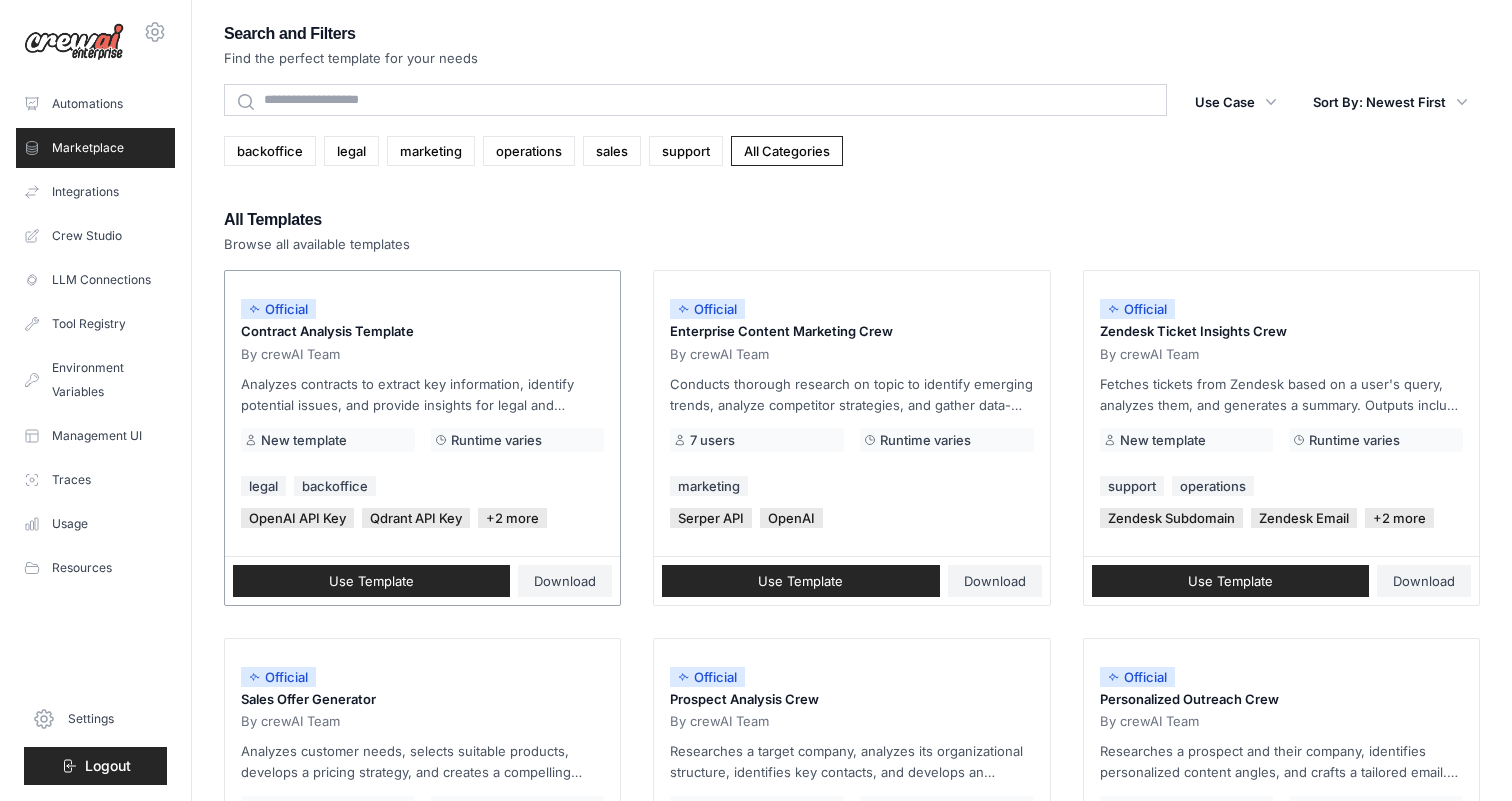 click on "Contract Analysis Template" at bounding box center [422, 332] 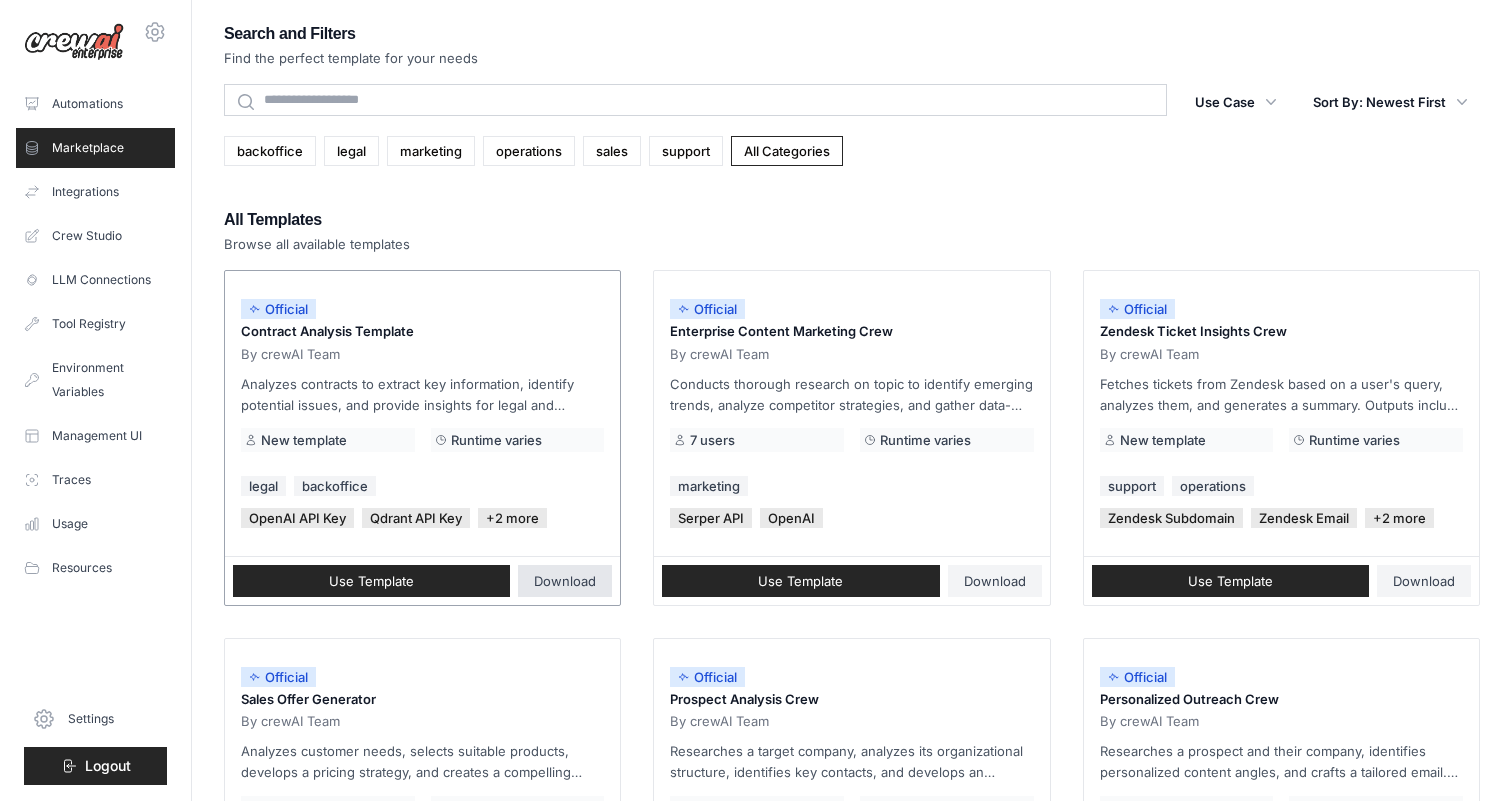 click on "Download" at bounding box center (565, 581) 